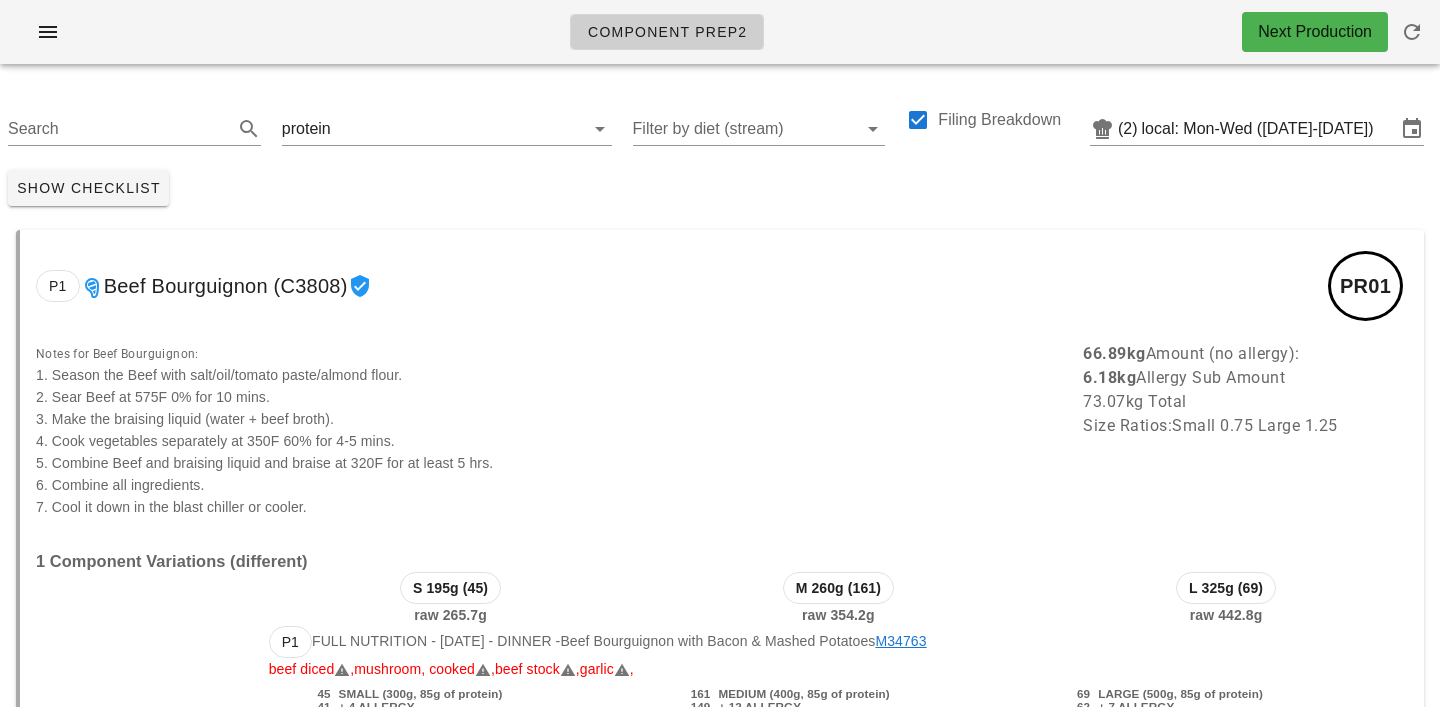 scroll, scrollTop: 0, scrollLeft: 0, axis: both 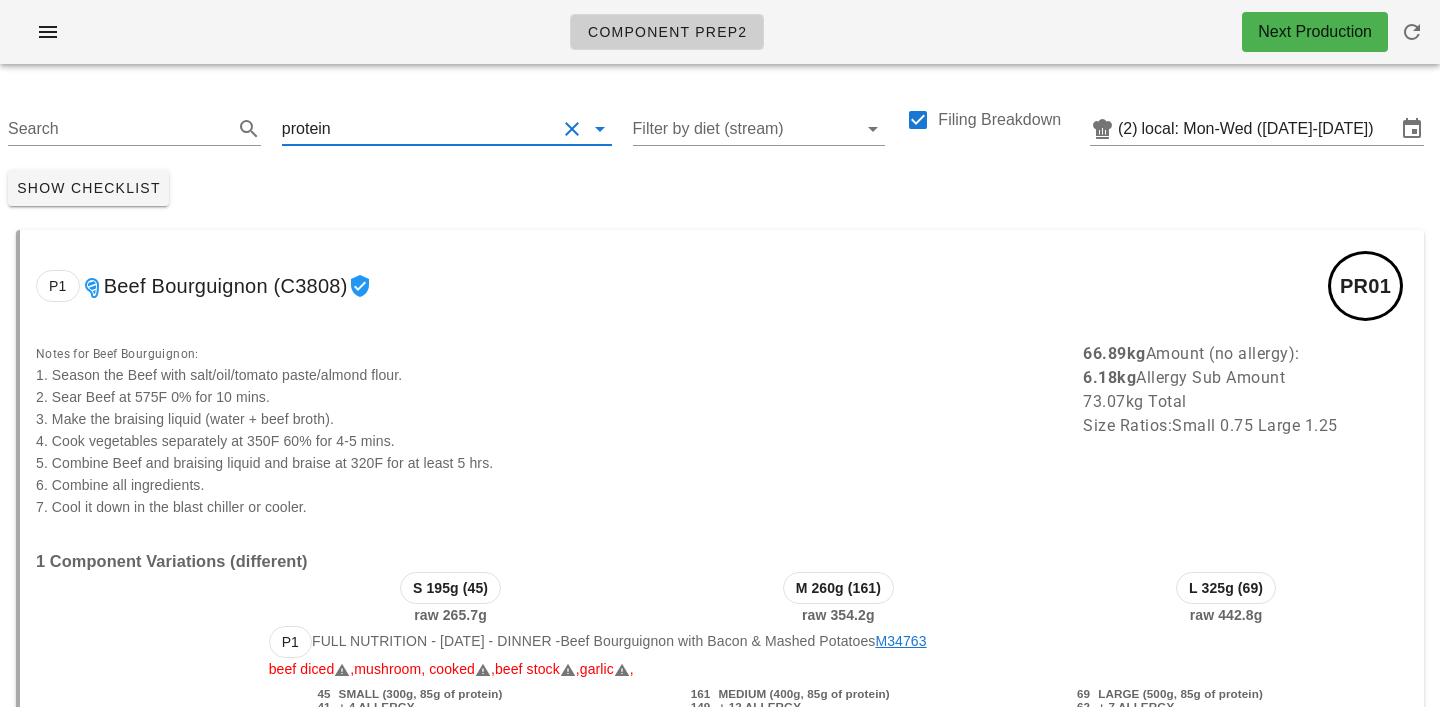 click at bounding box center (445, 129) 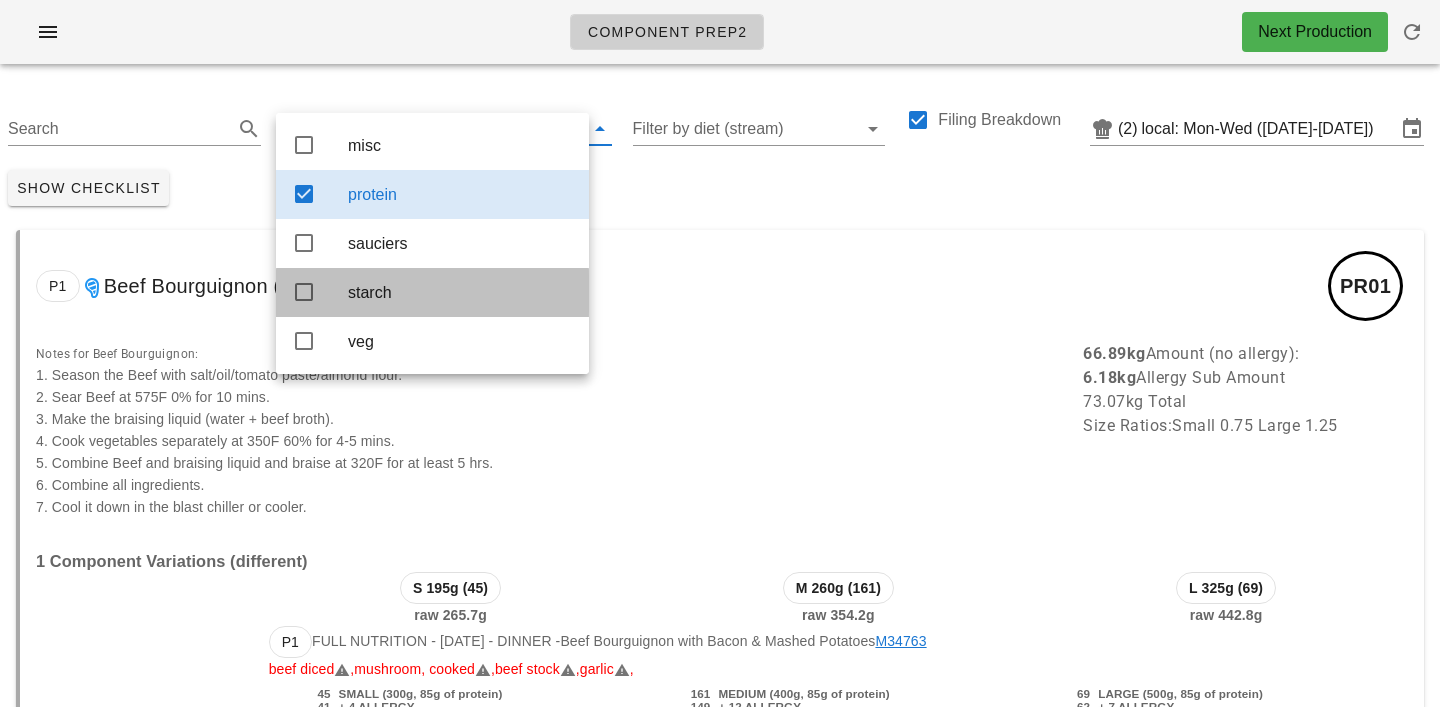 click on "starch" at bounding box center [460, 292] 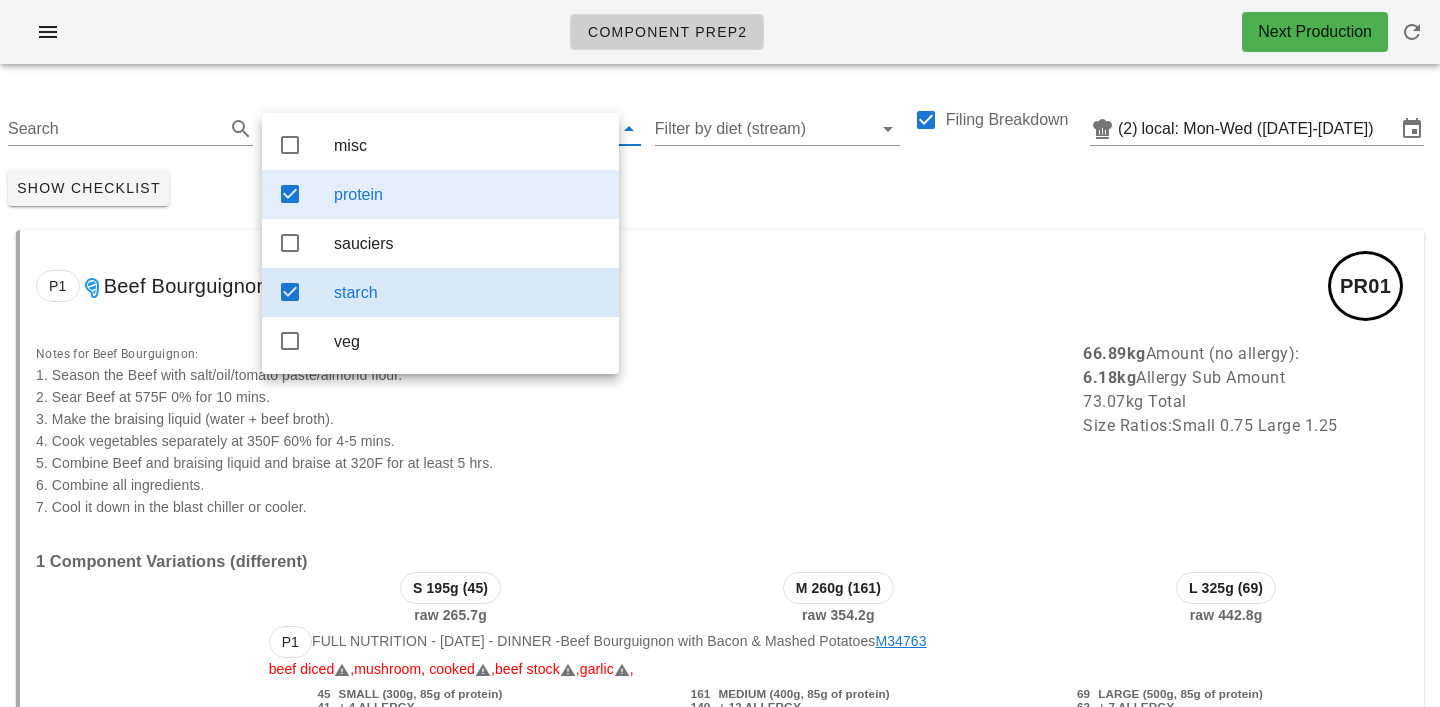 click on "protein" at bounding box center [468, 194] 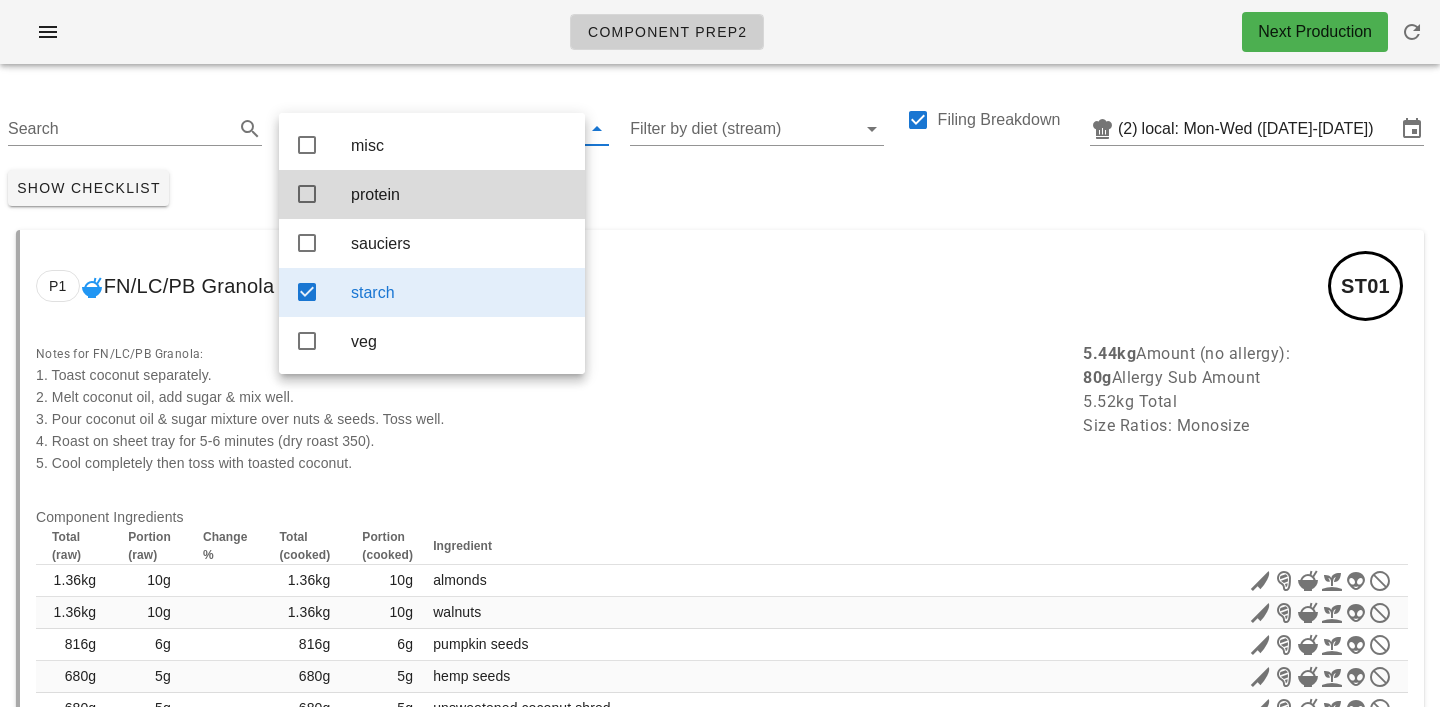 click on "Show Checklist" at bounding box center [720, 188] 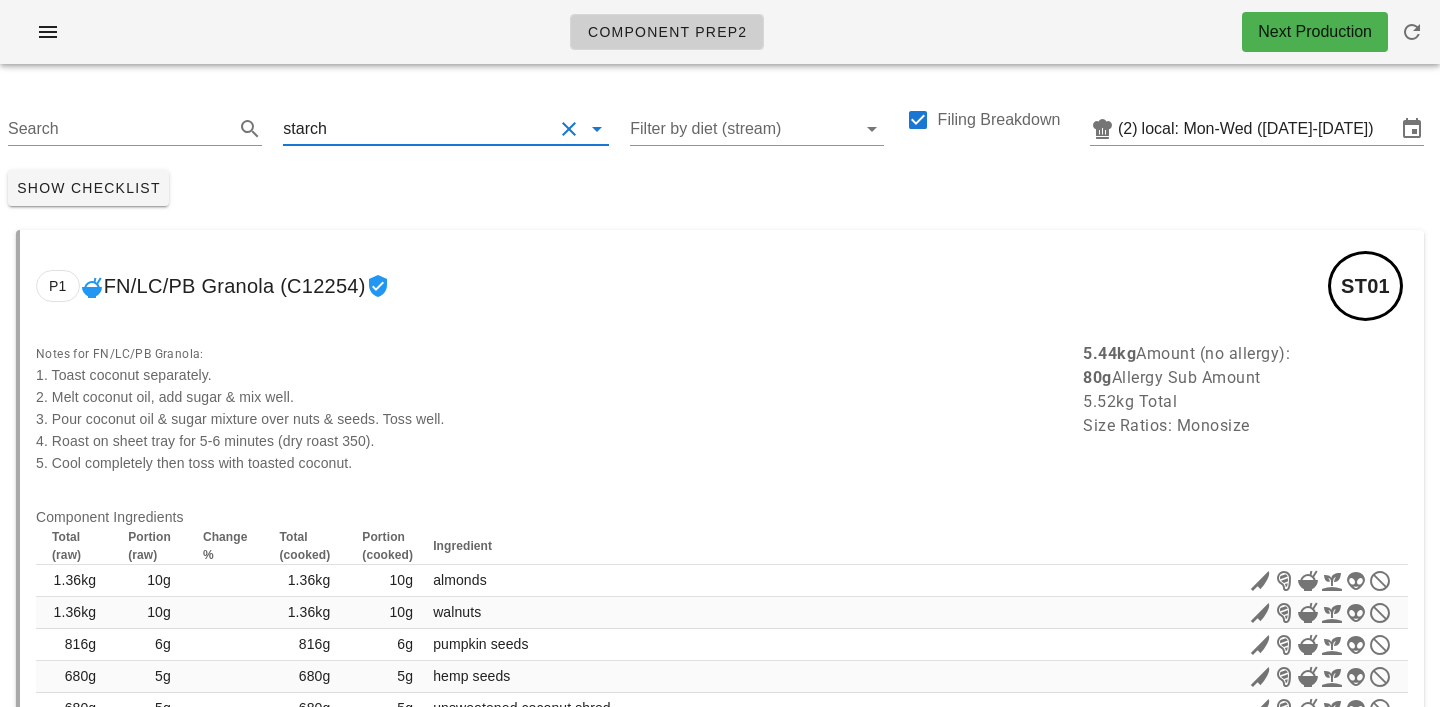 click at bounding box center (442, 129) 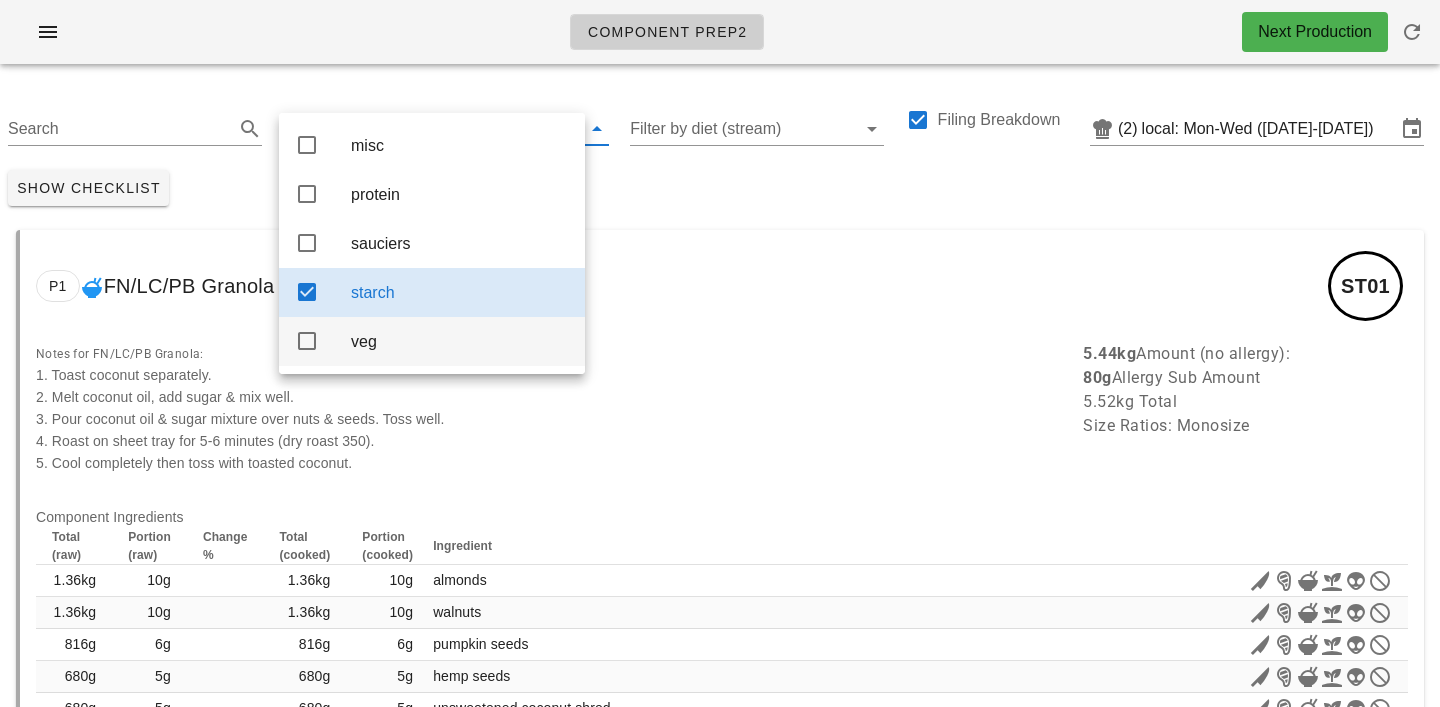 click on "veg" at bounding box center (460, 341) 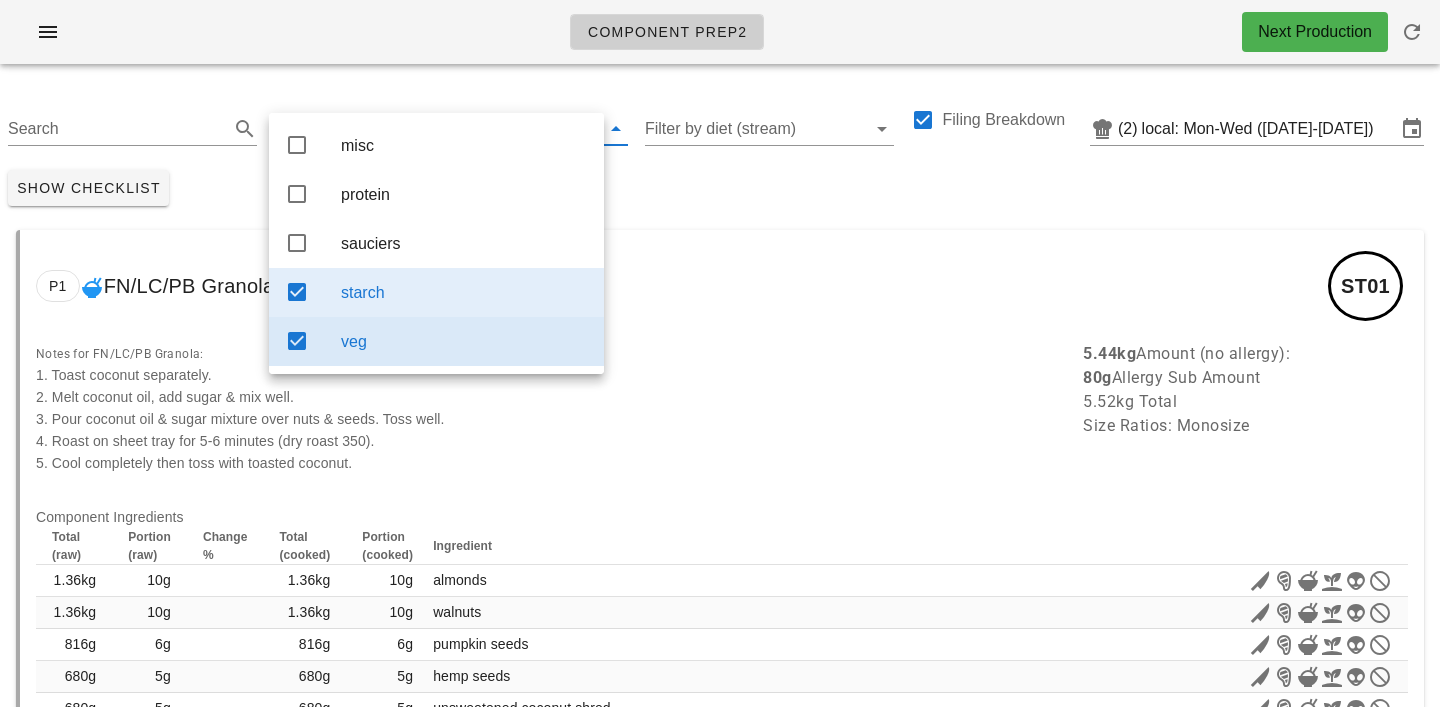 click on "starch" at bounding box center (464, 292) 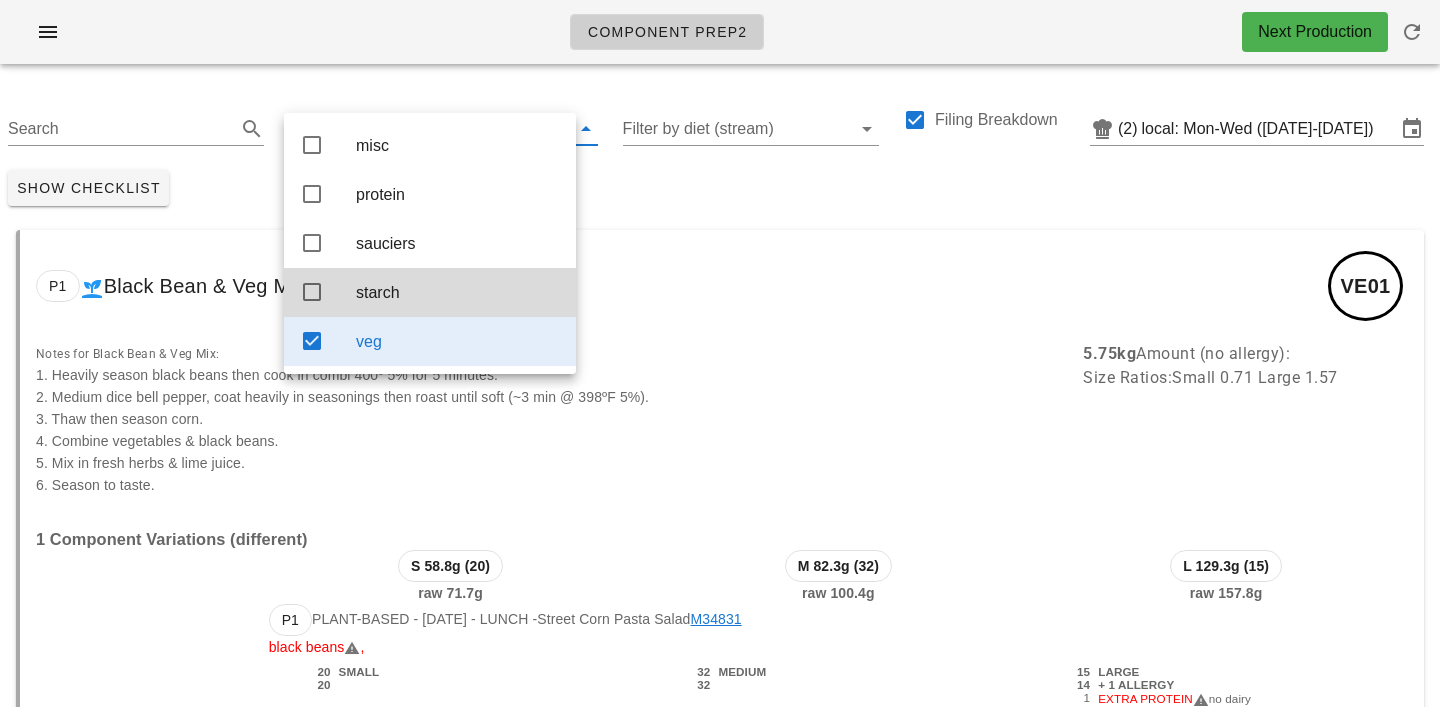 click on "Show Checklist" at bounding box center (720, 188) 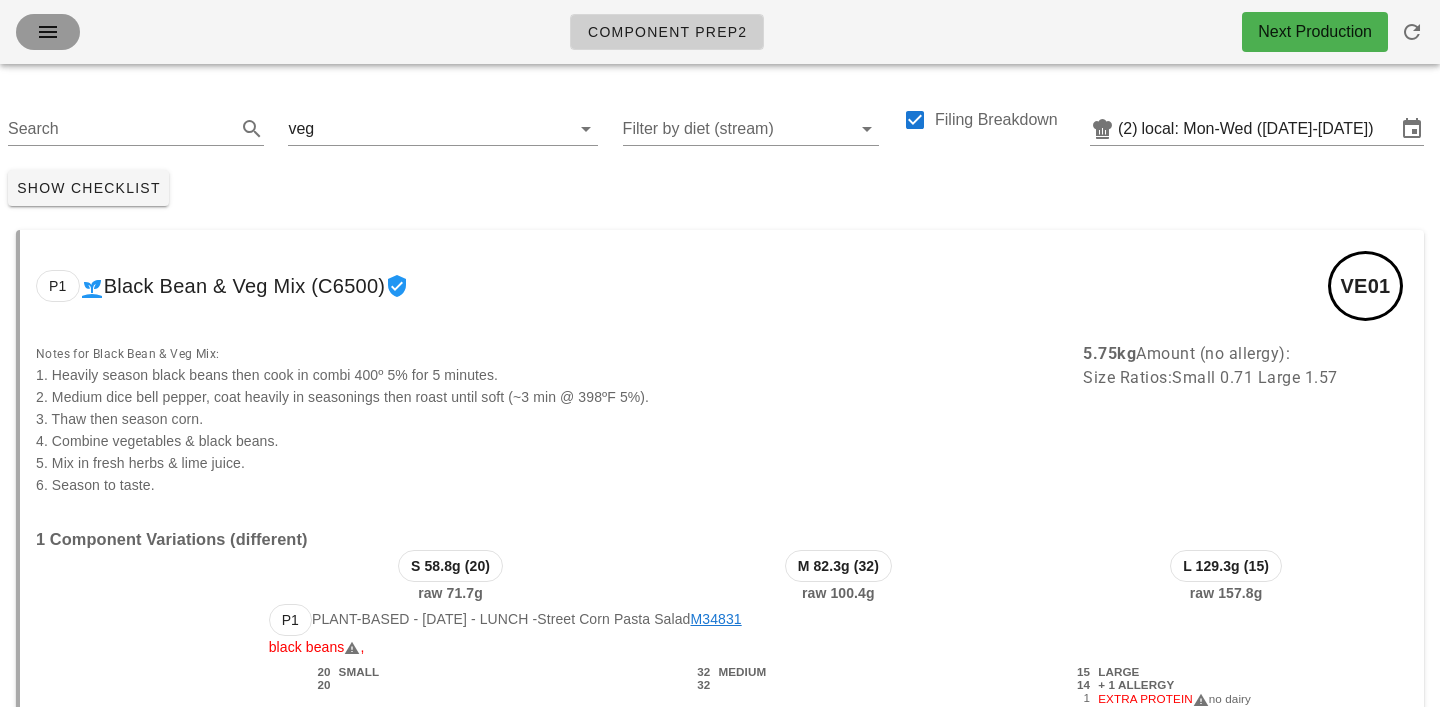 click at bounding box center [48, 32] 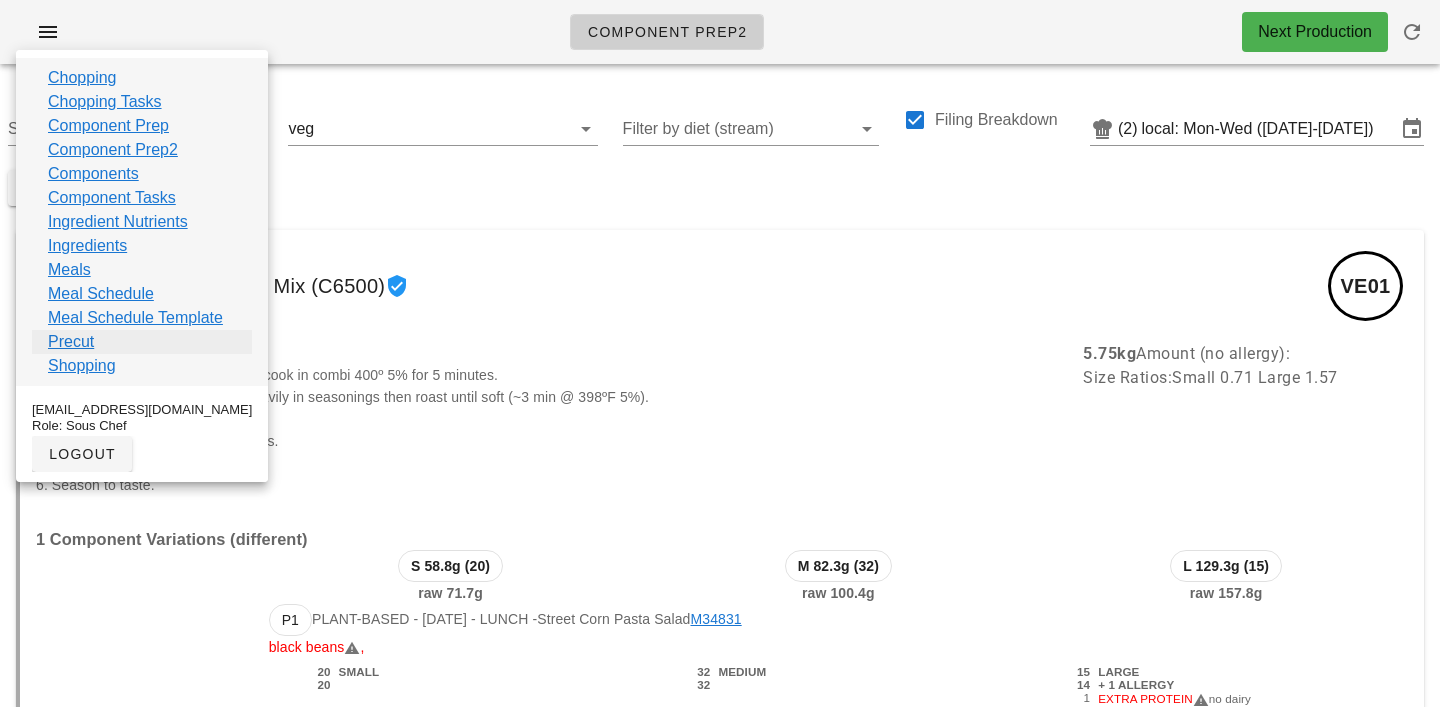 click on "Precut" at bounding box center (71, 342) 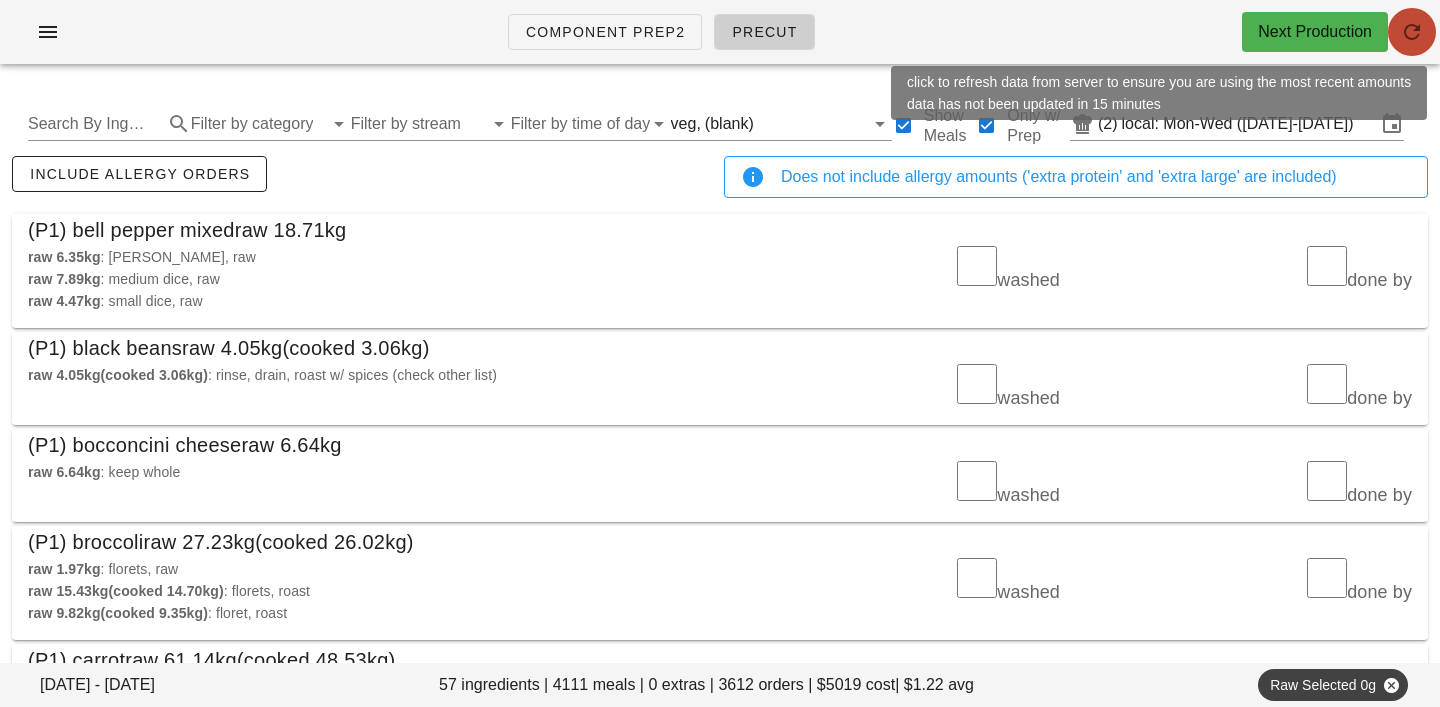 click at bounding box center [1412, 32] 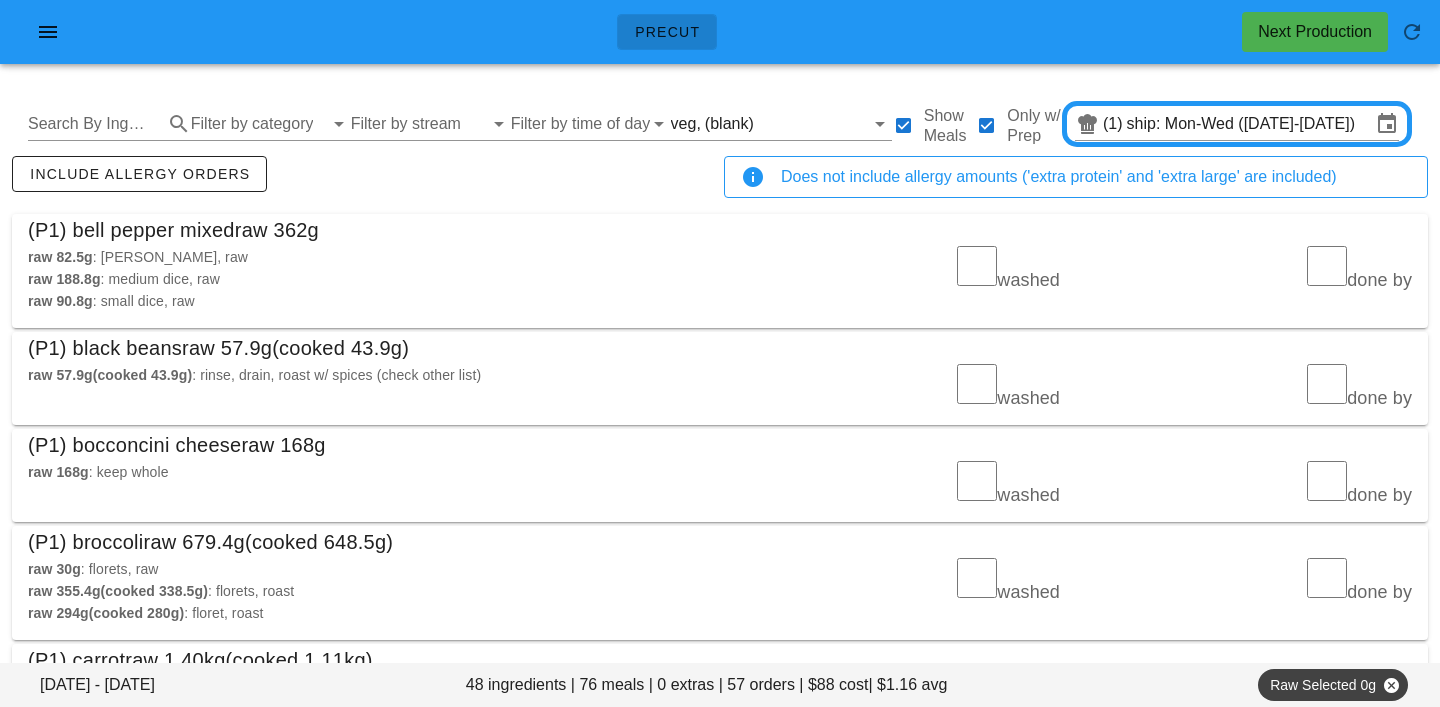 scroll, scrollTop: 0, scrollLeft: 0, axis: both 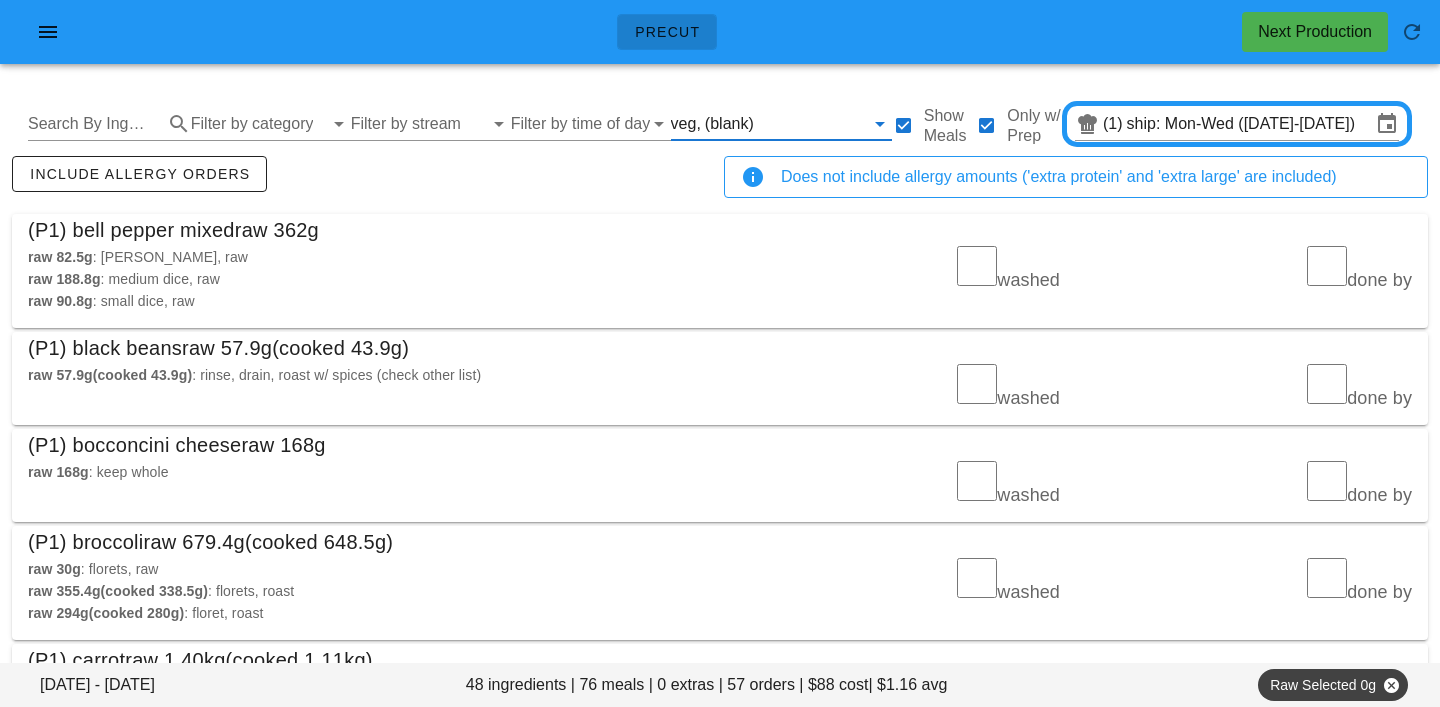 click at bounding box center (811, 124) 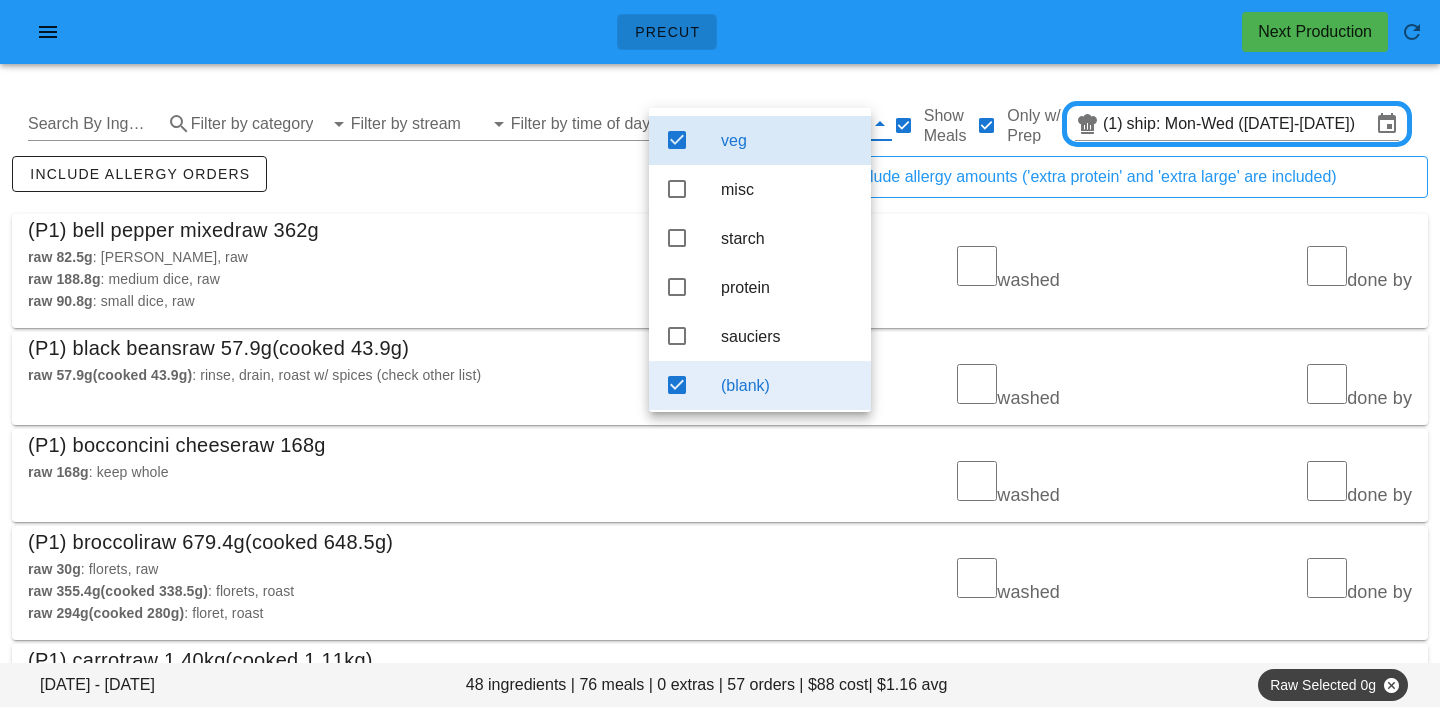 click on "(blank)" at bounding box center (788, 385) 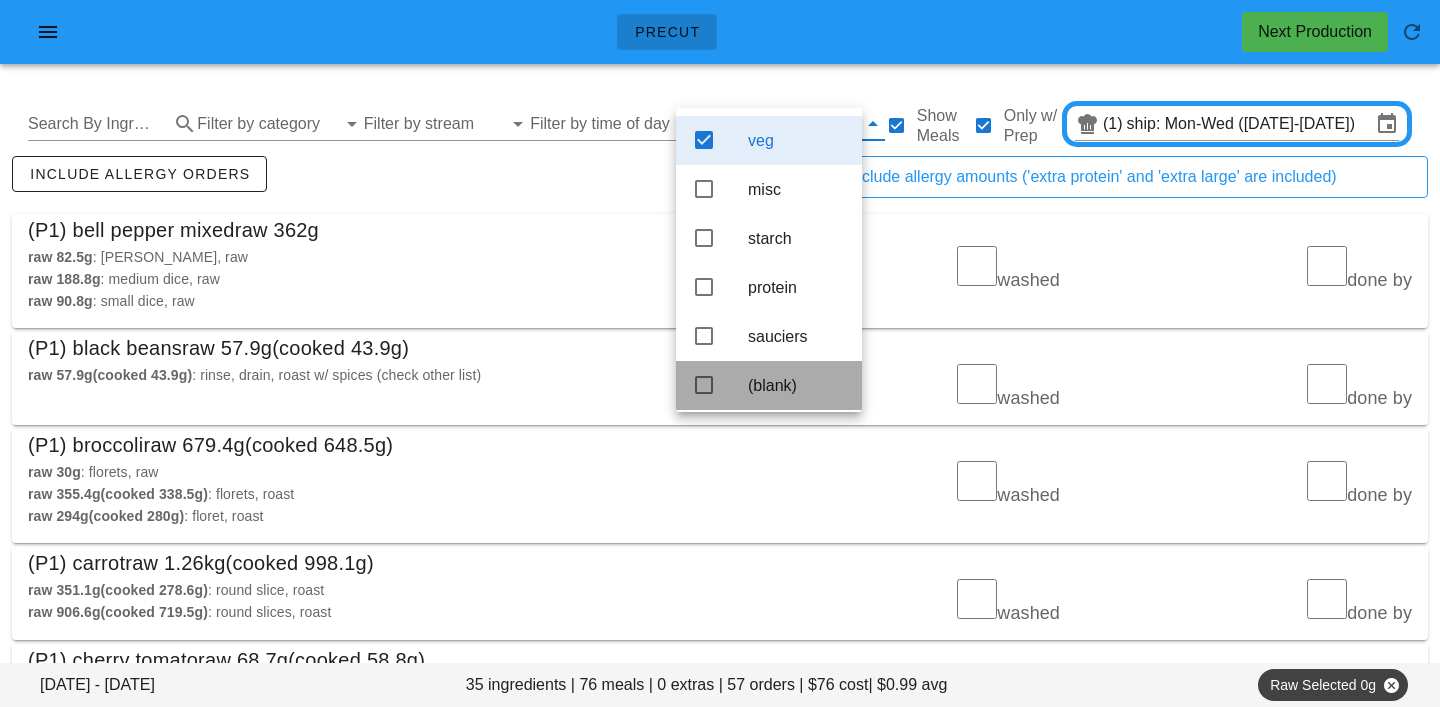 scroll, scrollTop: 18, scrollLeft: 0, axis: vertical 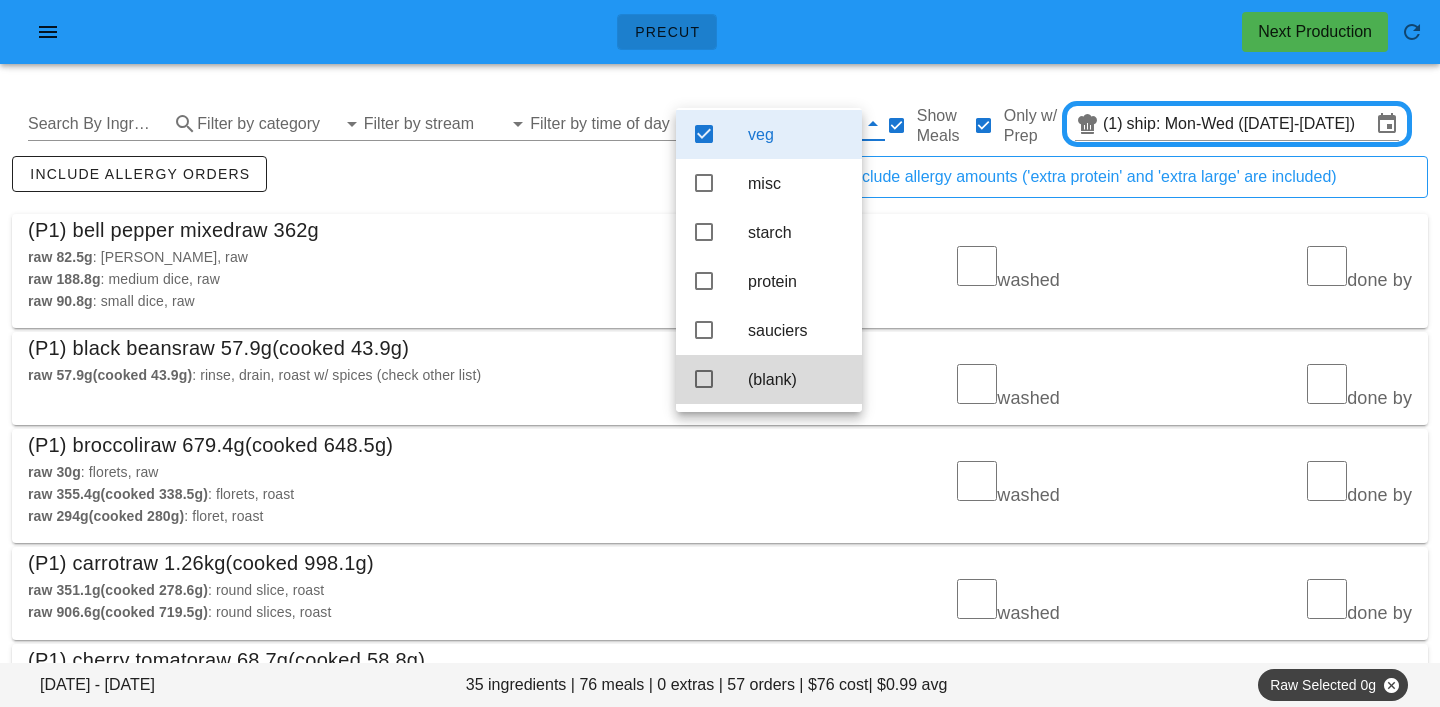 click on "raw 82.5g   : julienne, raw" at bounding box center [368, 257] 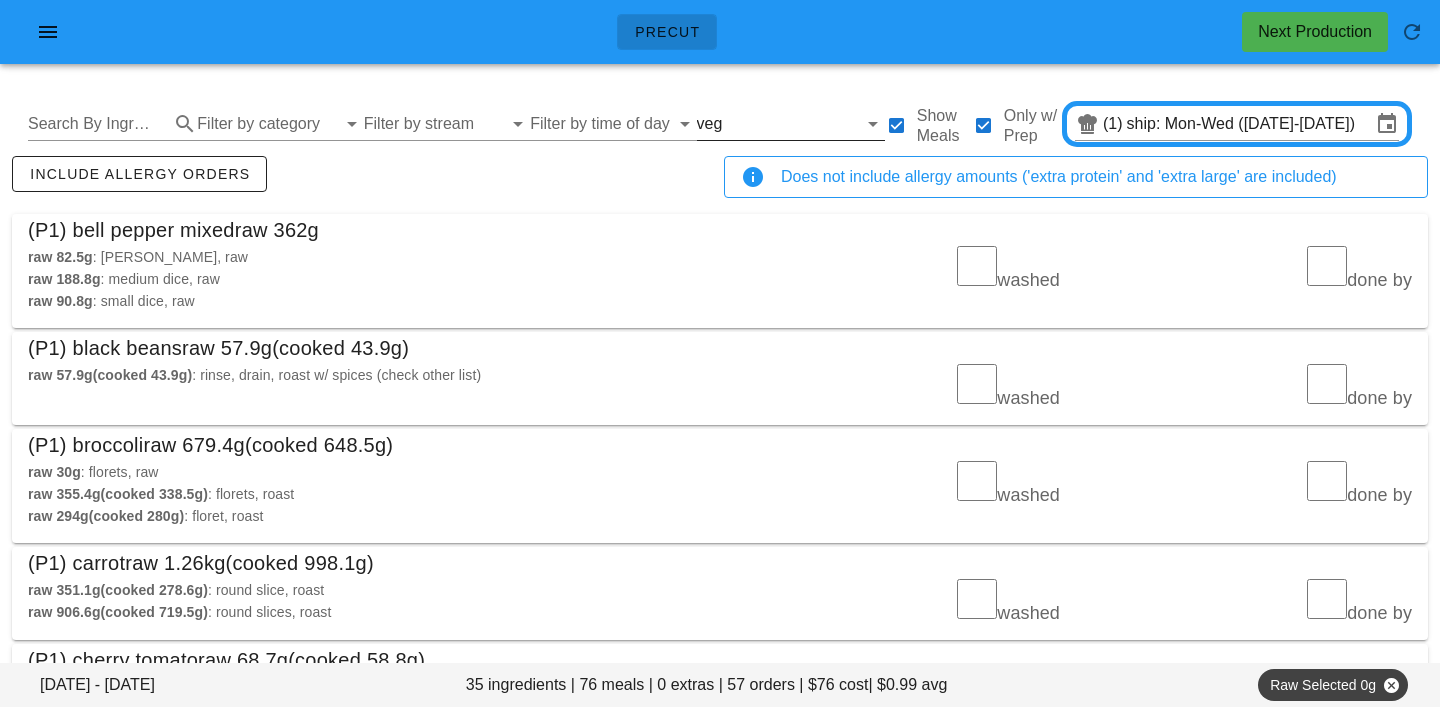 click at bounding box center [791, 124] 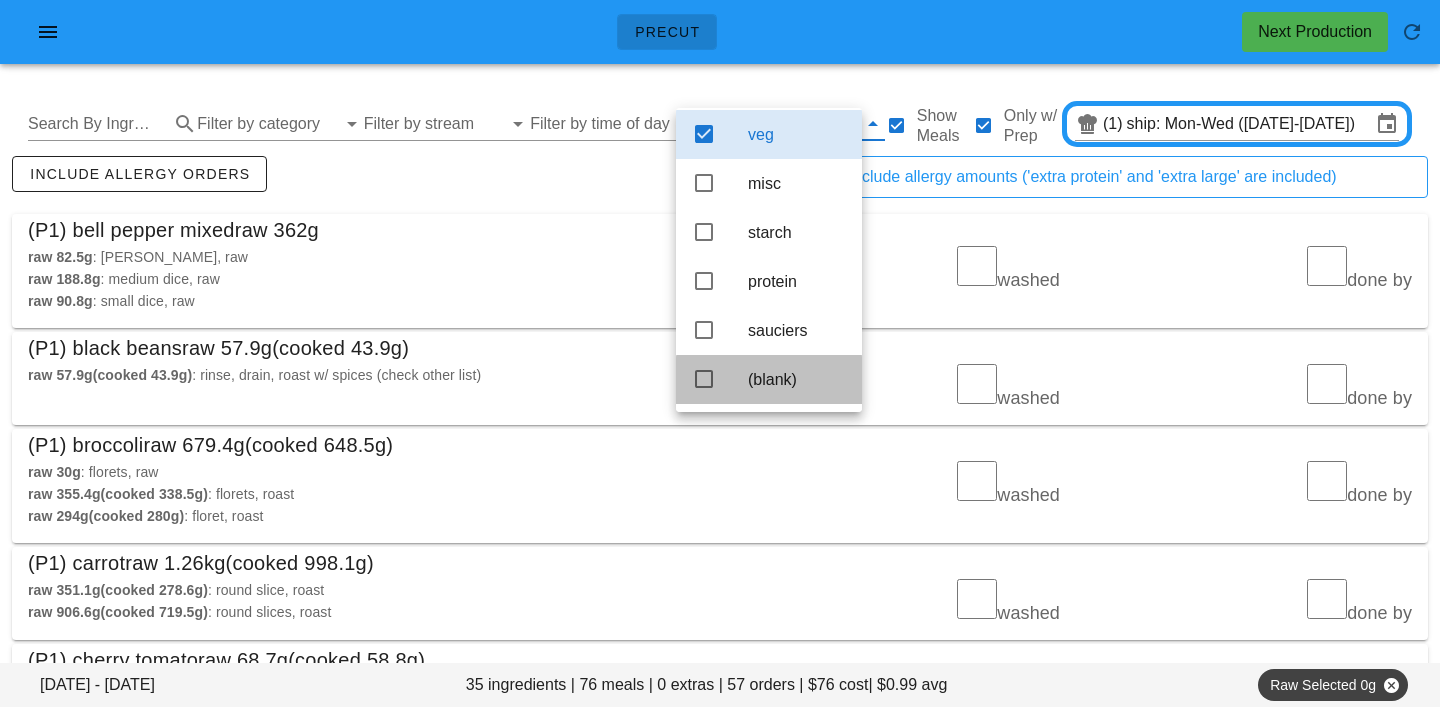 click on "(blank)" at bounding box center (797, 379) 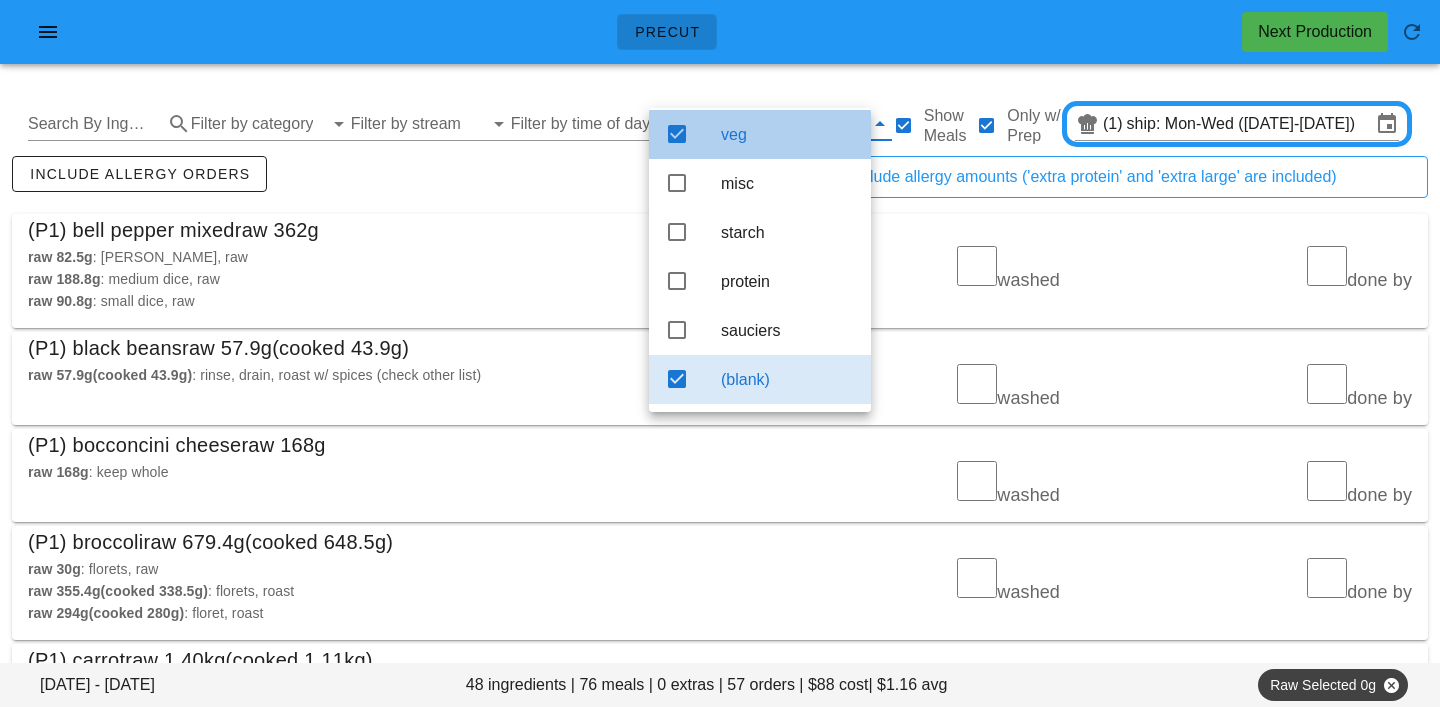 click on "veg" at bounding box center (788, 134) 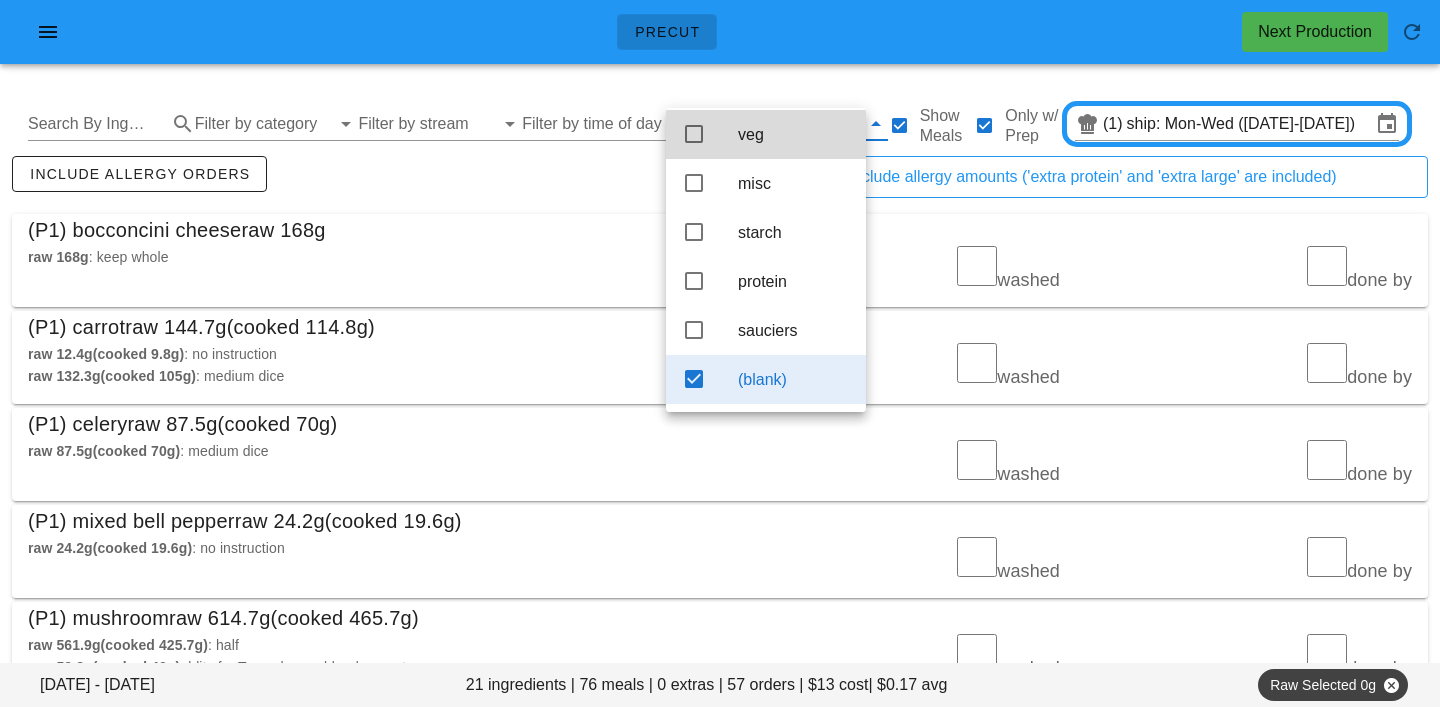 scroll, scrollTop: 0, scrollLeft: 0, axis: both 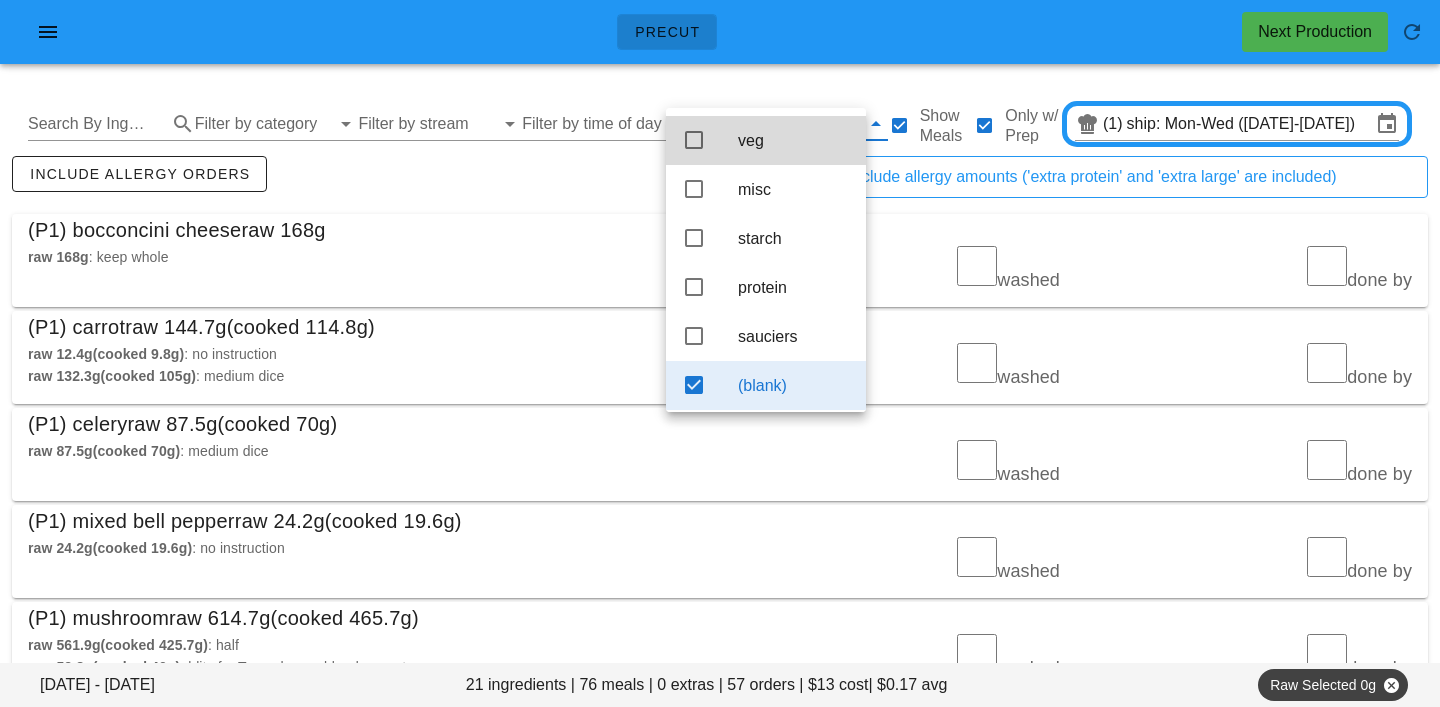 click on "include allergy orders" at bounding box center [364, 185] 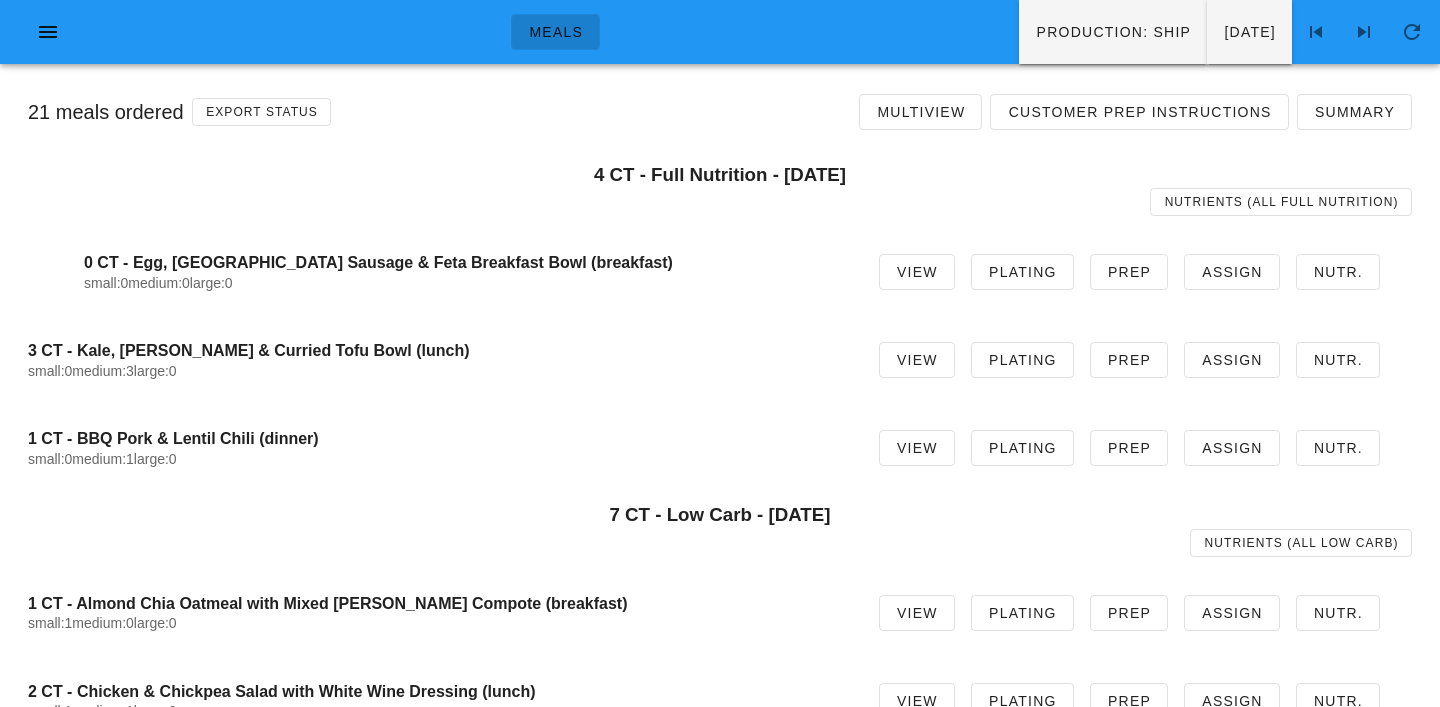 scroll, scrollTop: 0, scrollLeft: 0, axis: both 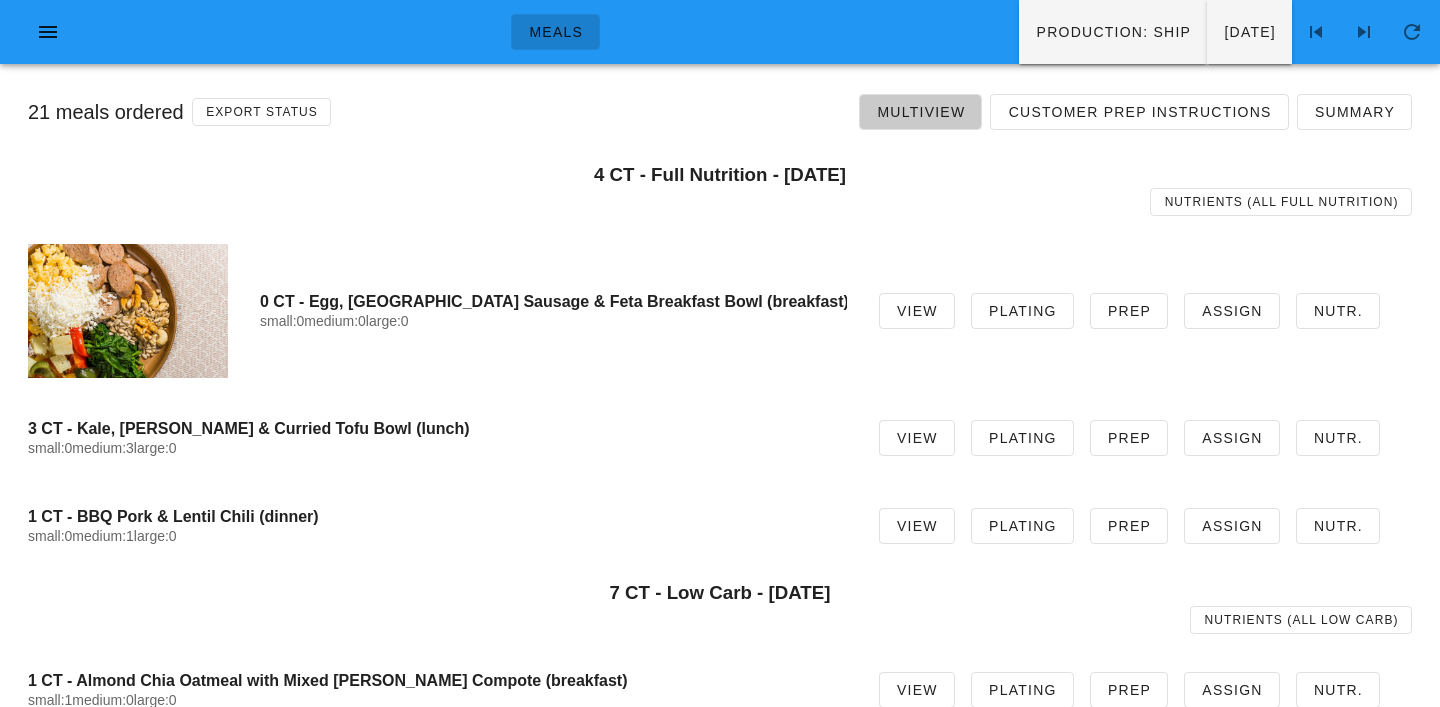 click on "Multiview" at bounding box center (920, 112) 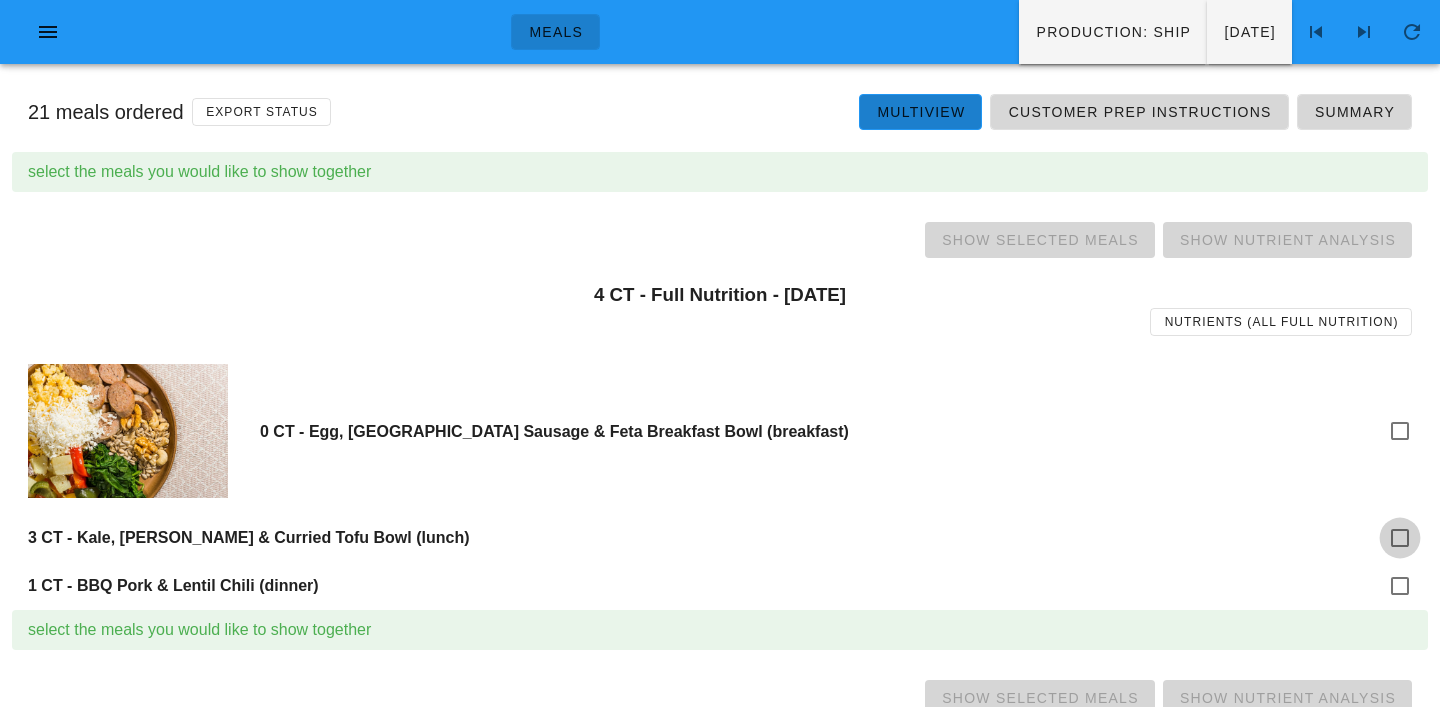 click at bounding box center (1400, 538) 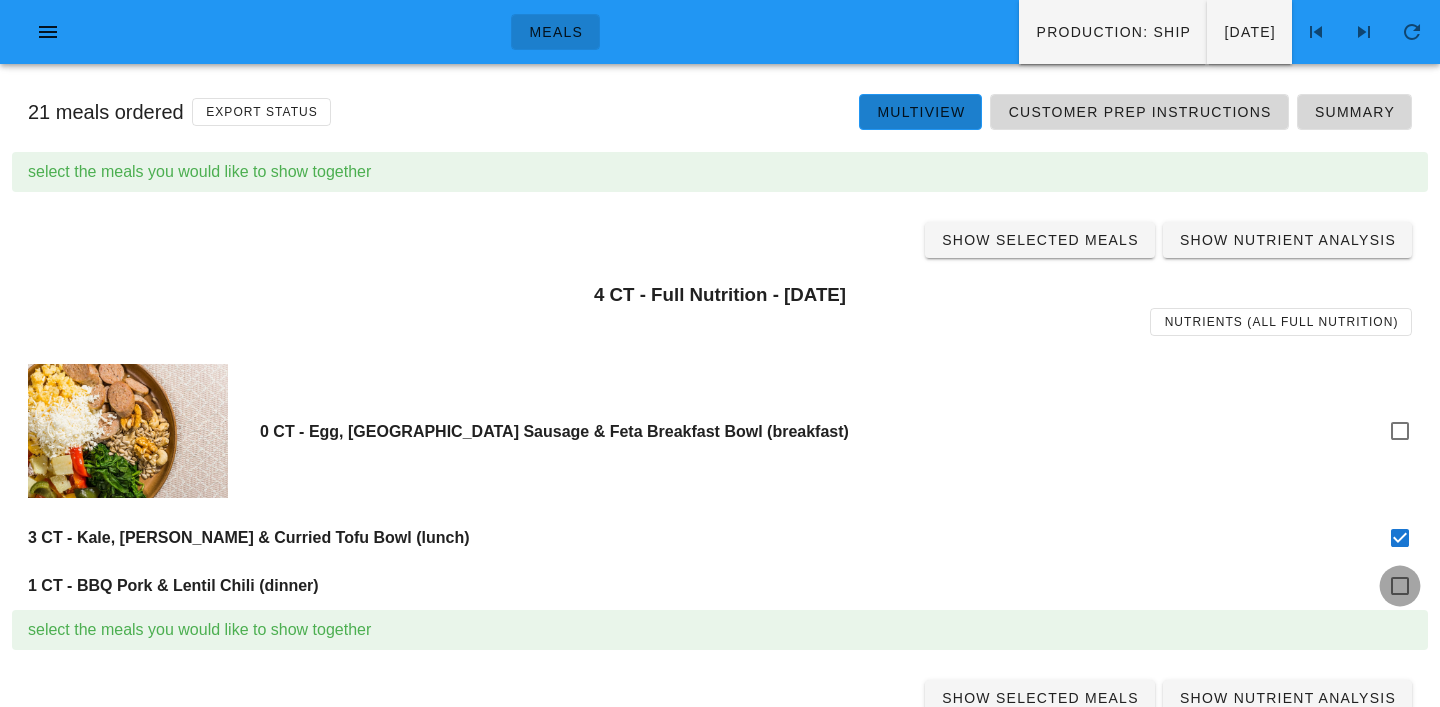 click at bounding box center (1400, 586) 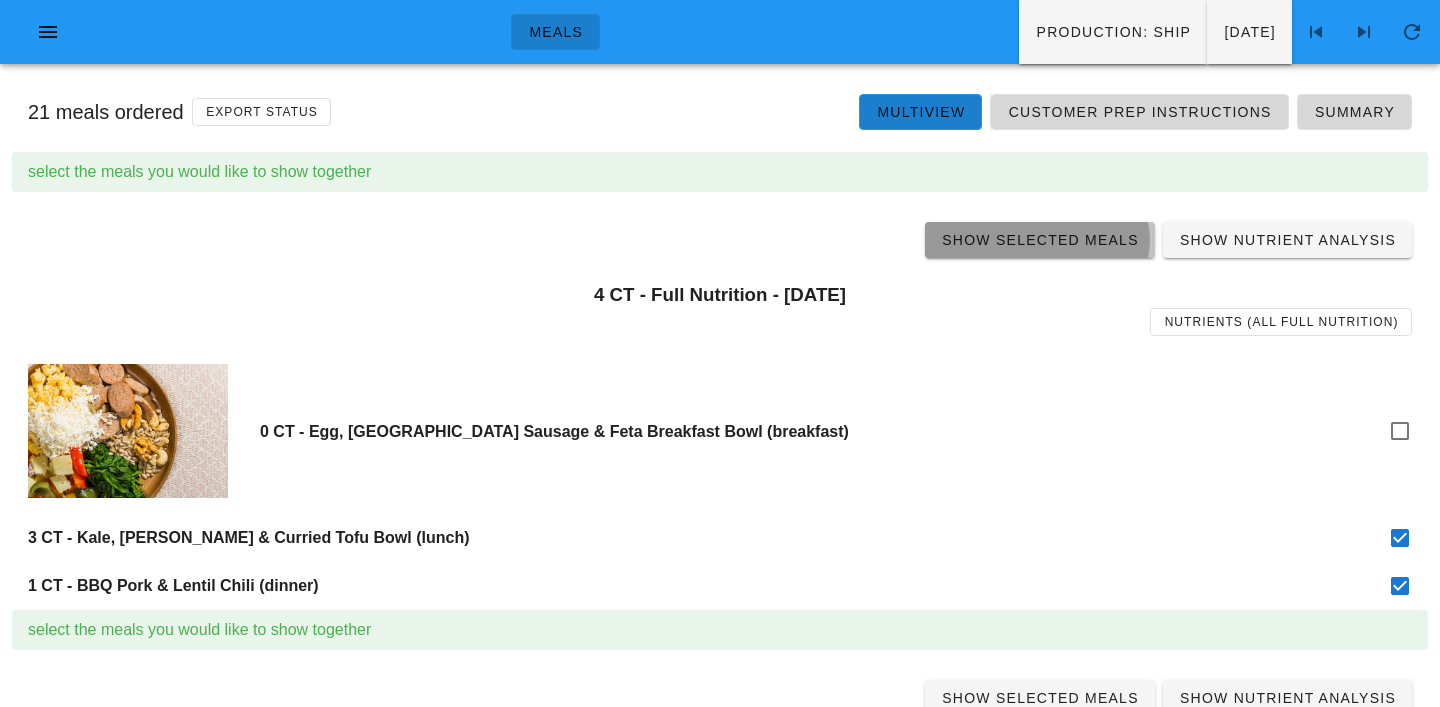 click on "Show Selected Meals" at bounding box center [1040, 240] 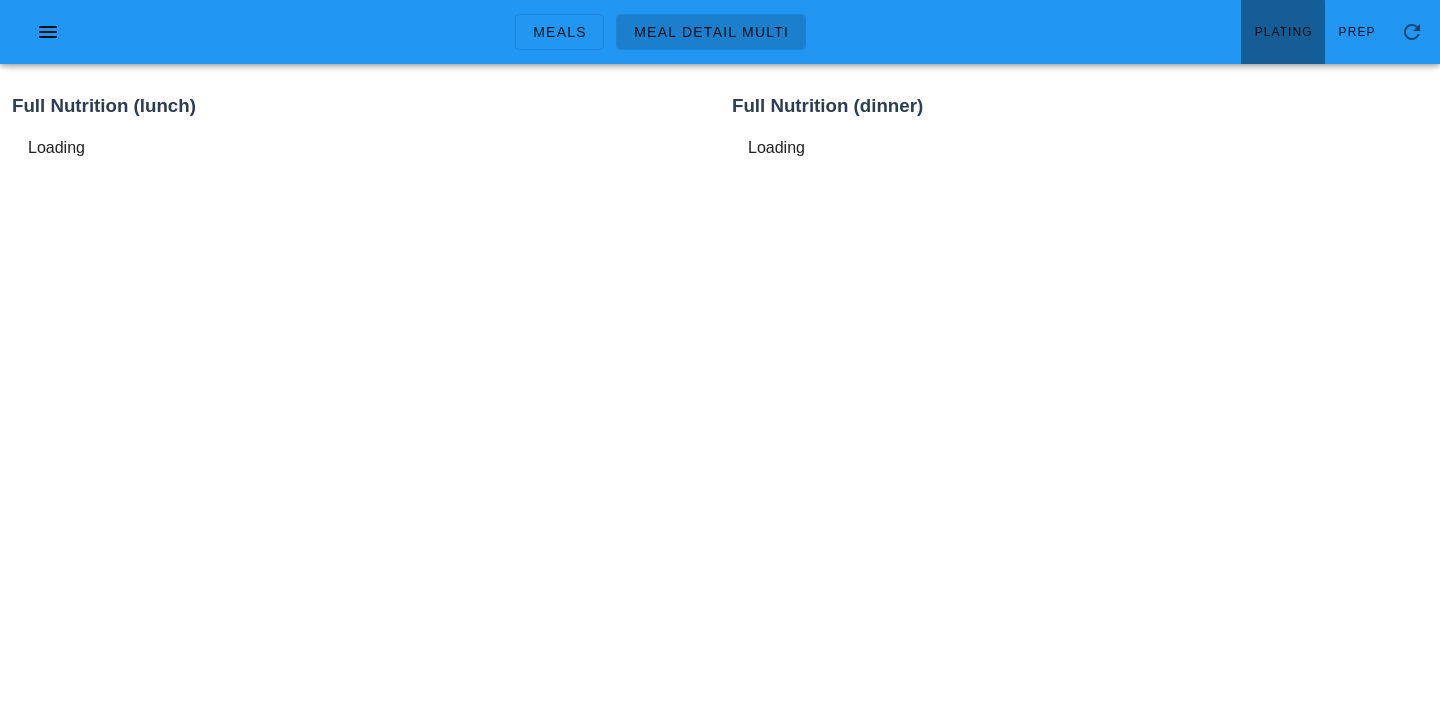 click on "Plating" at bounding box center (1283, 32) 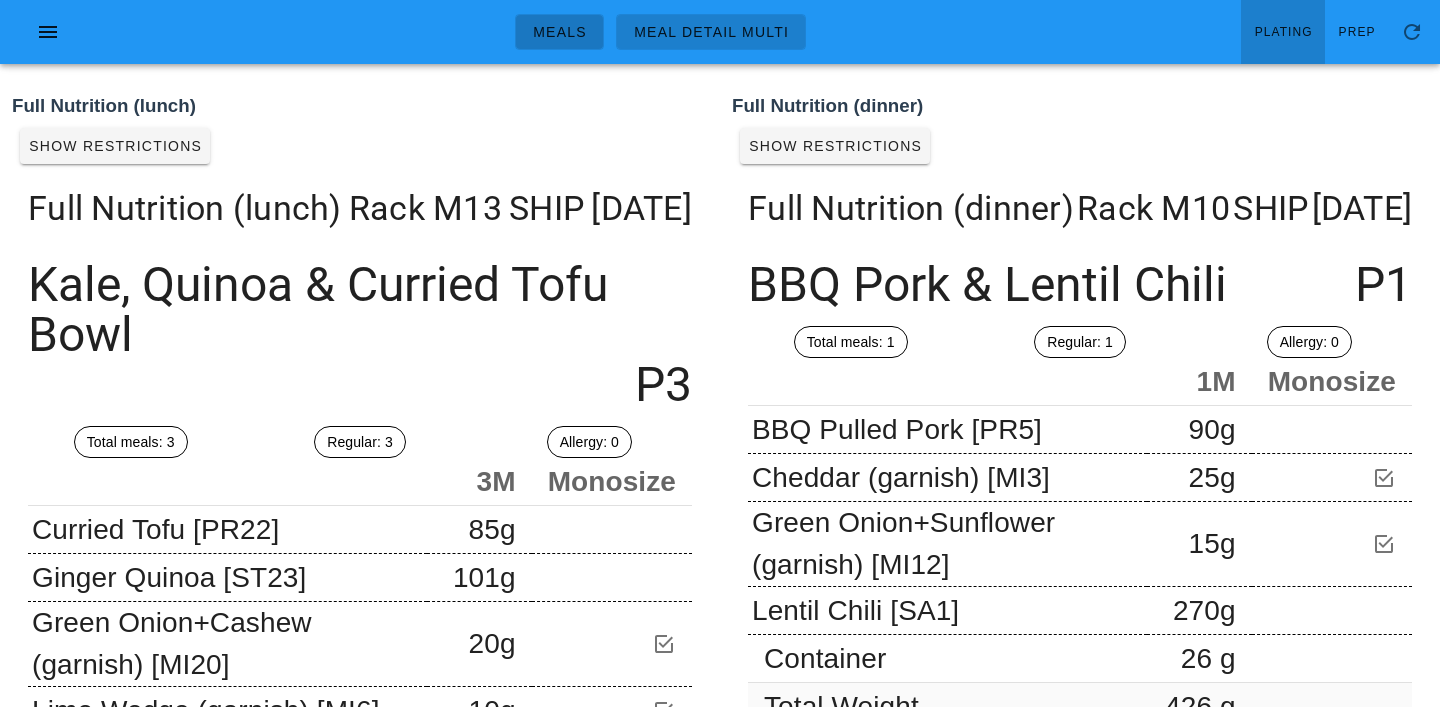 click on "Meals" at bounding box center [559, 32] 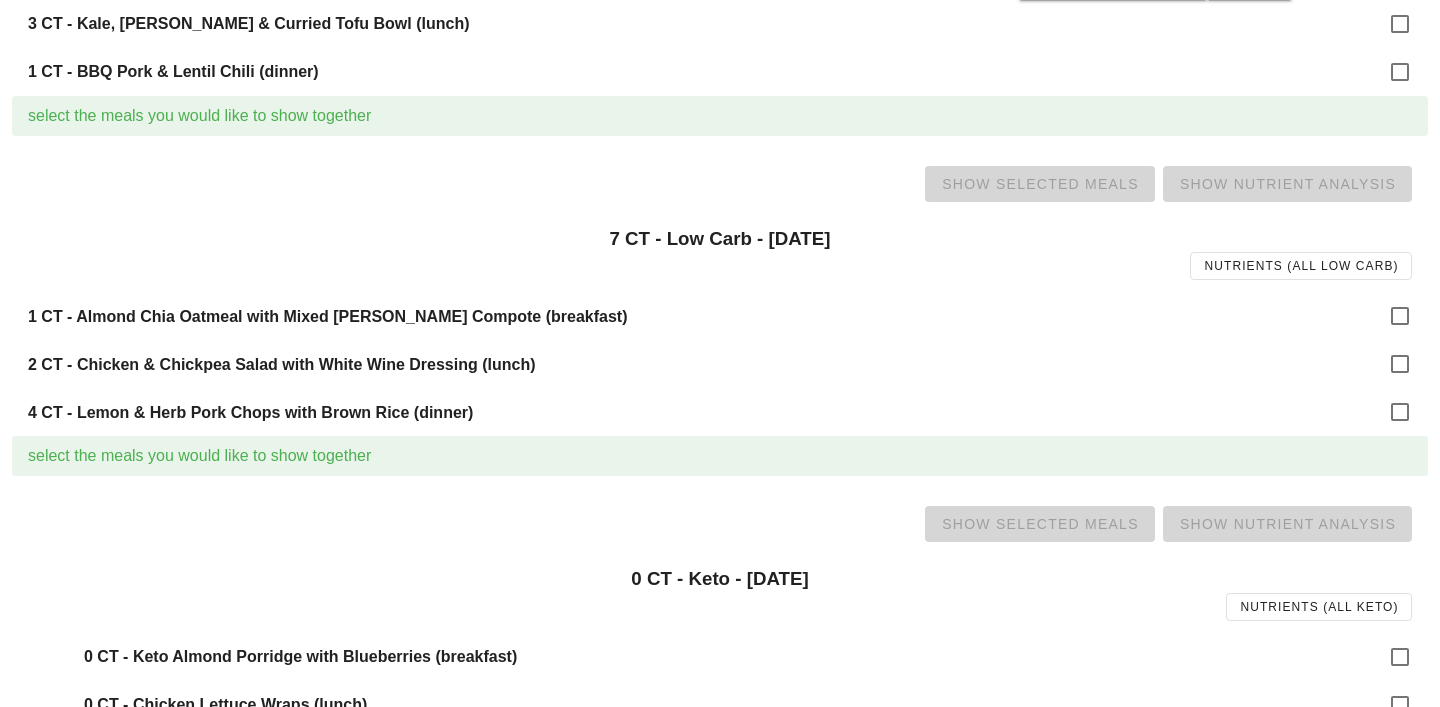 scroll, scrollTop: 526, scrollLeft: 0, axis: vertical 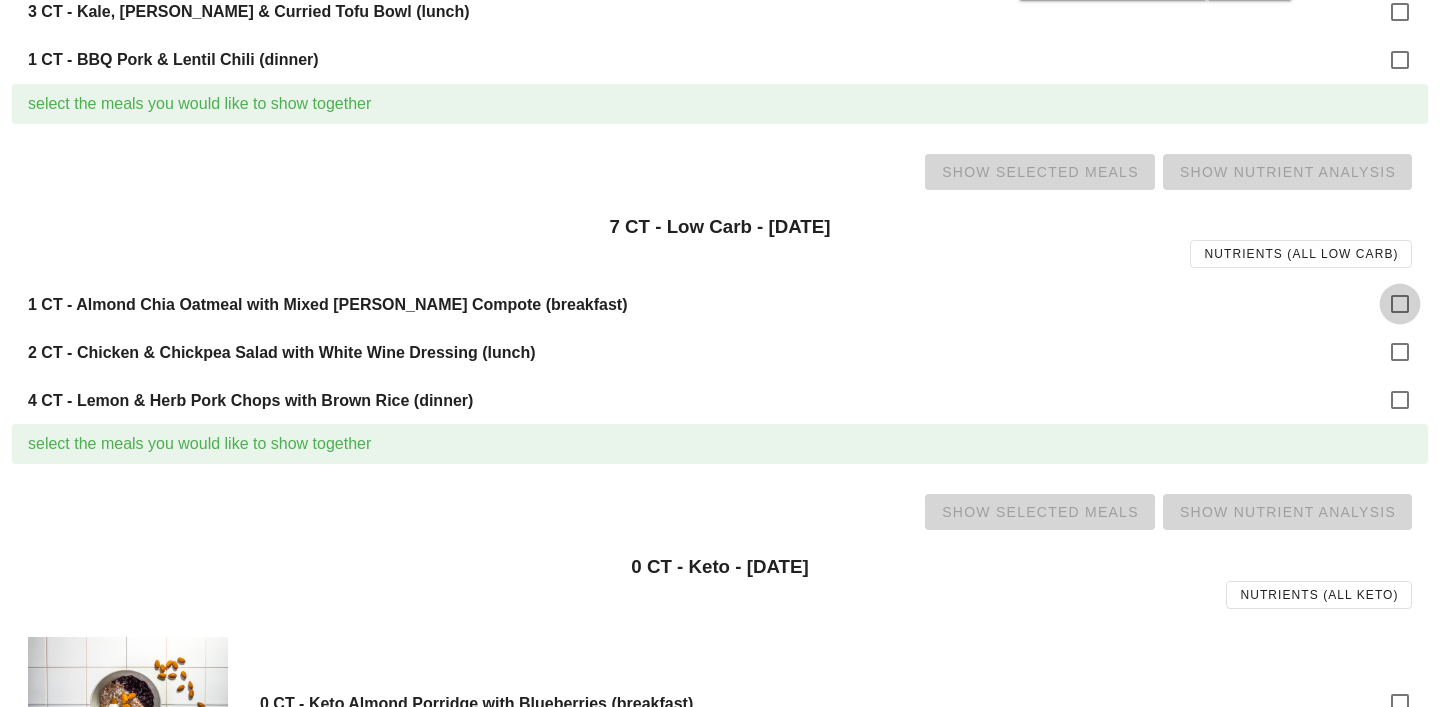 click at bounding box center [1400, 304] 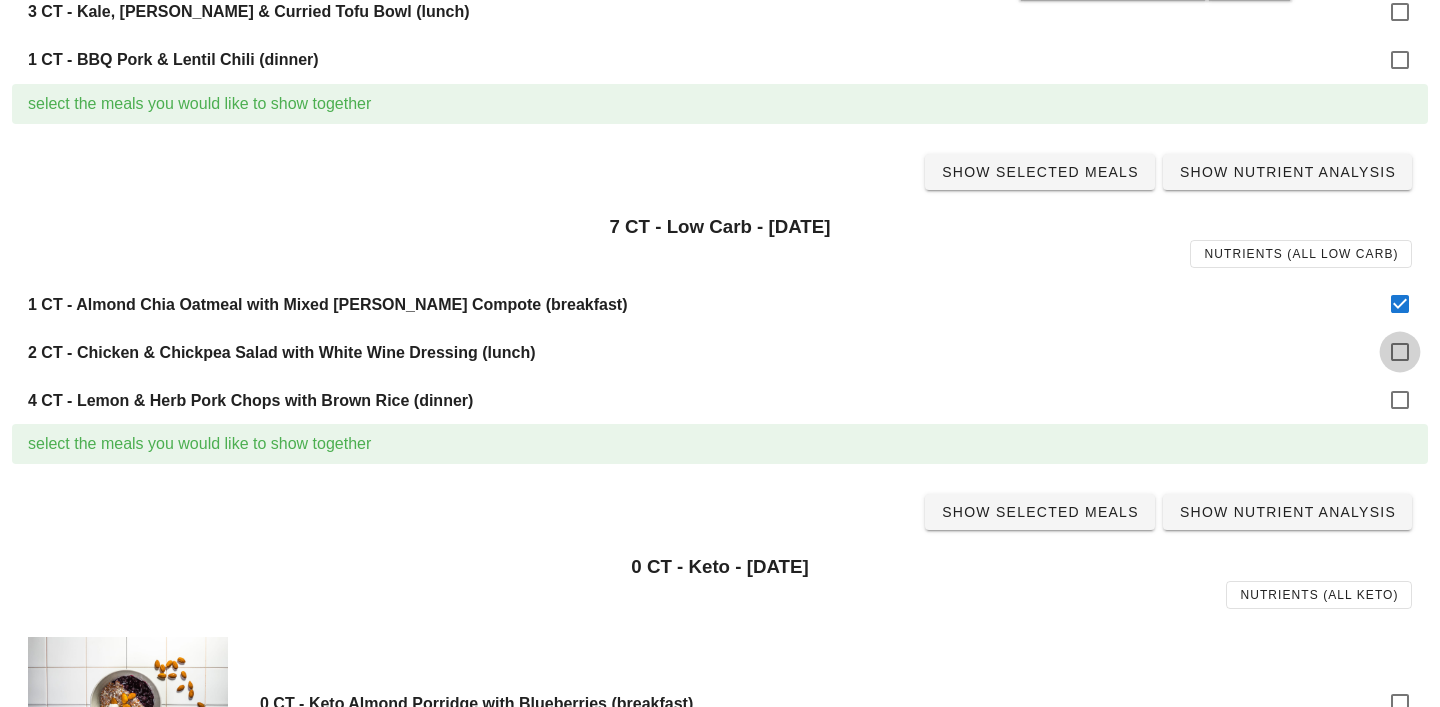 click at bounding box center [1400, 352] 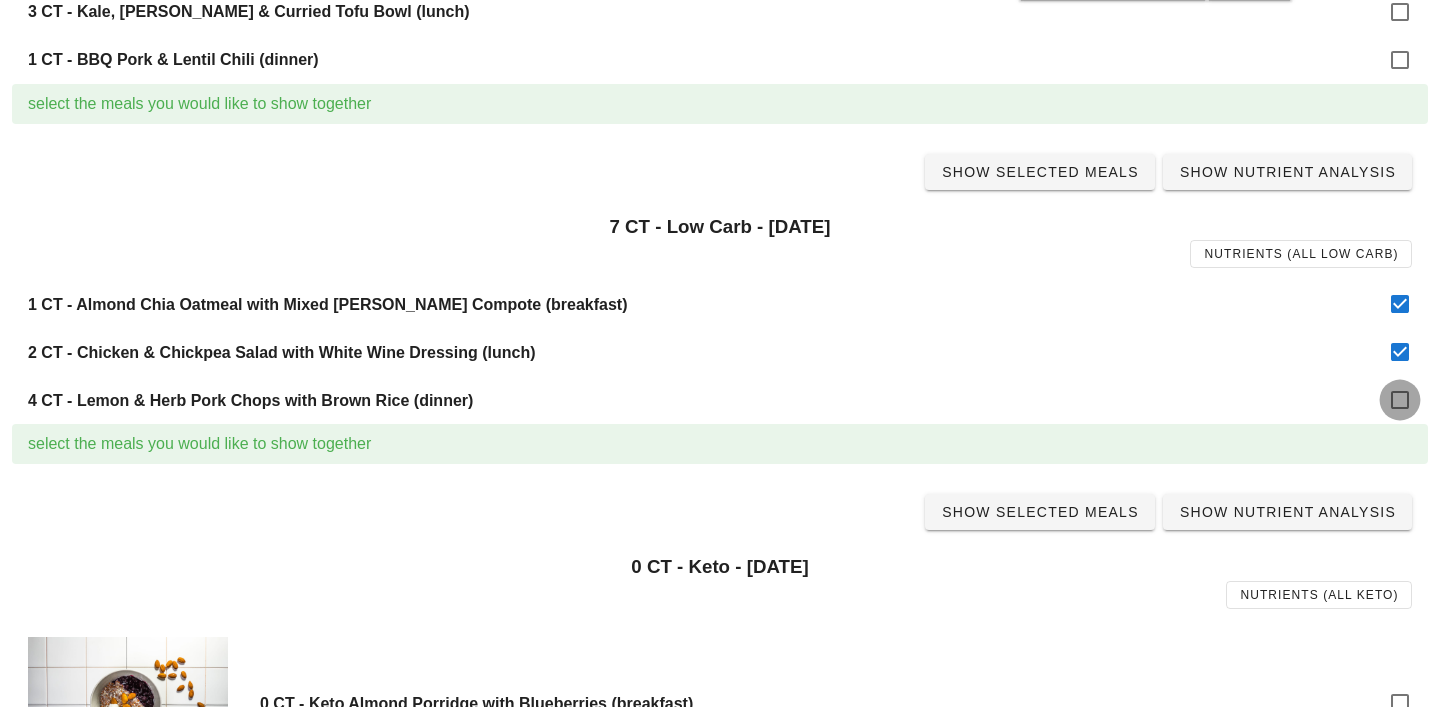 click at bounding box center (1400, 400) 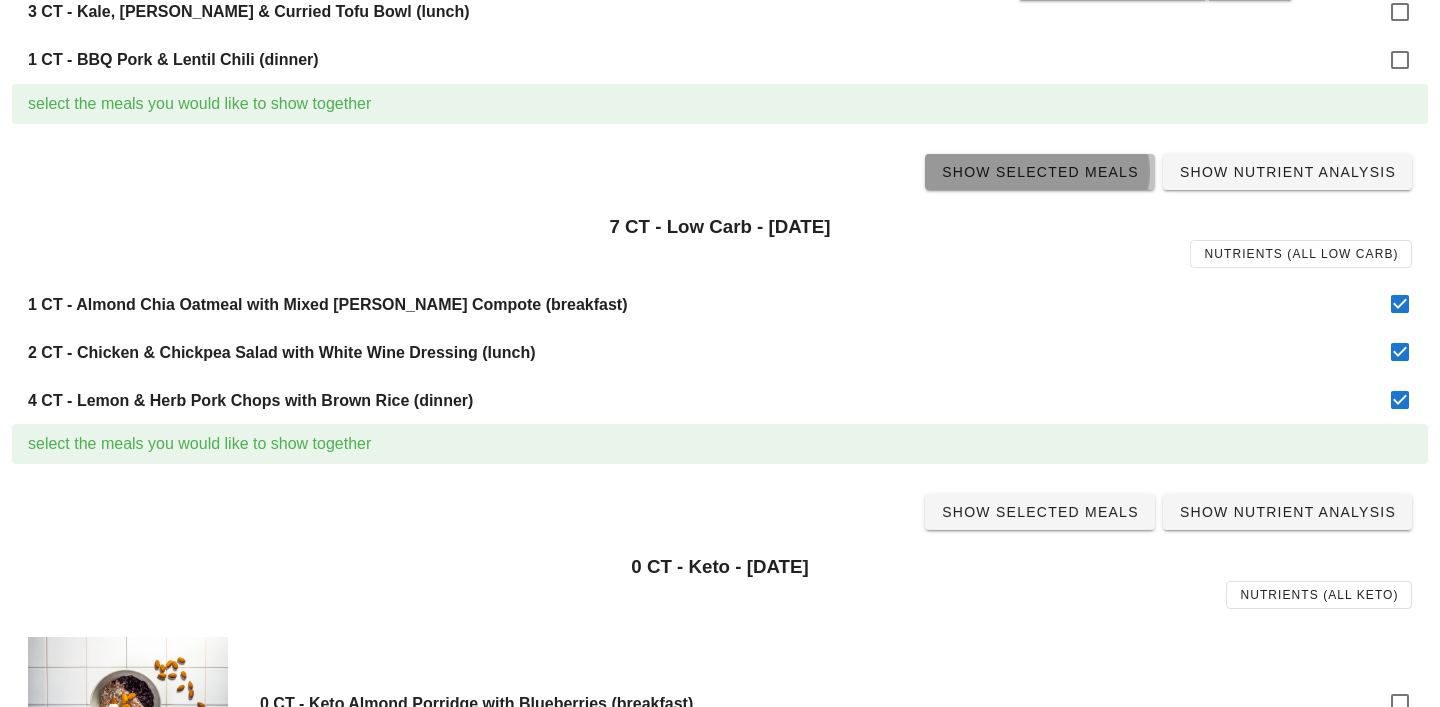 click on "Show Selected Meals" at bounding box center (1040, 172) 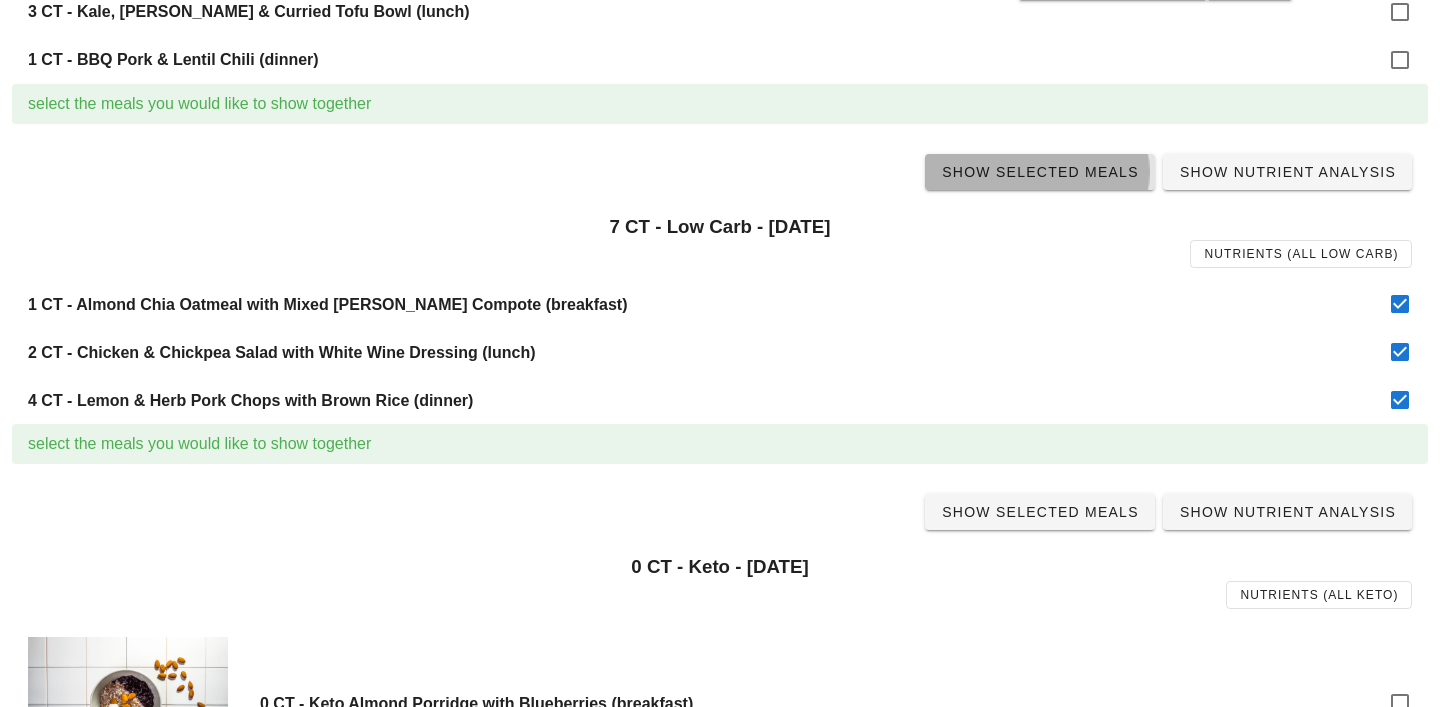 scroll, scrollTop: 0, scrollLeft: 0, axis: both 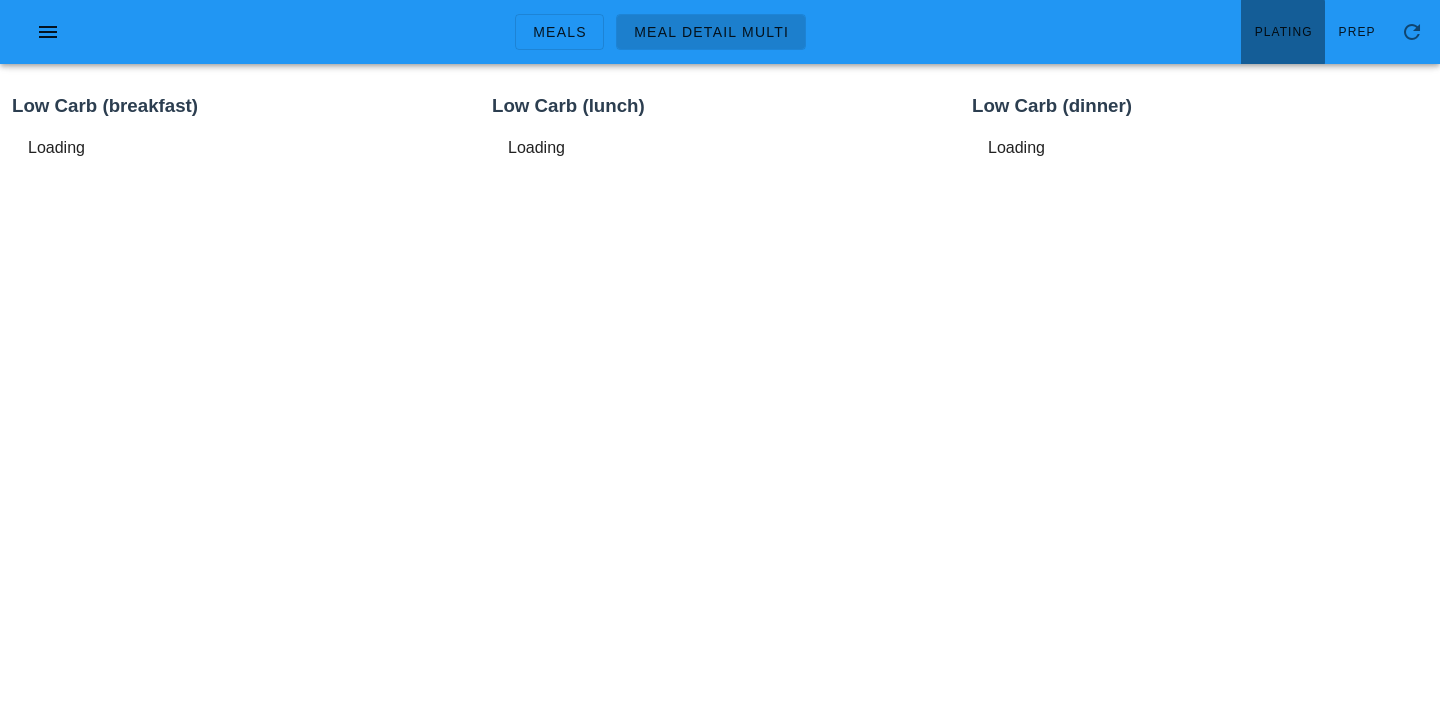 click on "Plating" at bounding box center [1283, 32] 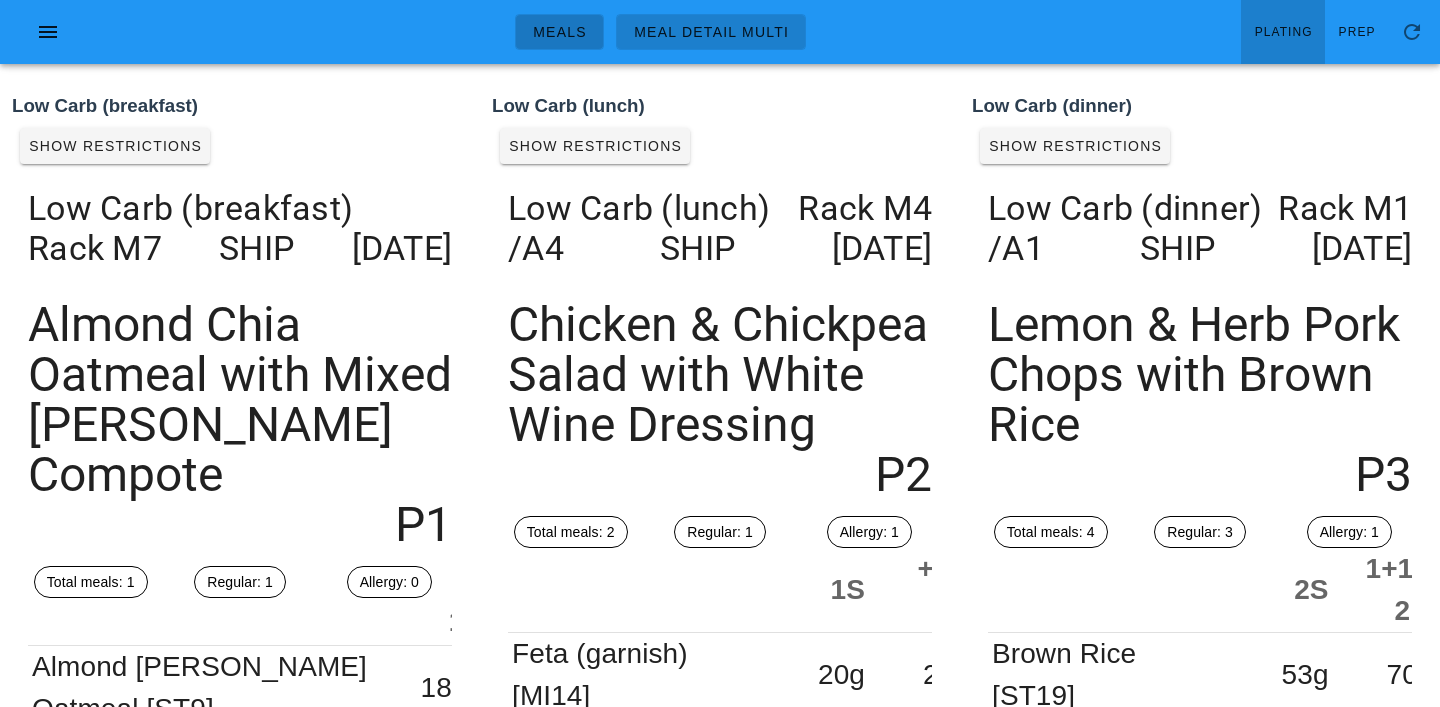 click on "Meals" at bounding box center (559, 32) 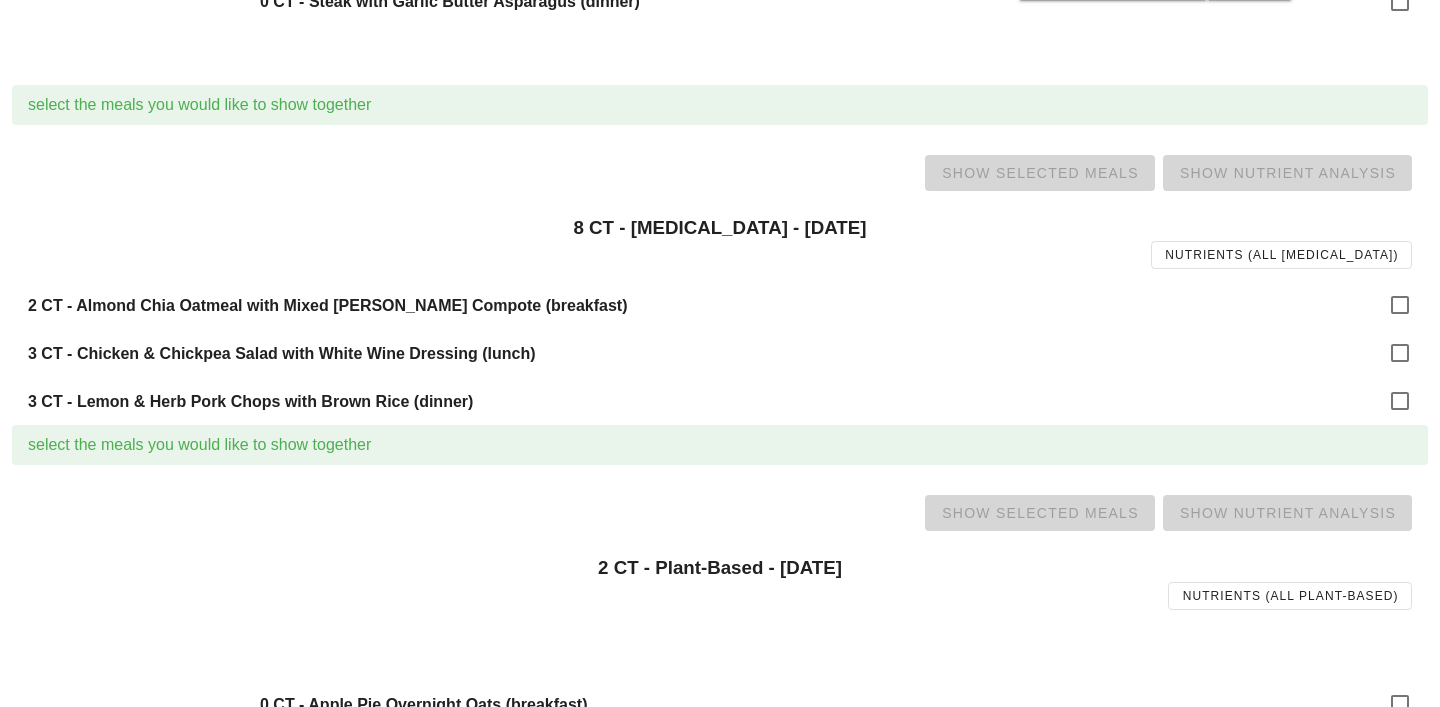 scroll, scrollTop: 1564, scrollLeft: 0, axis: vertical 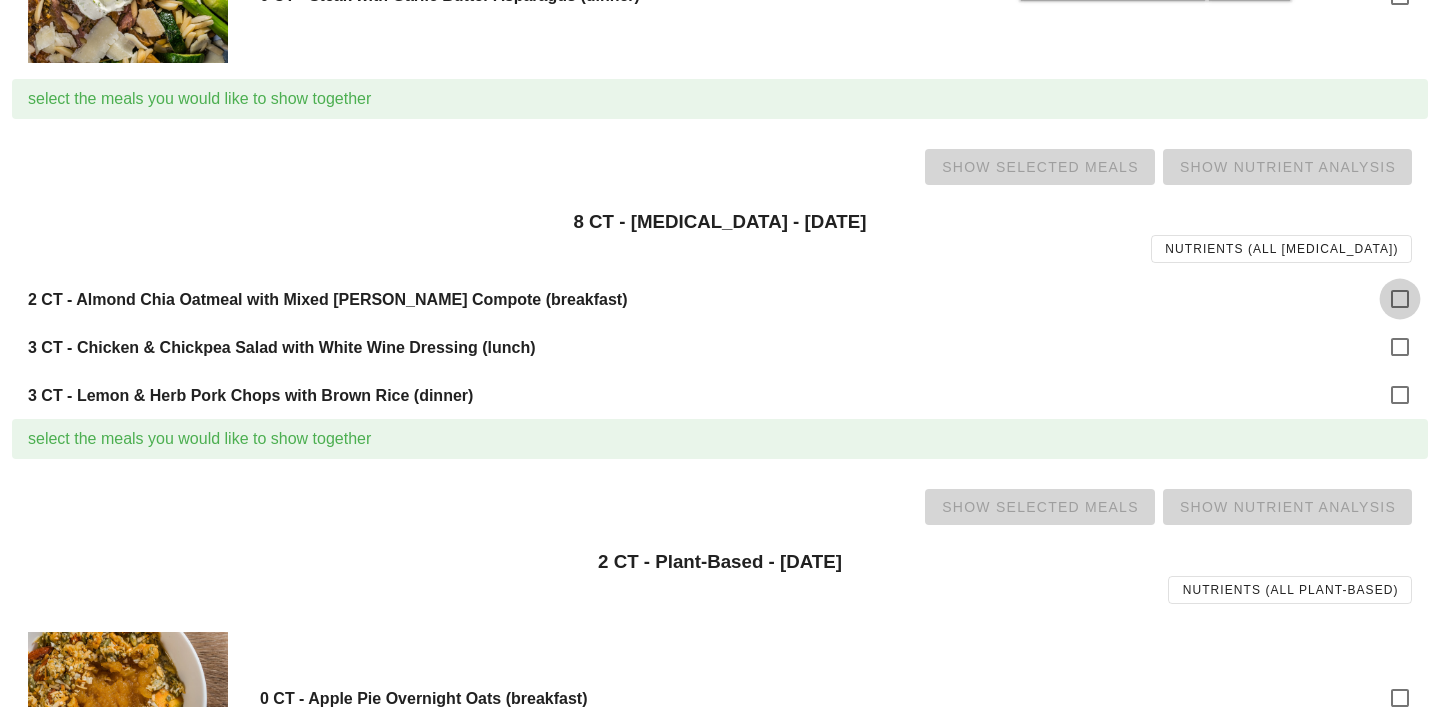 click at bounding box center (1400, 299) 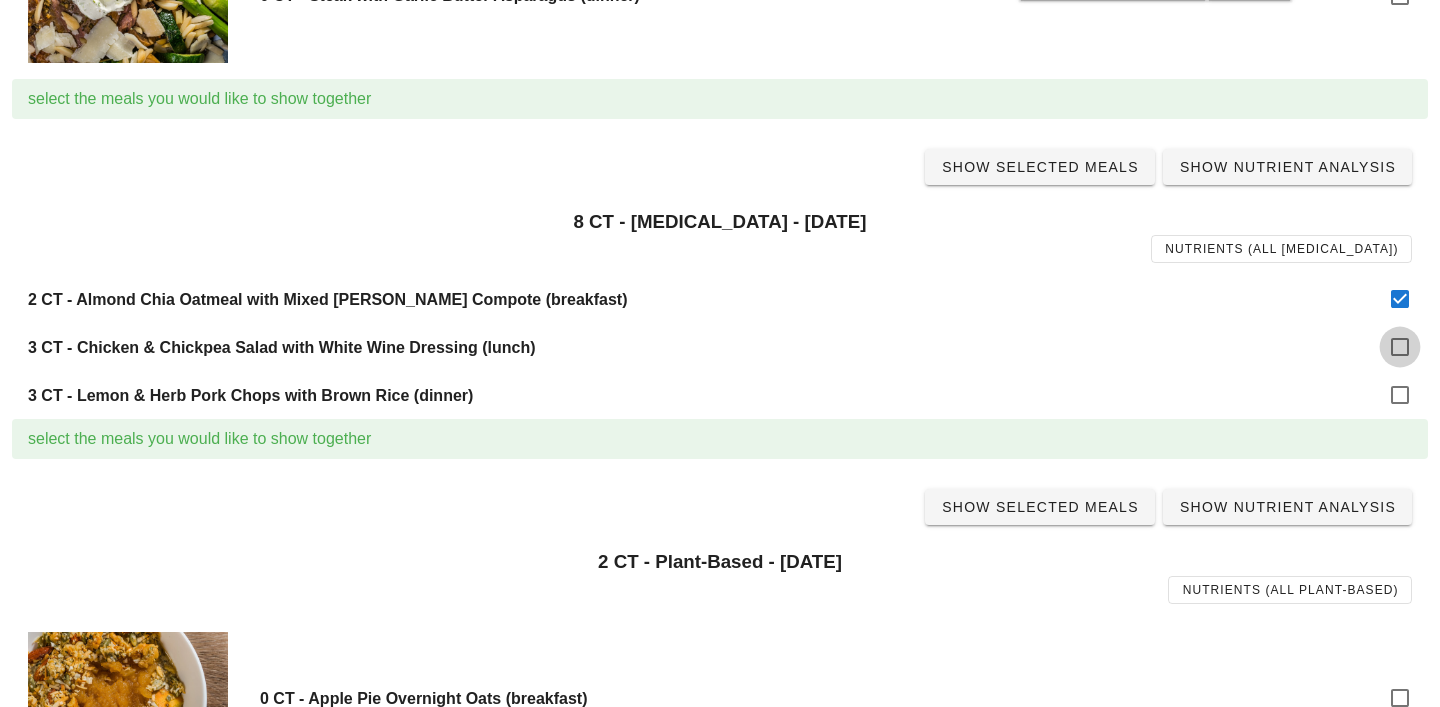 click at bounding box center (1400, 347) 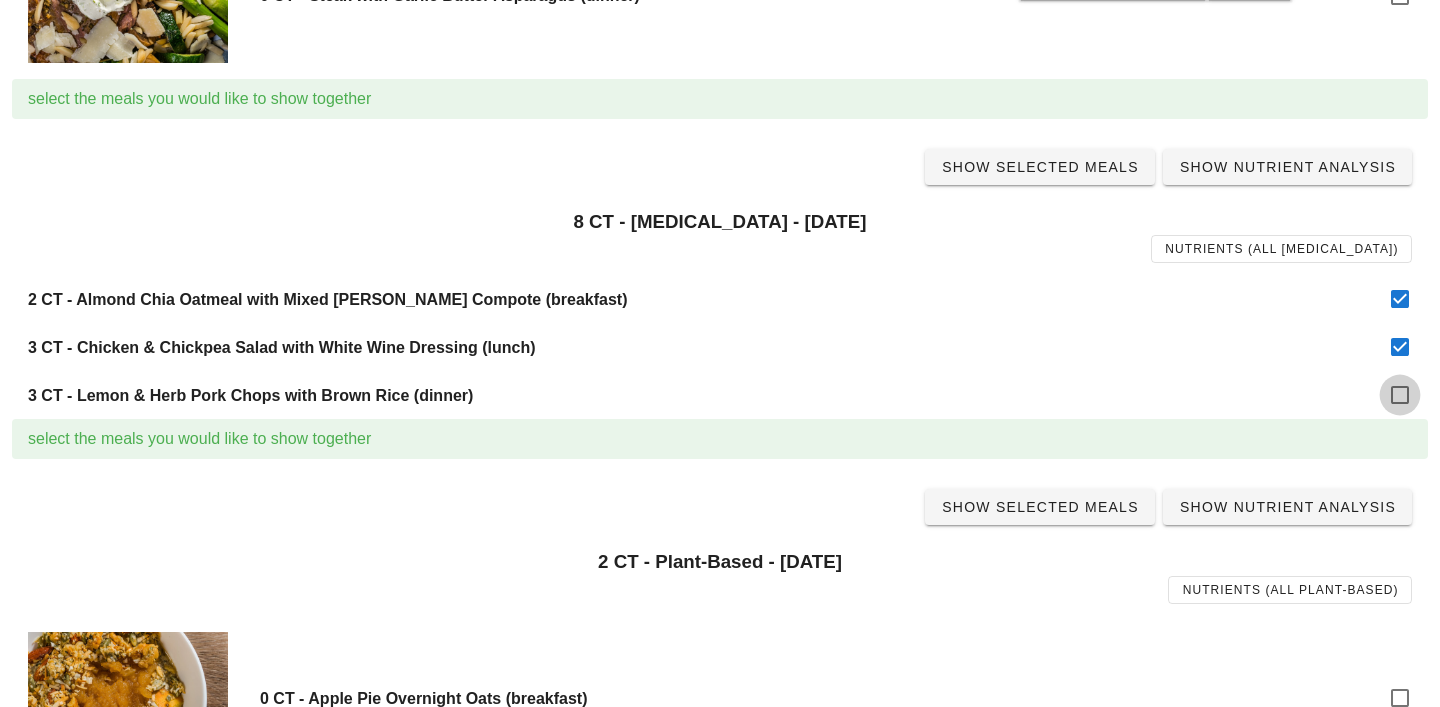 click at bounding box center (1400, 395) 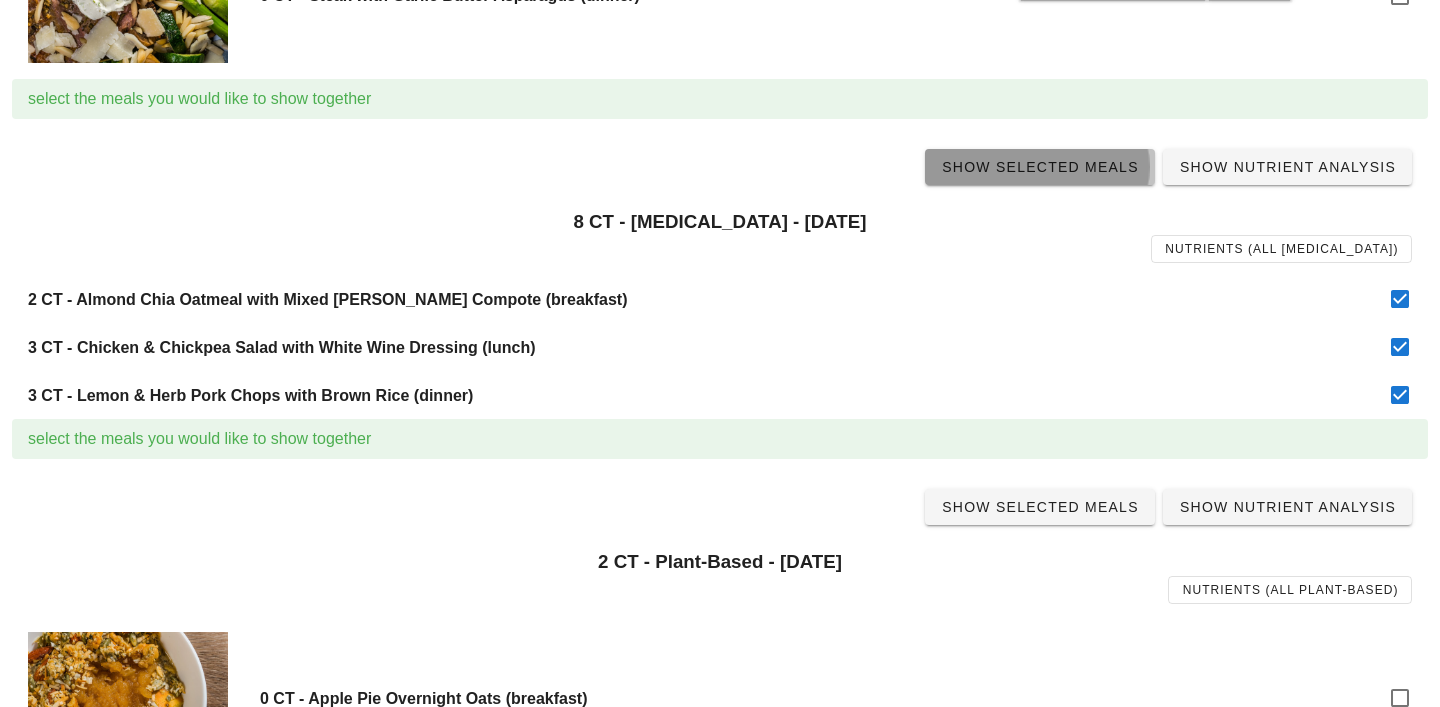 click on "Show Selected Meals" at bounding box center (1040, 167) 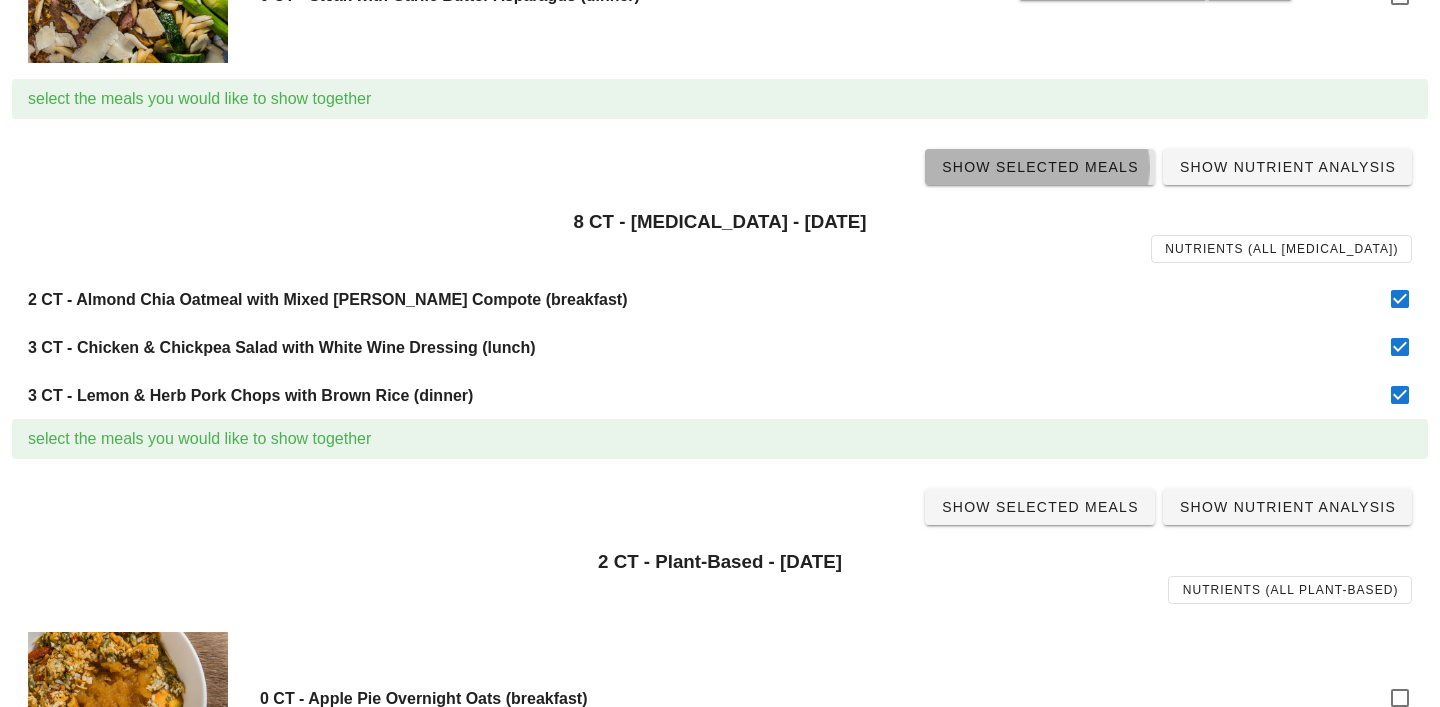 scroll, scrollTop: 0, scrollLeft: 0, axis: both 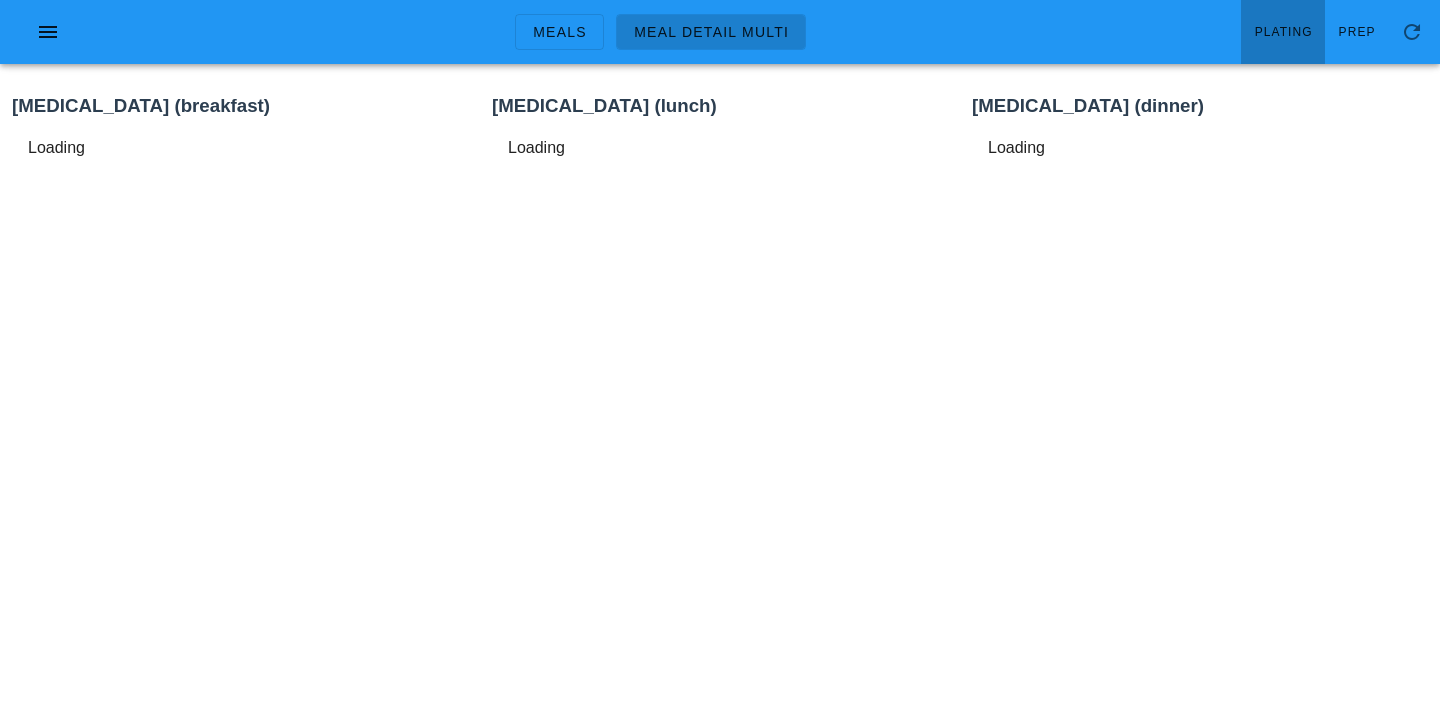 click on "Plating" at bounding box center [1283, 32] 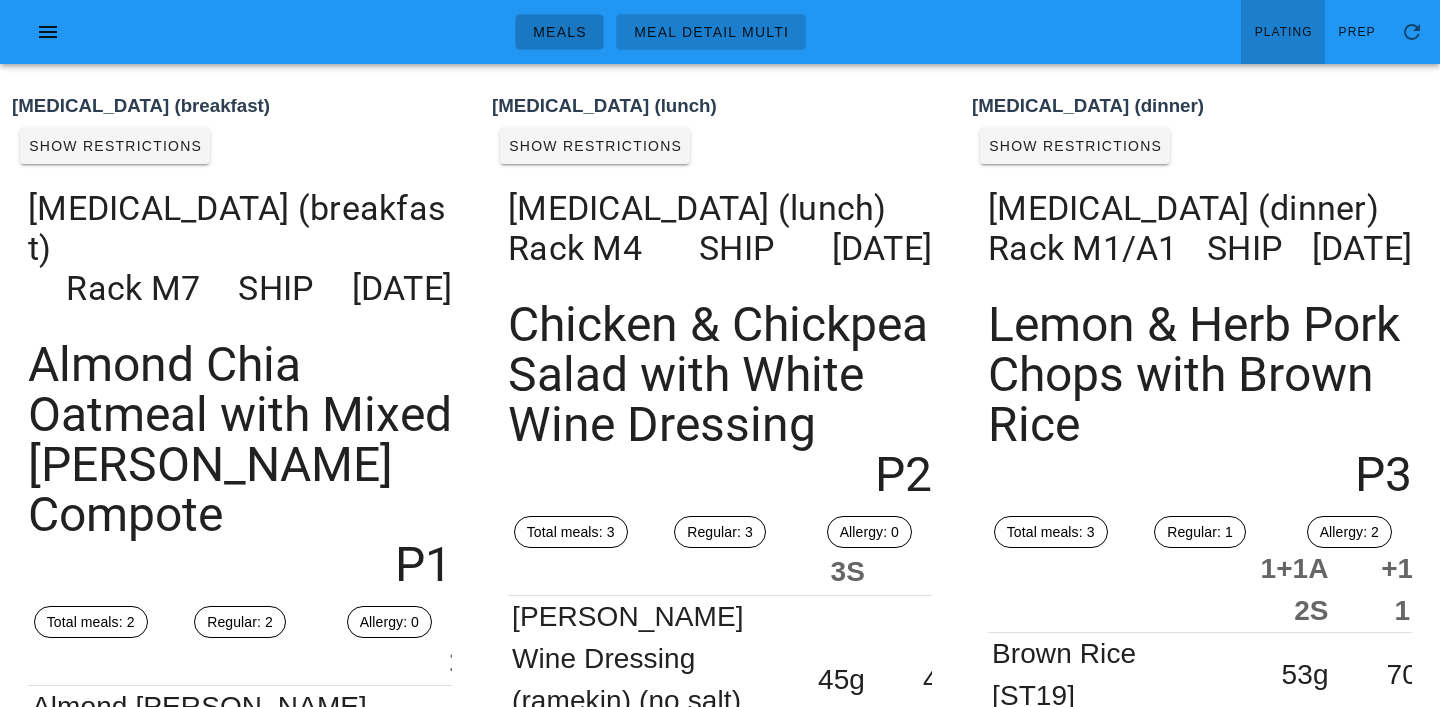 click on "Meals" at bounding box center (559, 32) 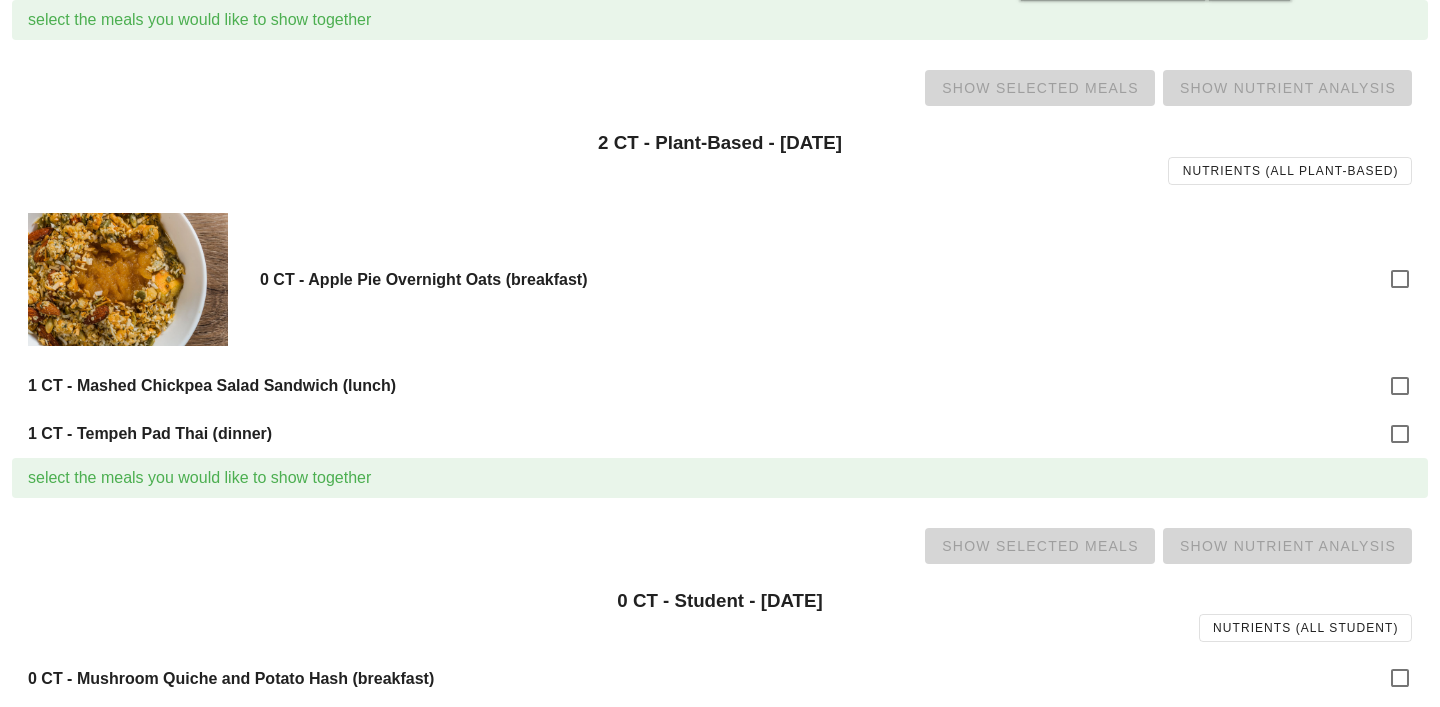scroll, scrollTop: 2010, scrollLeft: 0, axis: vertical 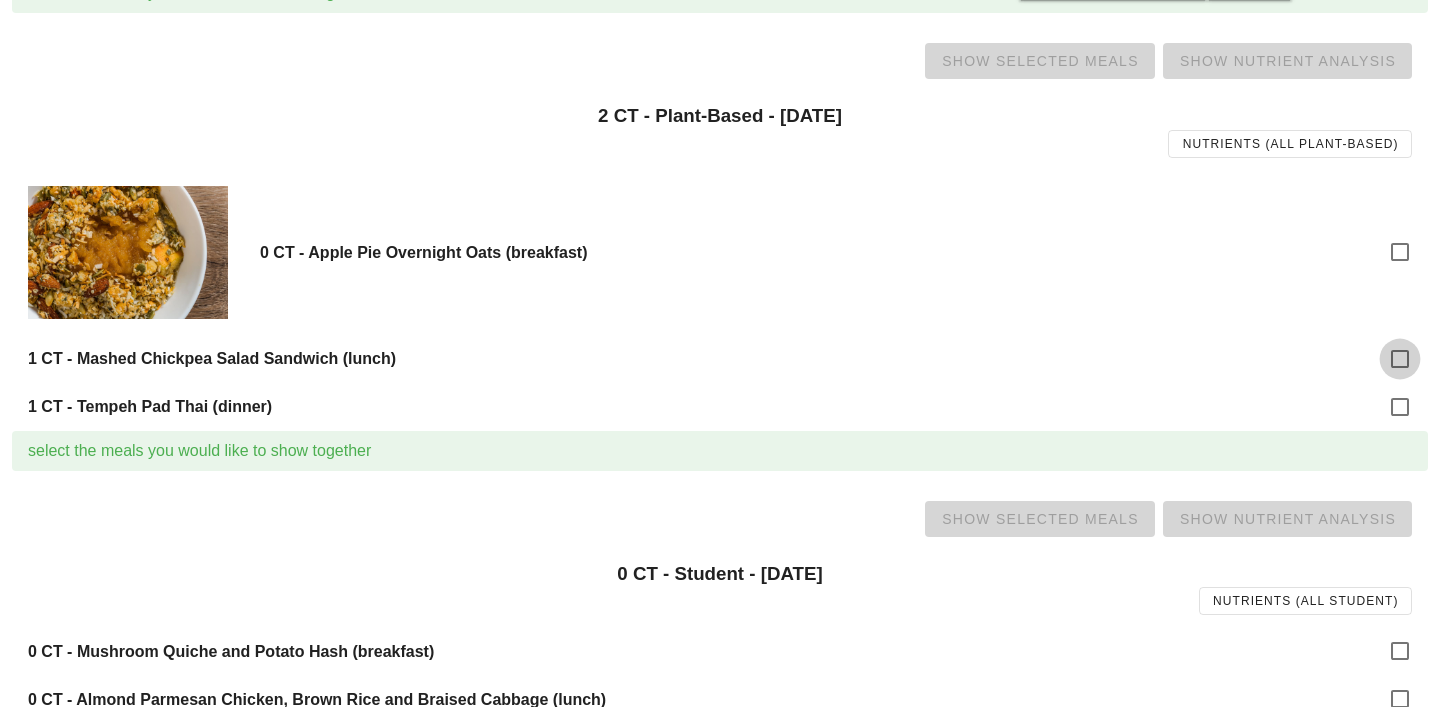 click at bounding box center [1400, 359] 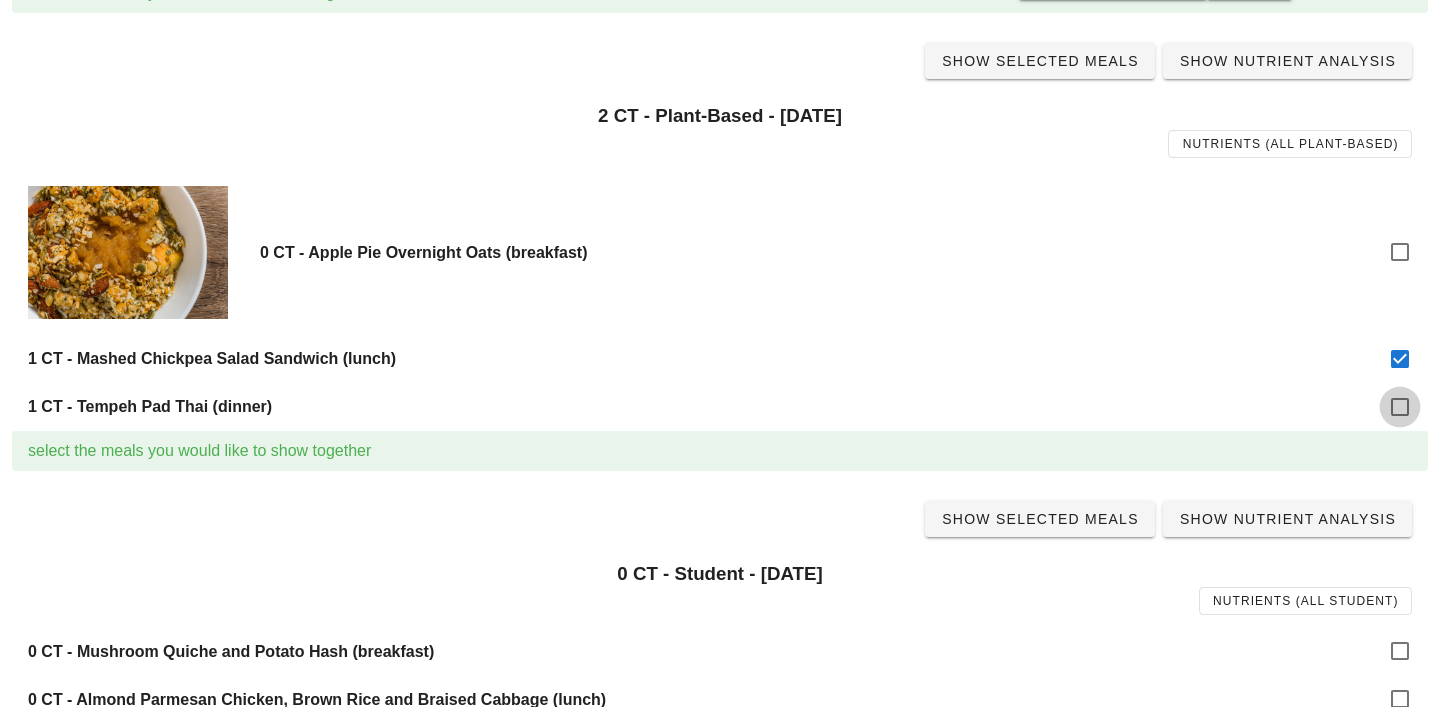 click at bounding box center [1400, 407] 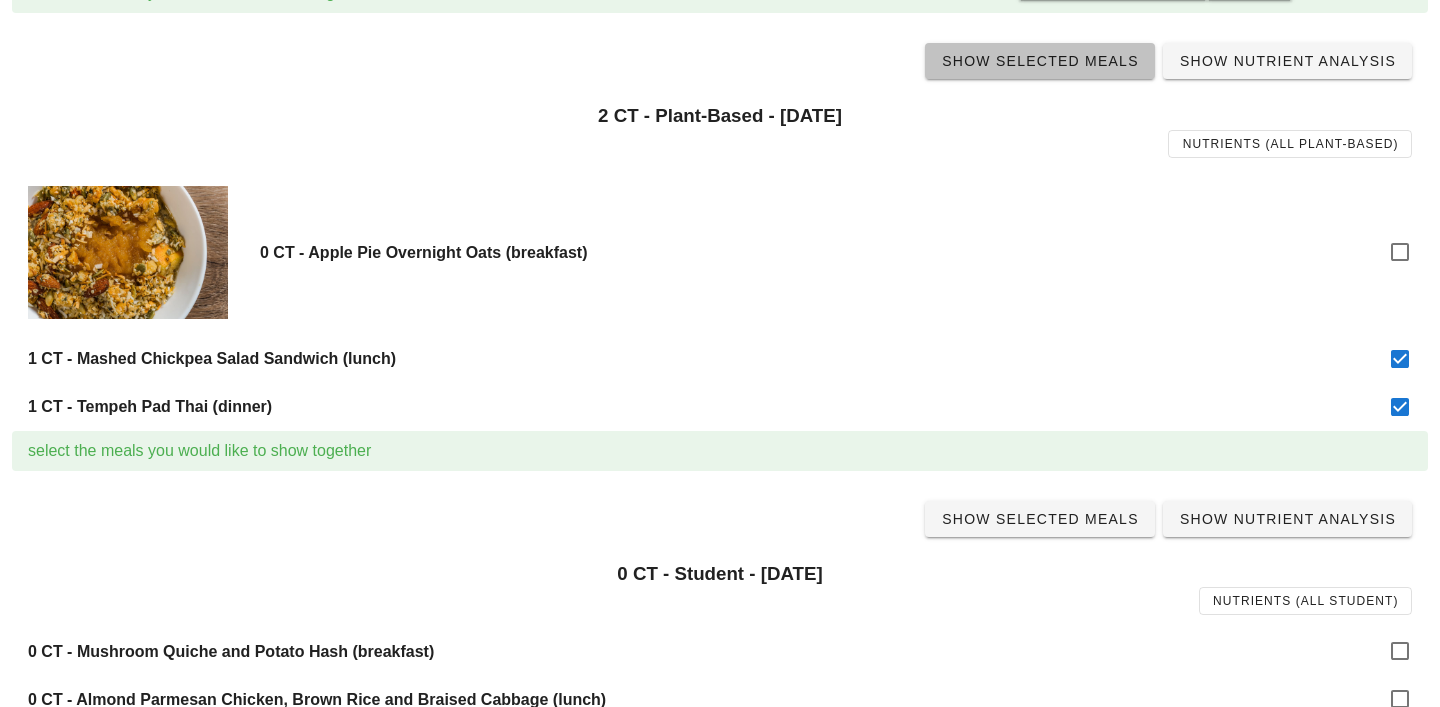 click on "Show Selected Meals" at bounding box center [1040, 61] 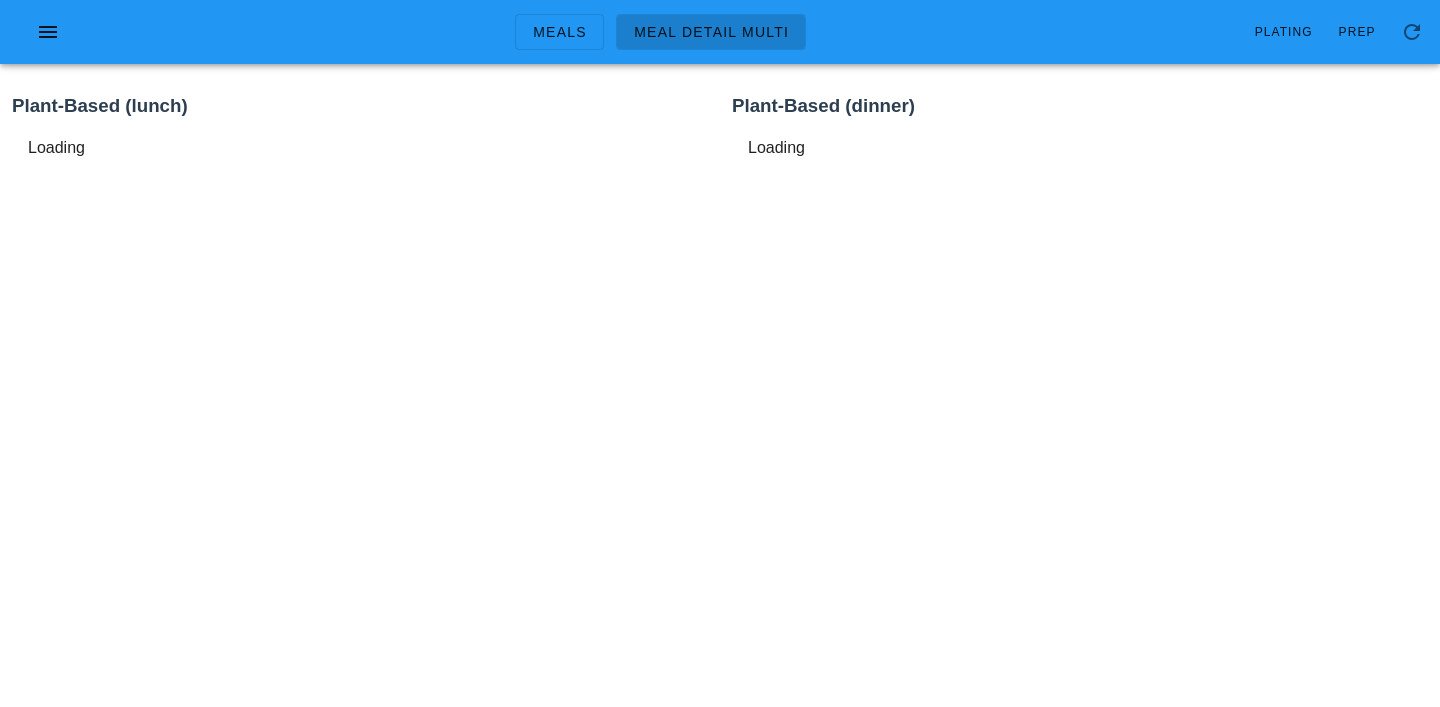 scroll, scrollTop: 0, scrollLeft: 0, axis: both 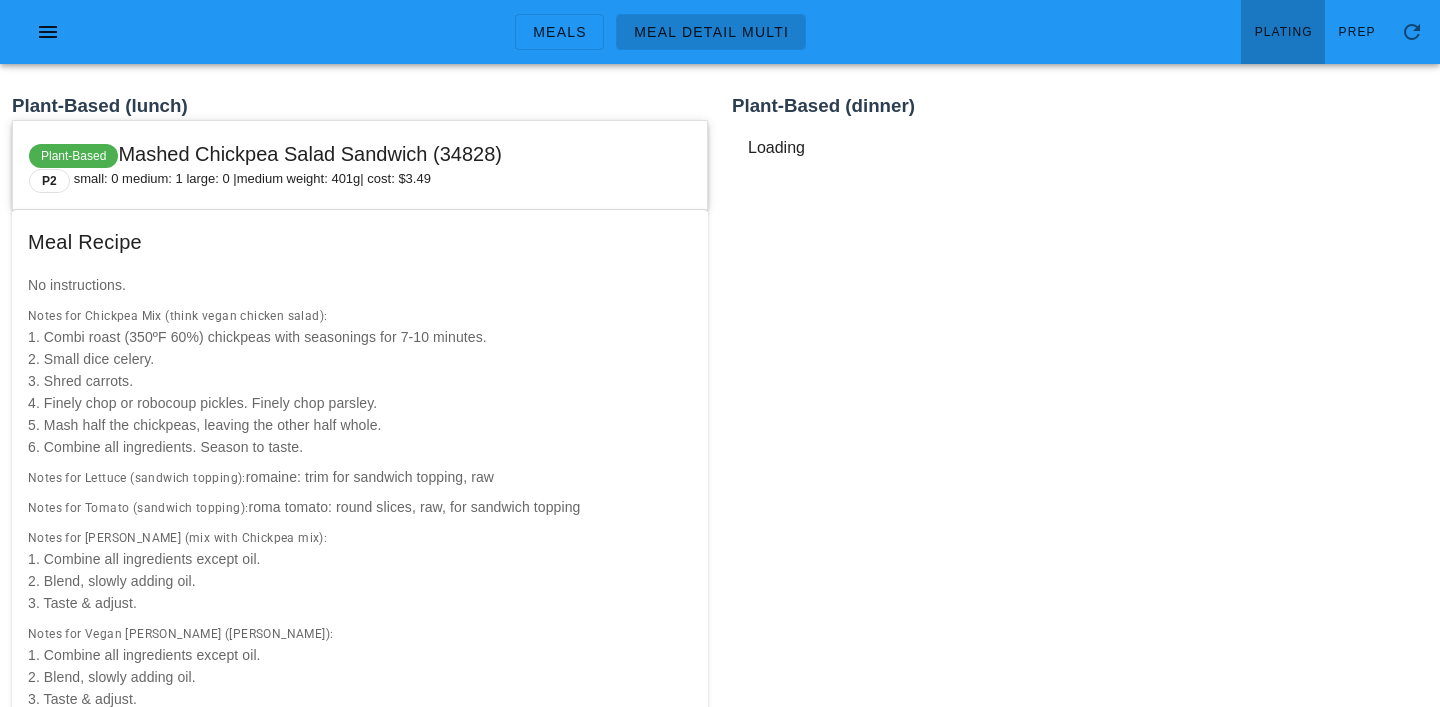 click on "Plating" at bounding box center [1283, 32] 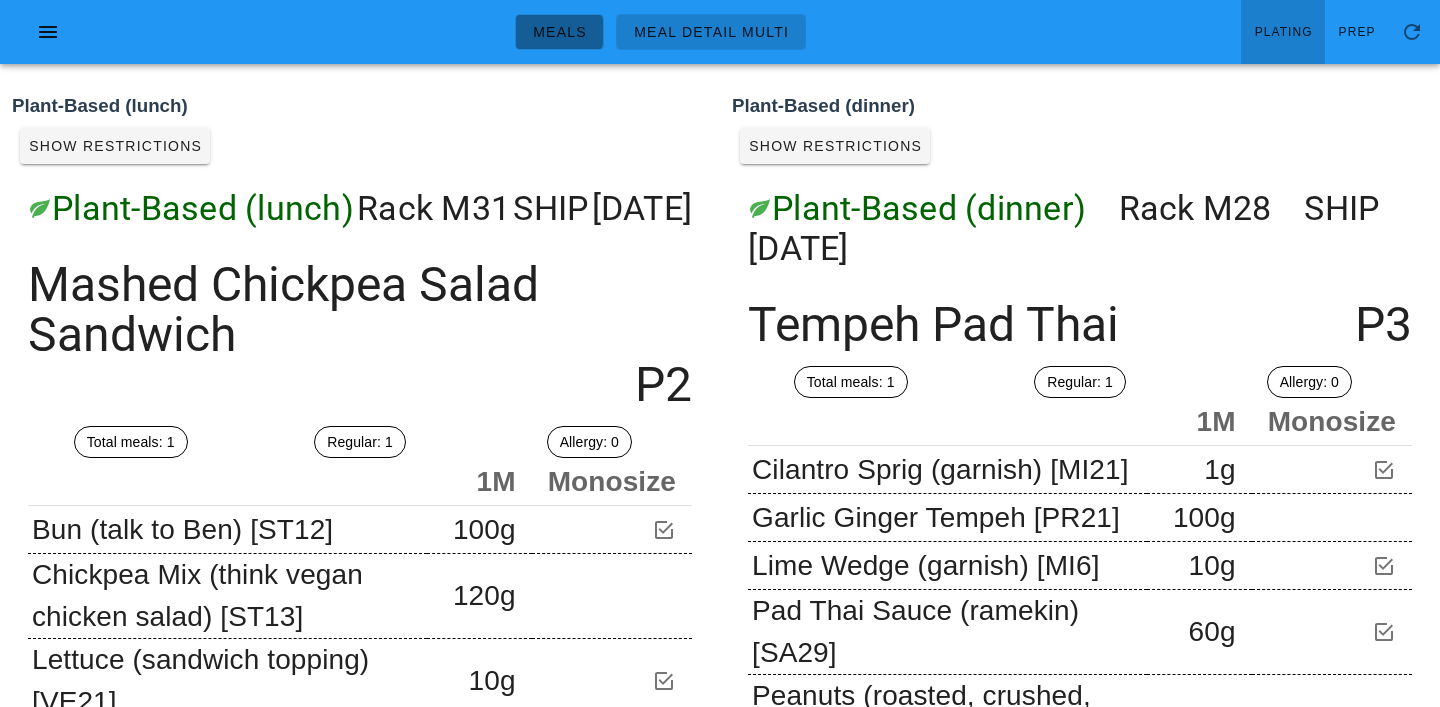 click on "Meals" at bounding box center (559, 32) 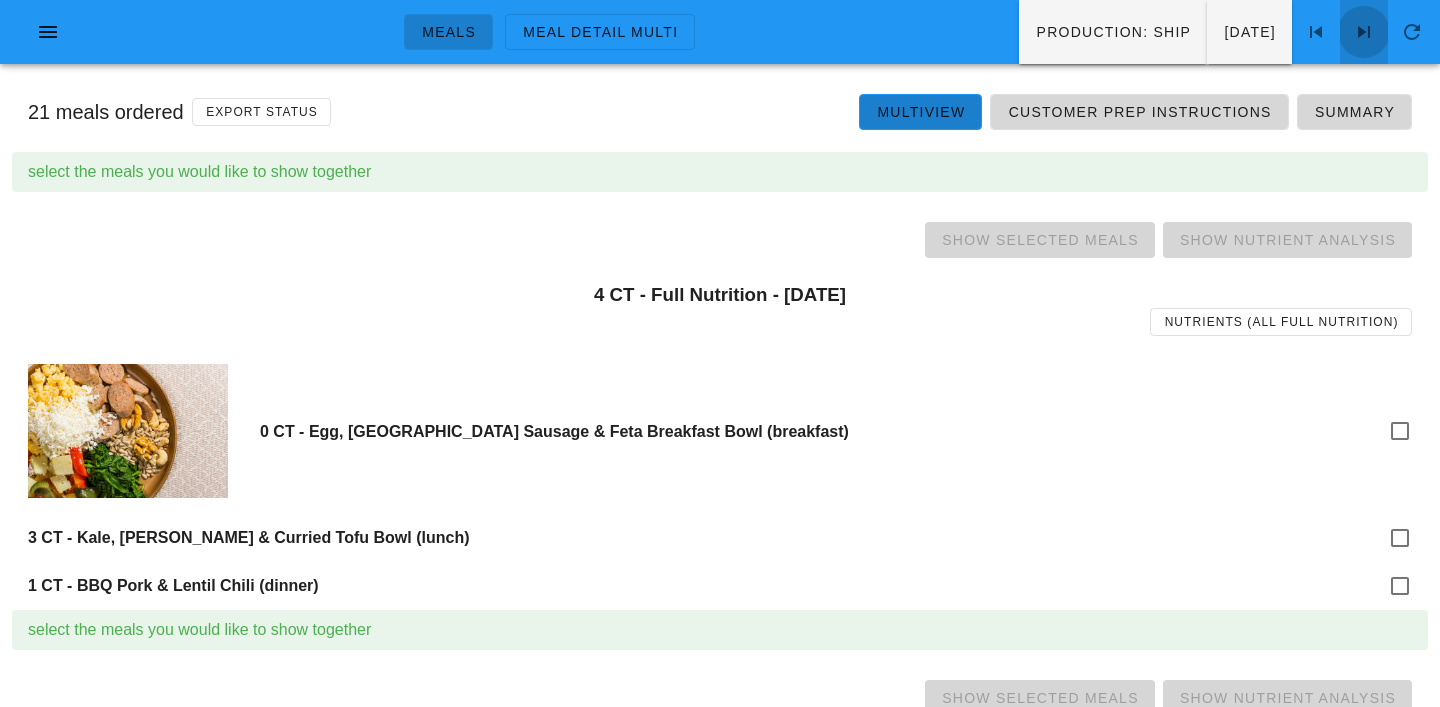 click at bounding box center [1364, 32] 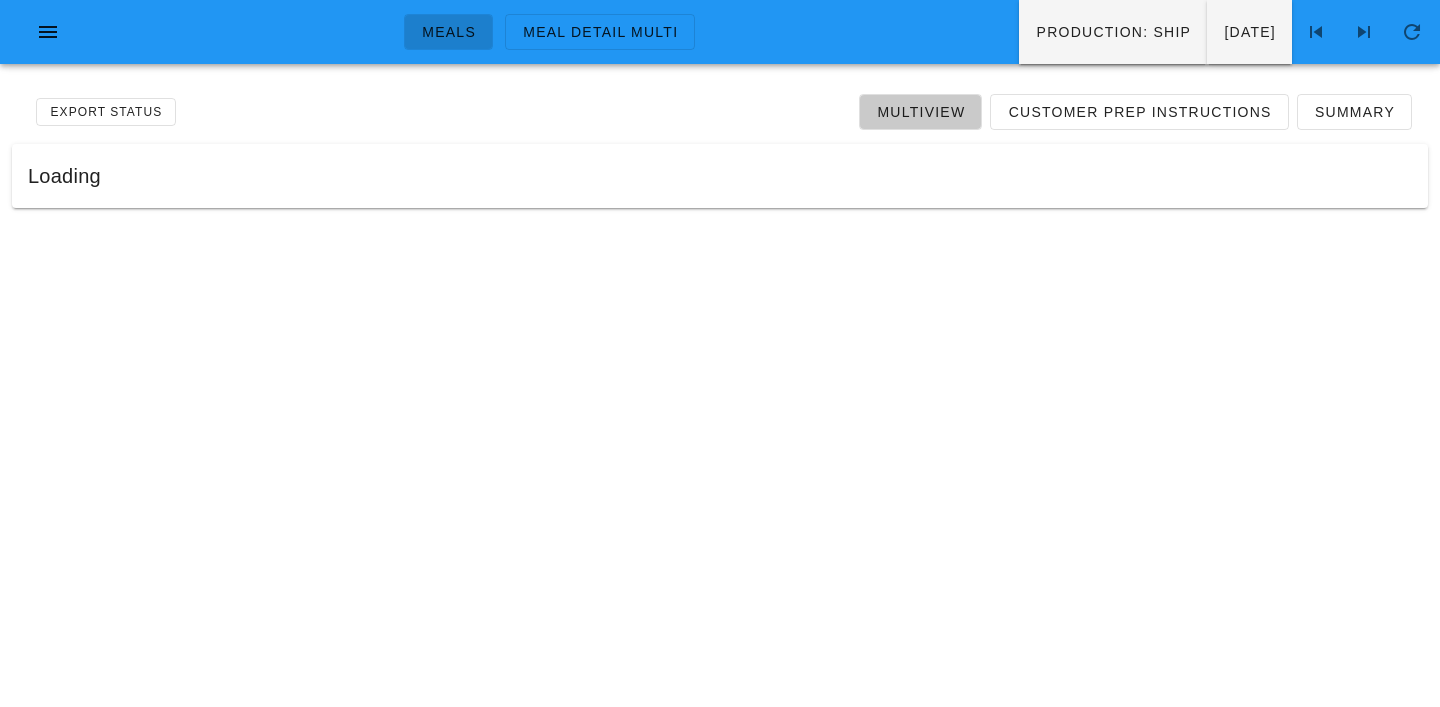 click on "Multiview" at bounding box center (920, 112) 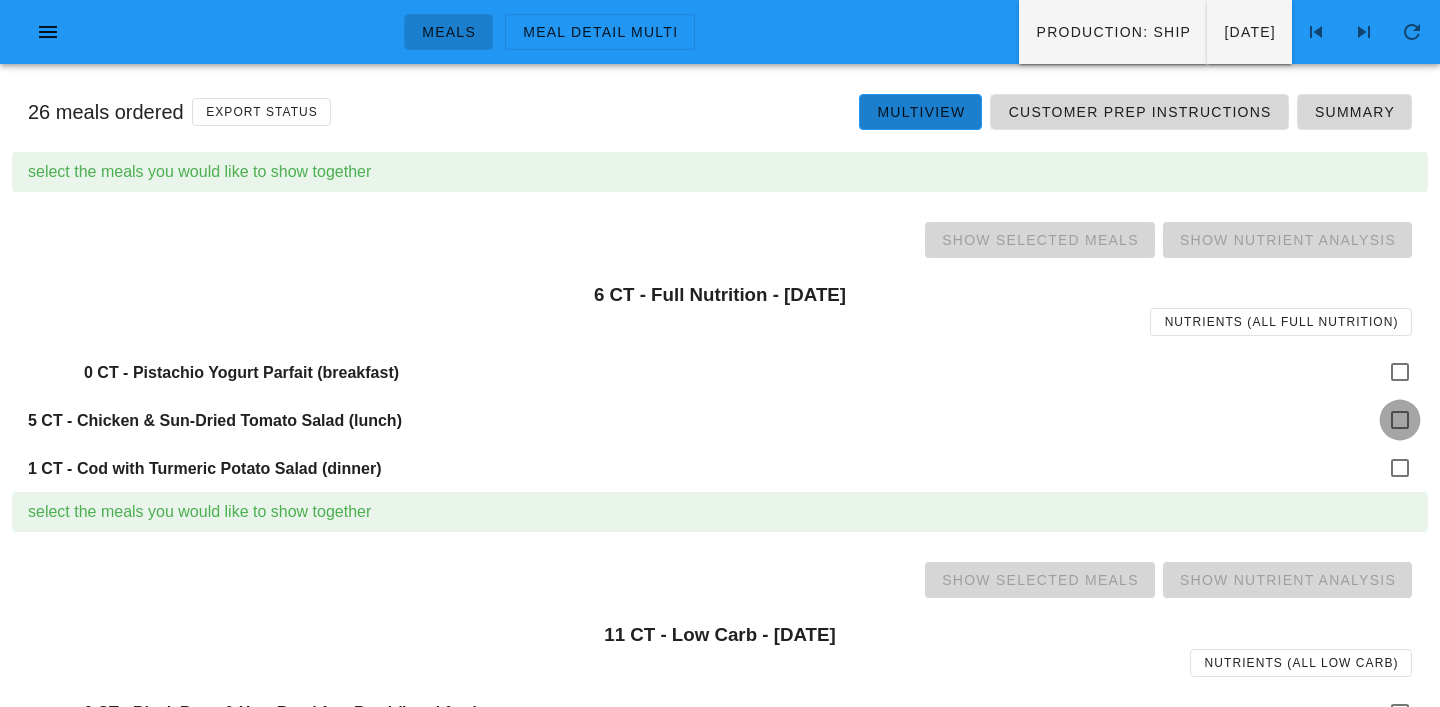 click at bounding box center (1400, 420) 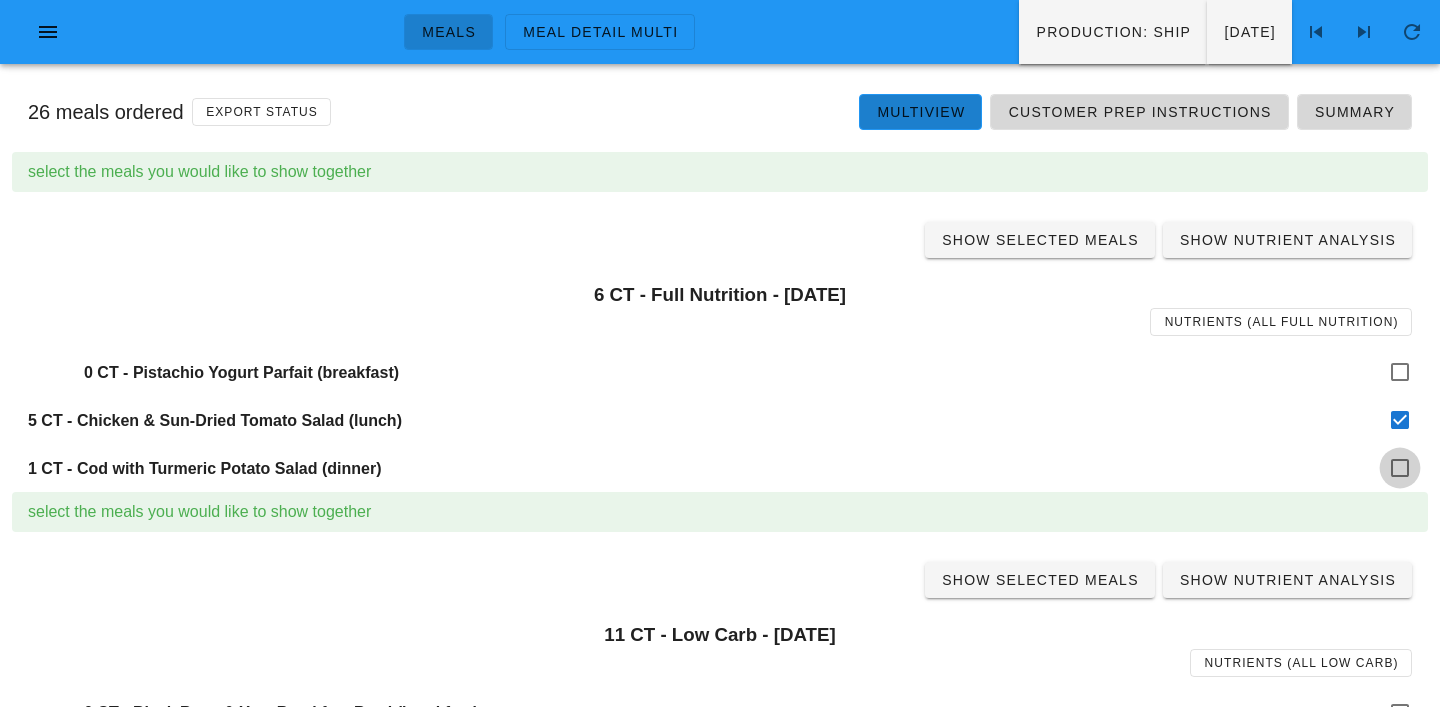 click at bounding box center (1400, 468) 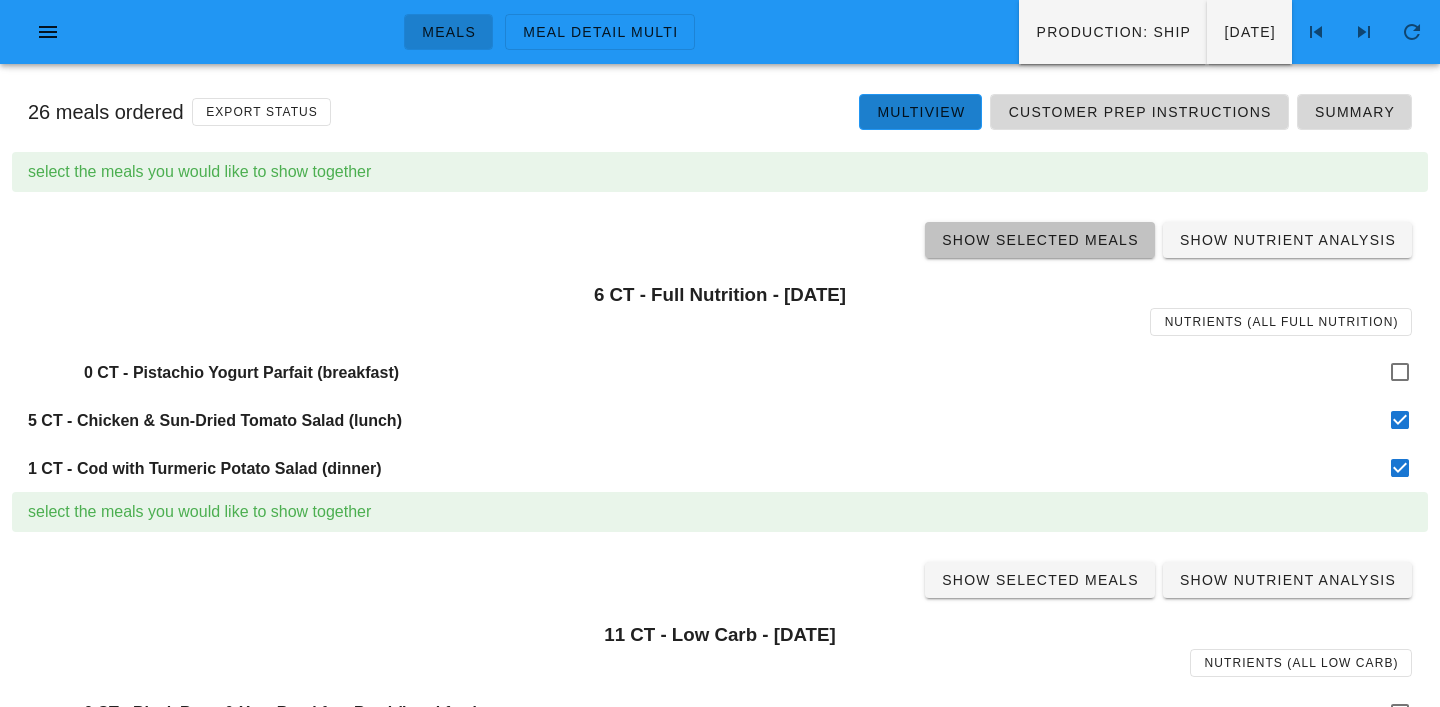 click on "Show Selected Meals" at bounding box center (1040, 240) 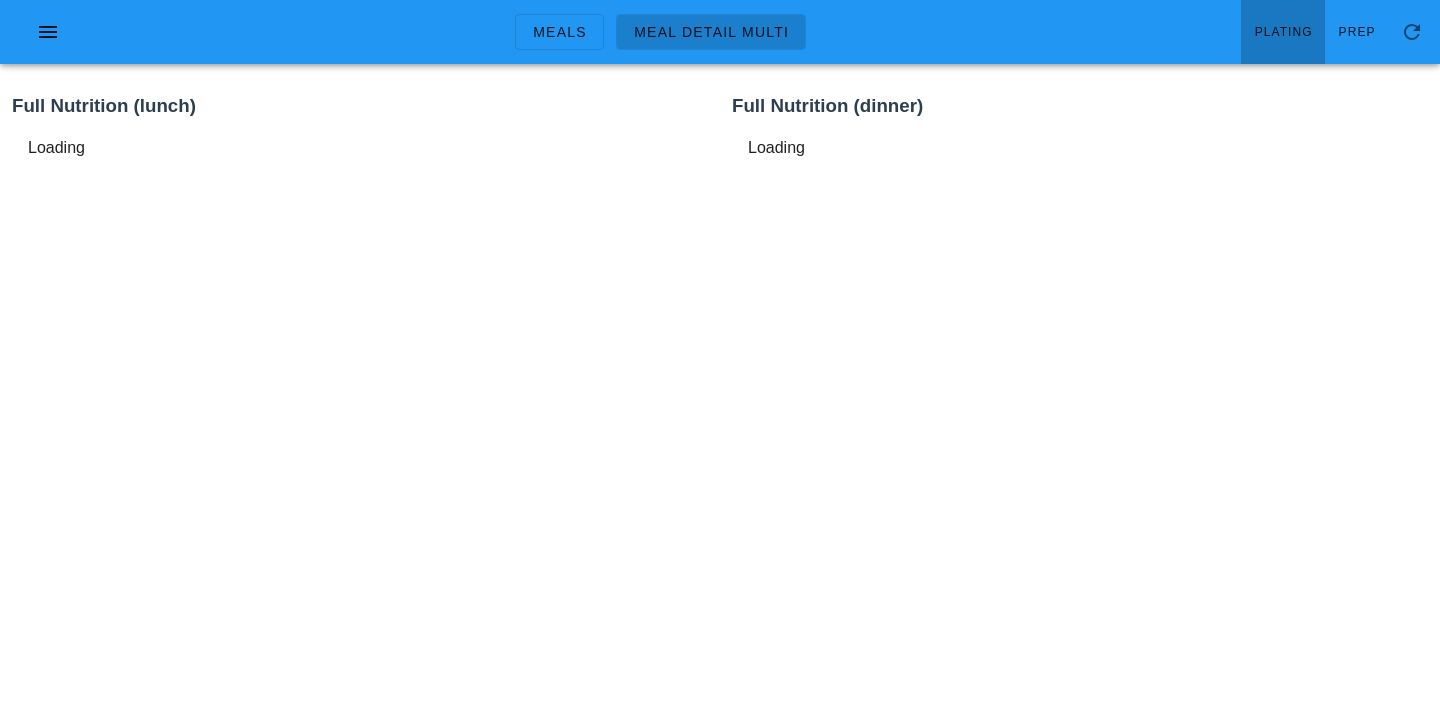 click on "Plating" at bounding box center (1283, 32) 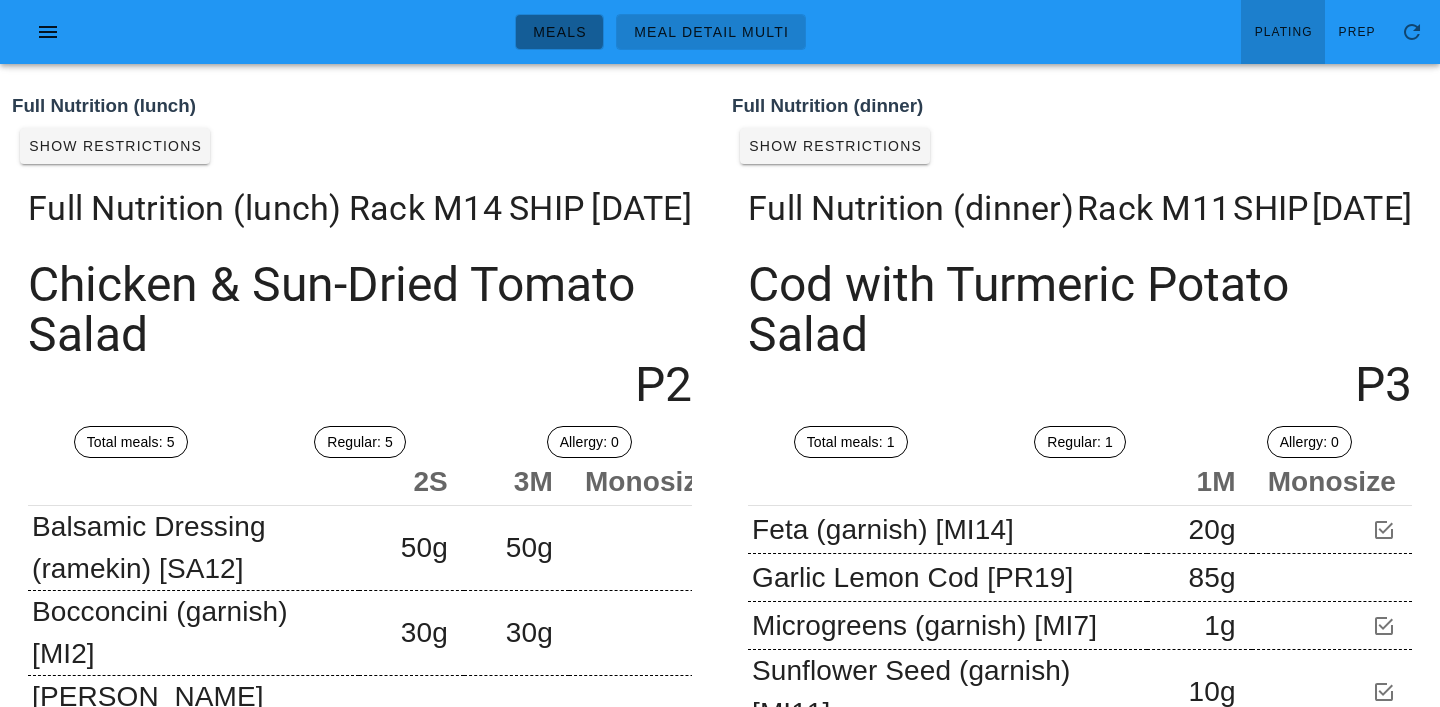 click on "Meals" at bounding box center (559, 32) 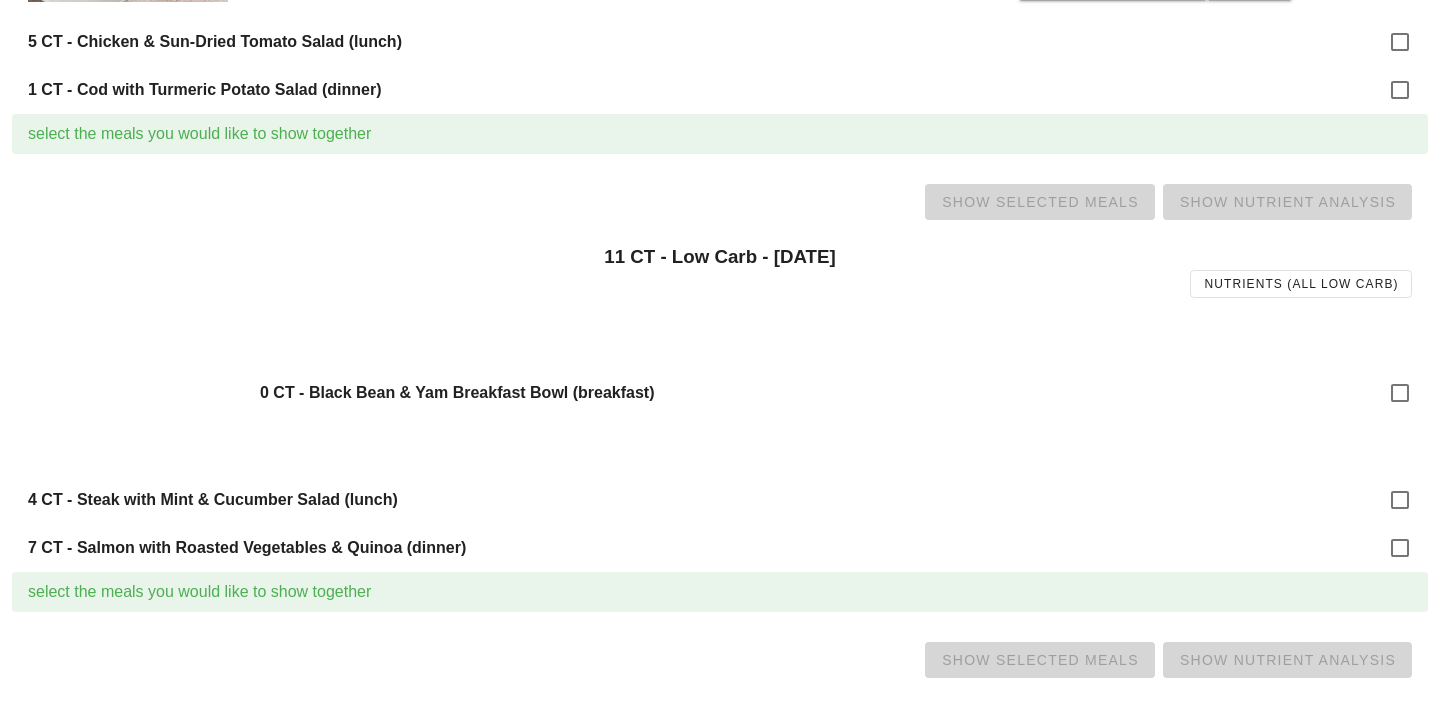 scroll, scrollTop: 497, scrollLeft: 0, axis: vertical 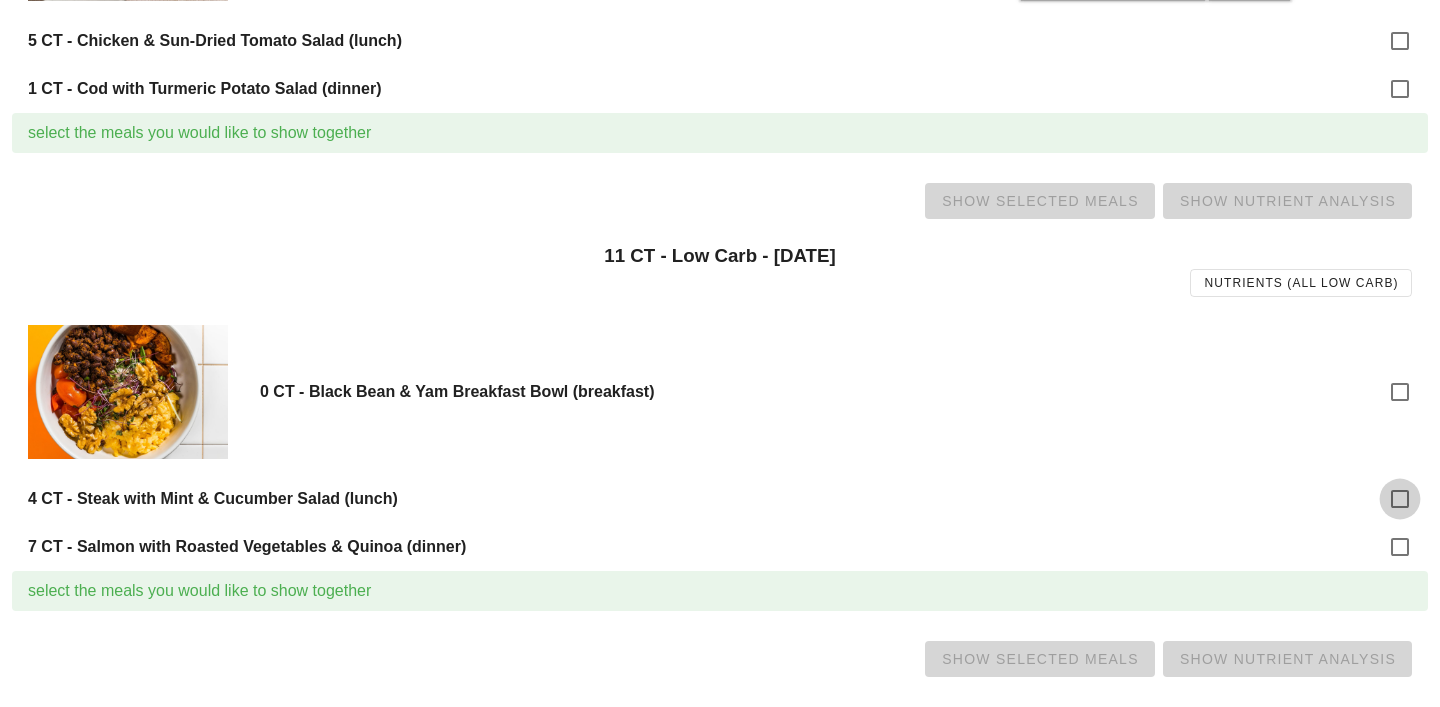 click at bounding box center [1400, 499] 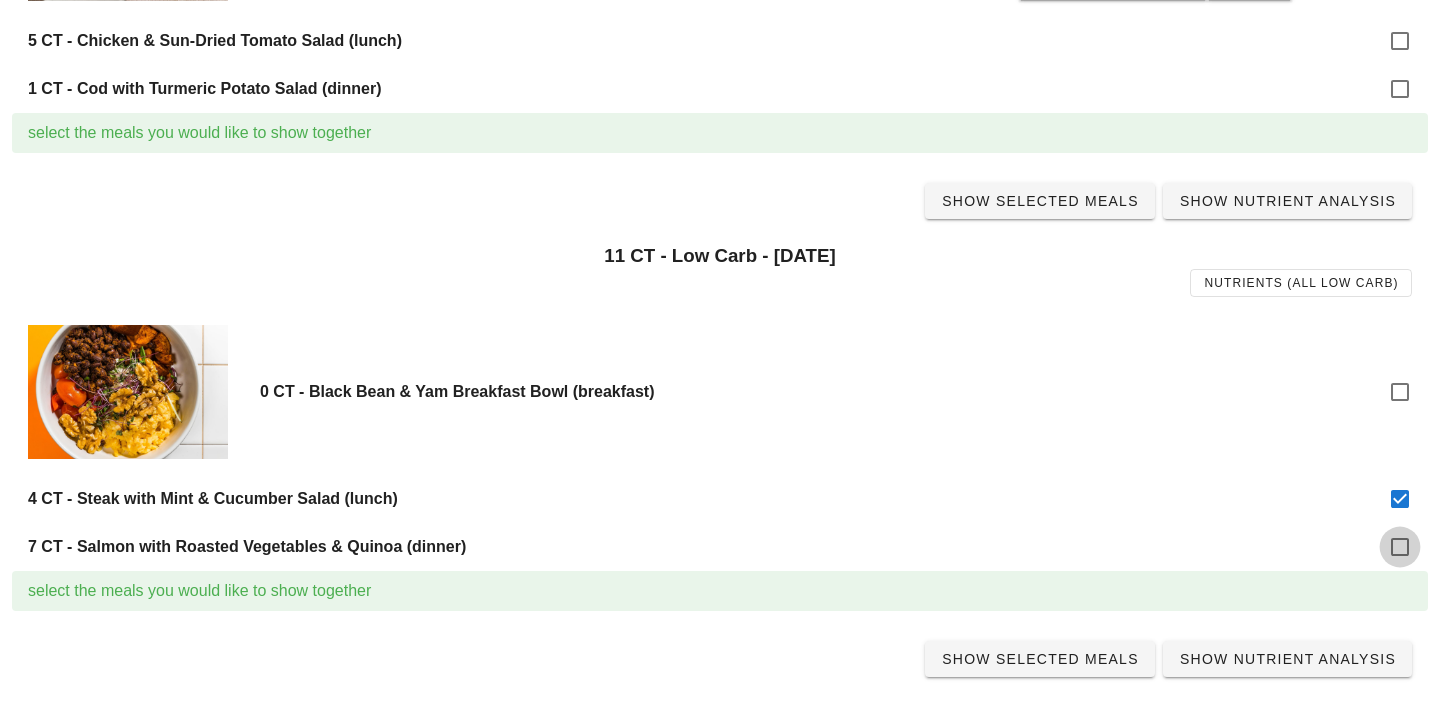 click at bounding box center (1400, 547) 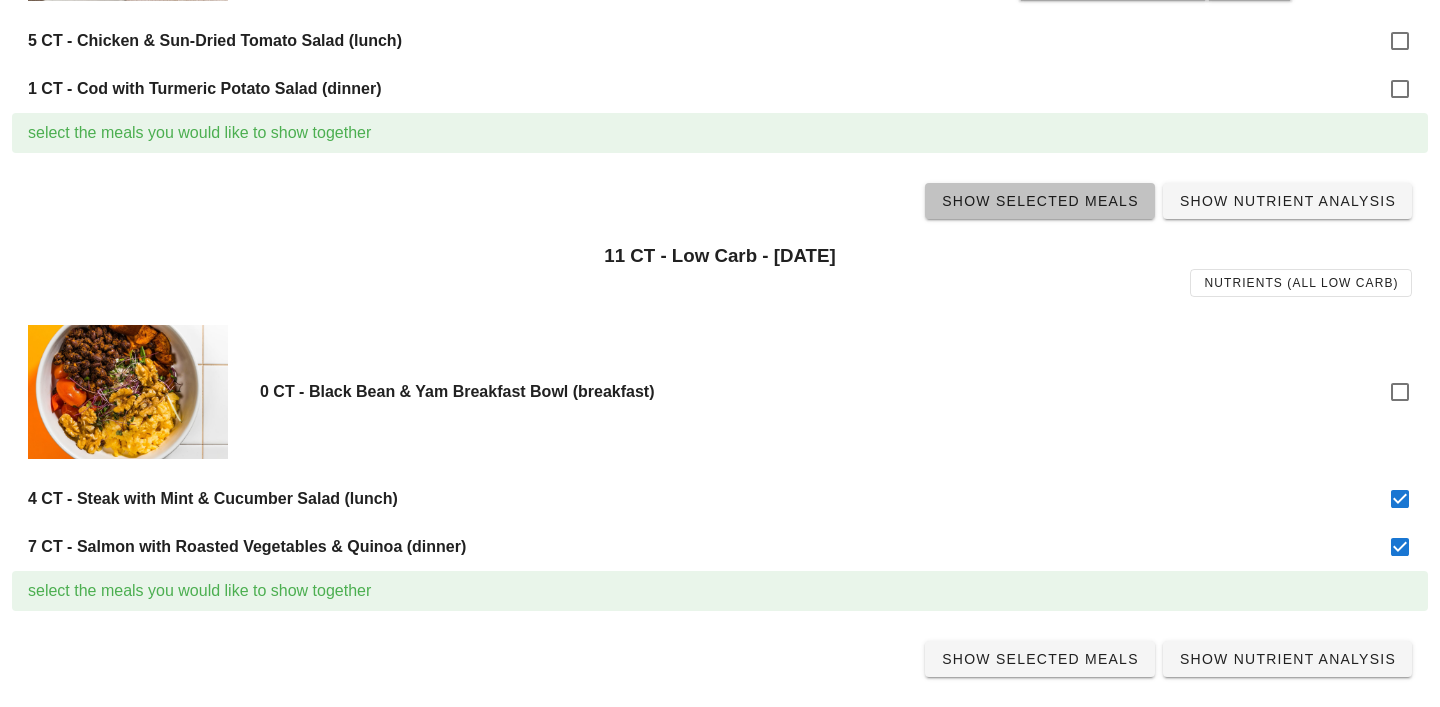 click on "Show Selected Meals" at bounding box center (1040, 201) 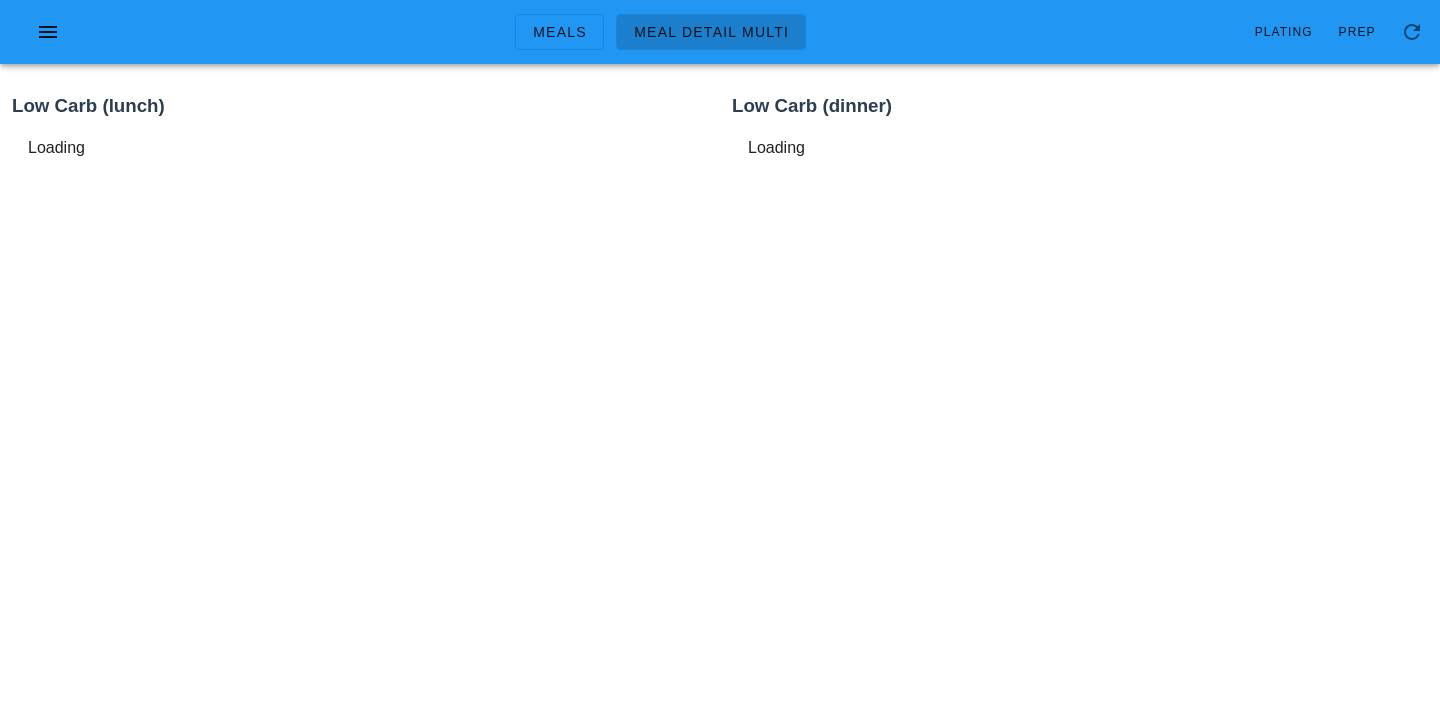 scroll, scrollTop: 0, scrollLeft: 0, axis: both 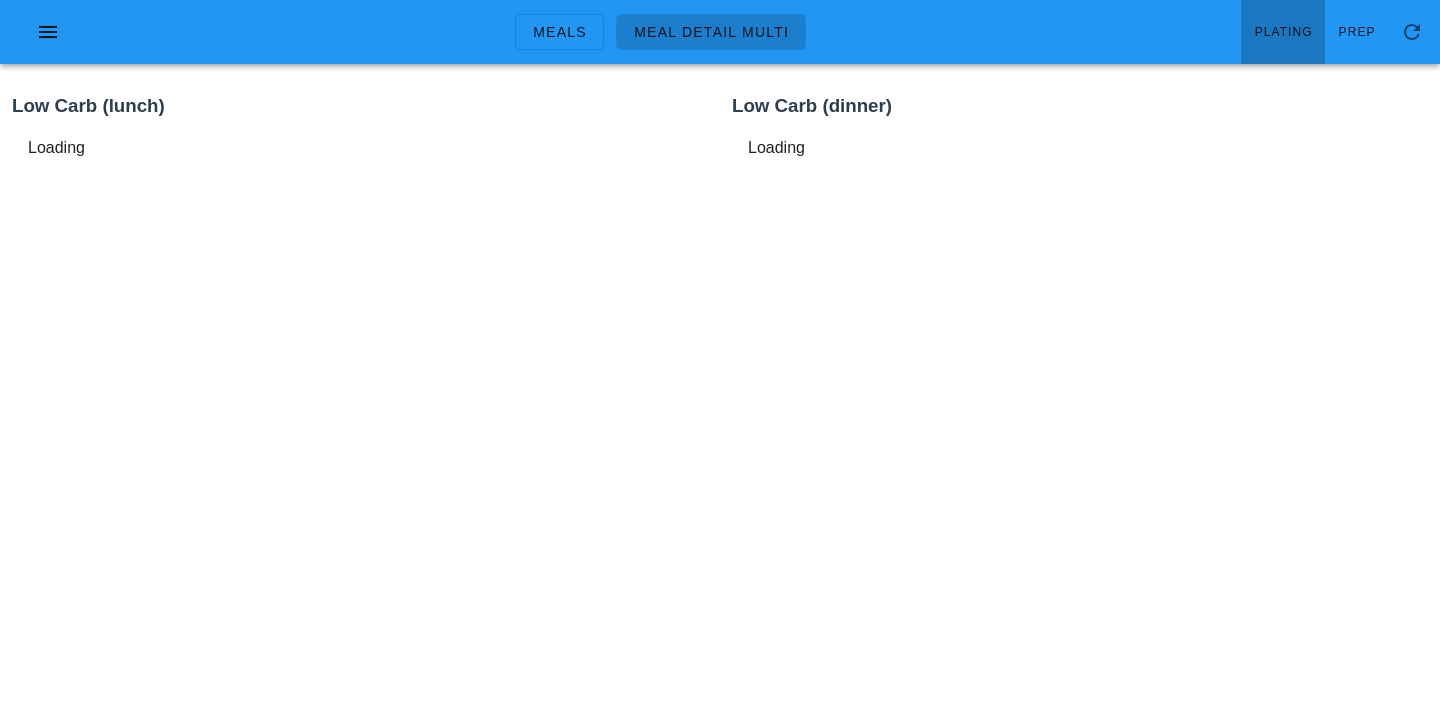 click on "Plating" at bounding box center (1283, 32) 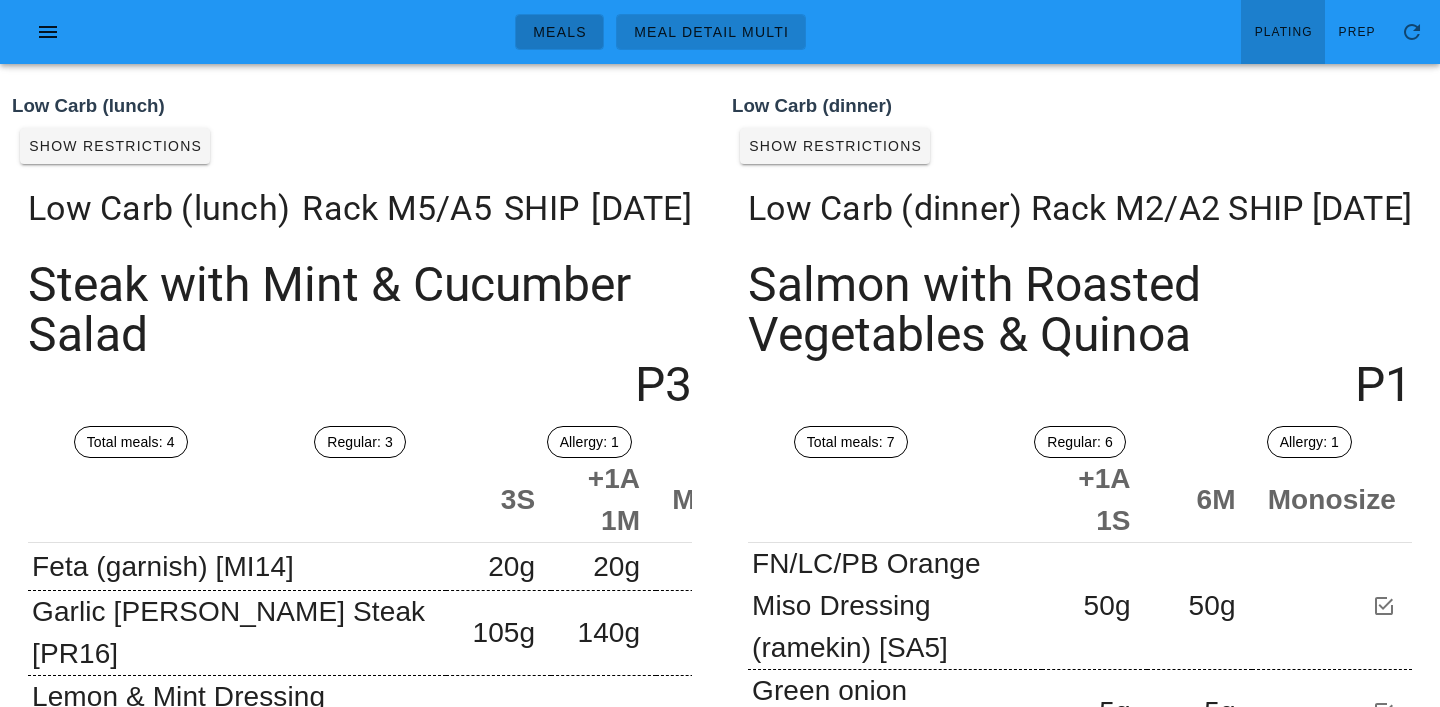 click on "Meals" at bounding box center (559, 32) 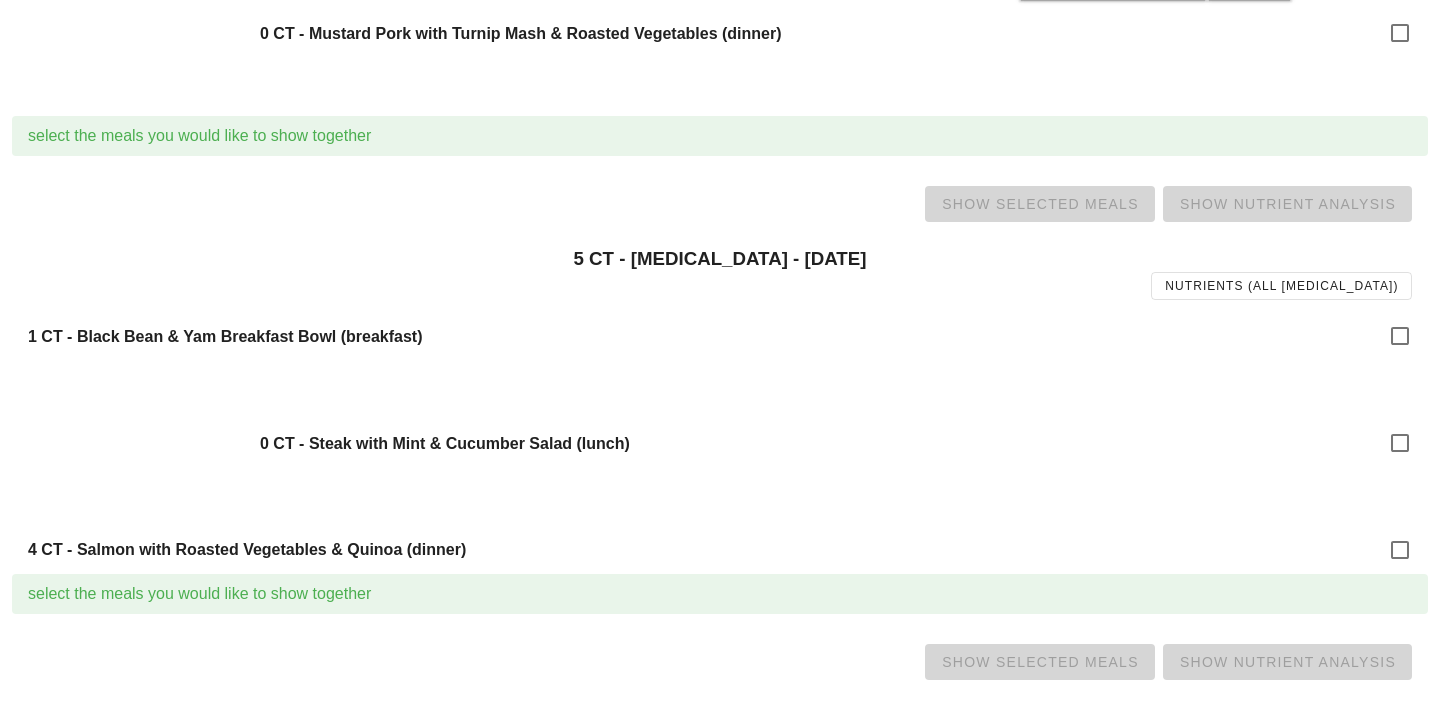 scroll, scrollTop: 1673, scrollLeft: 0, axis: vertical 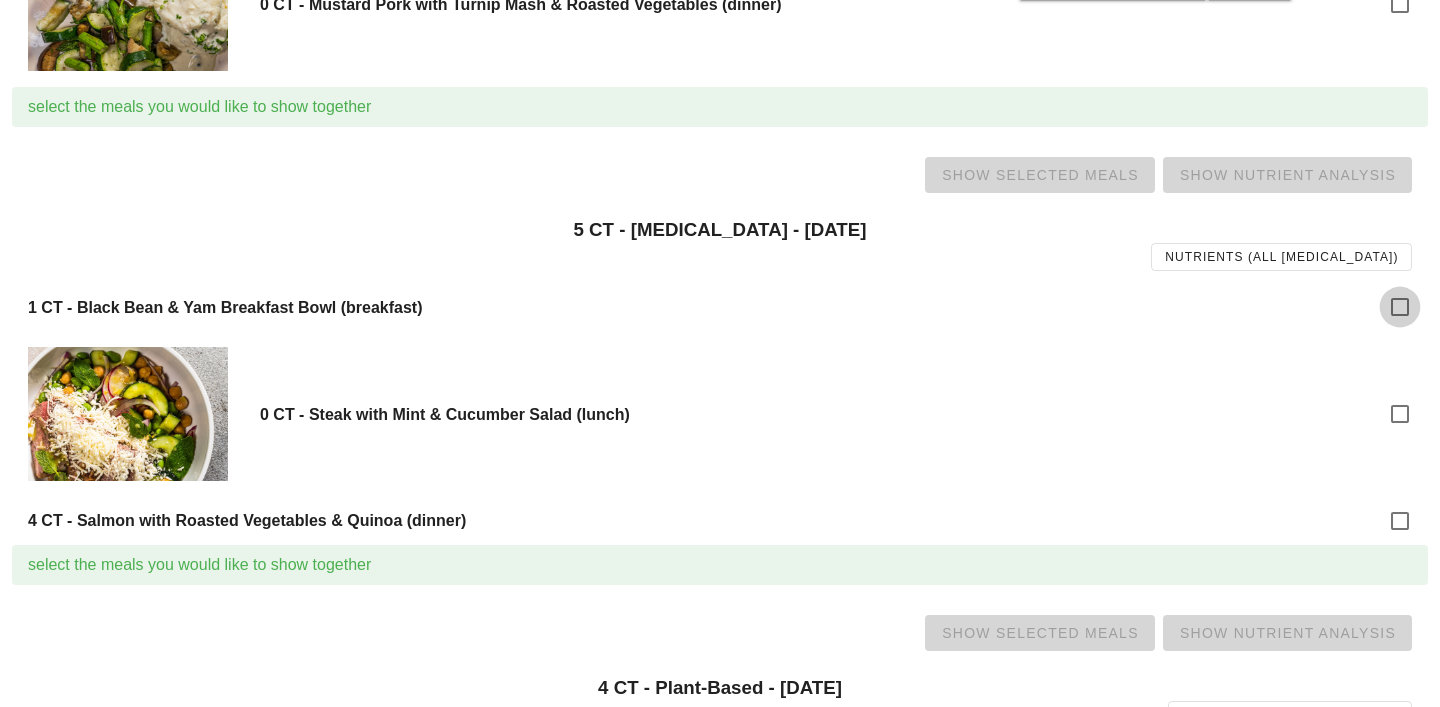 click at bounding box center (1400, 307) 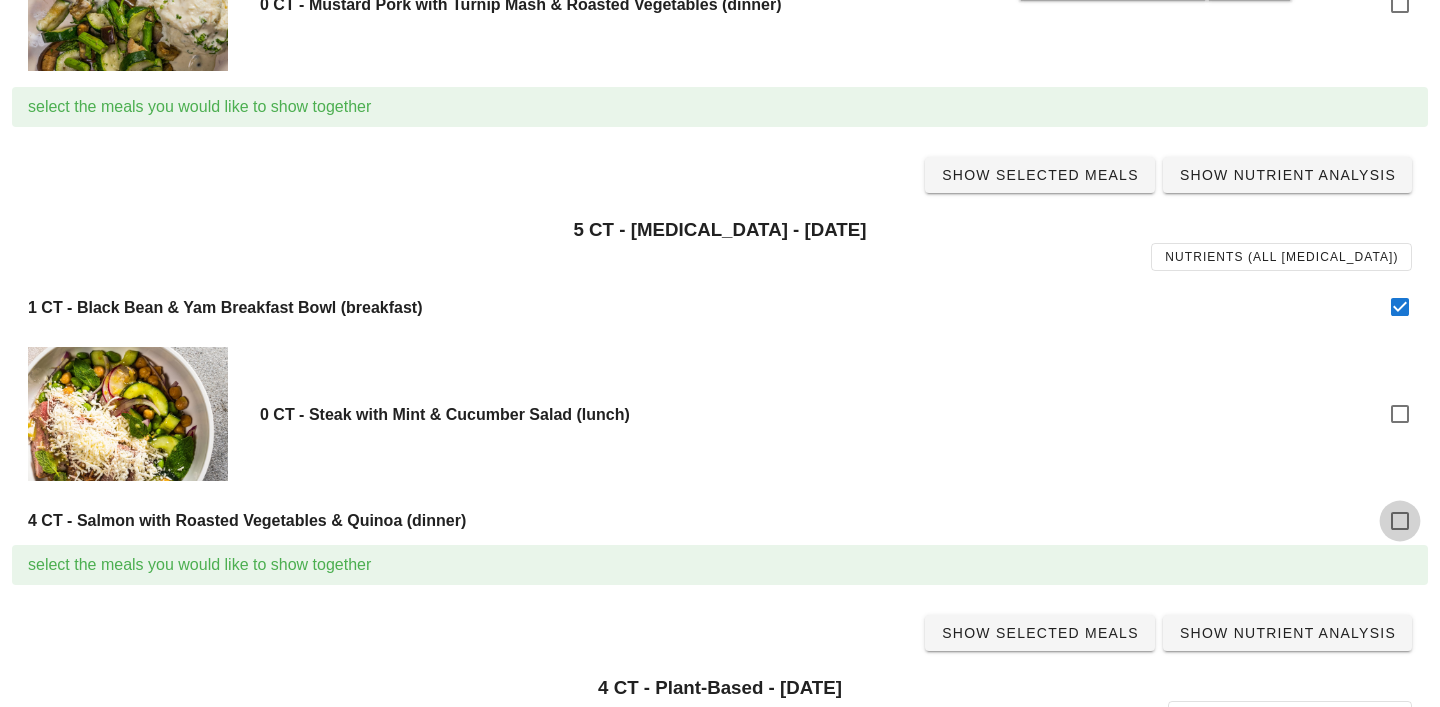 click at bounding box center (1400, 521) 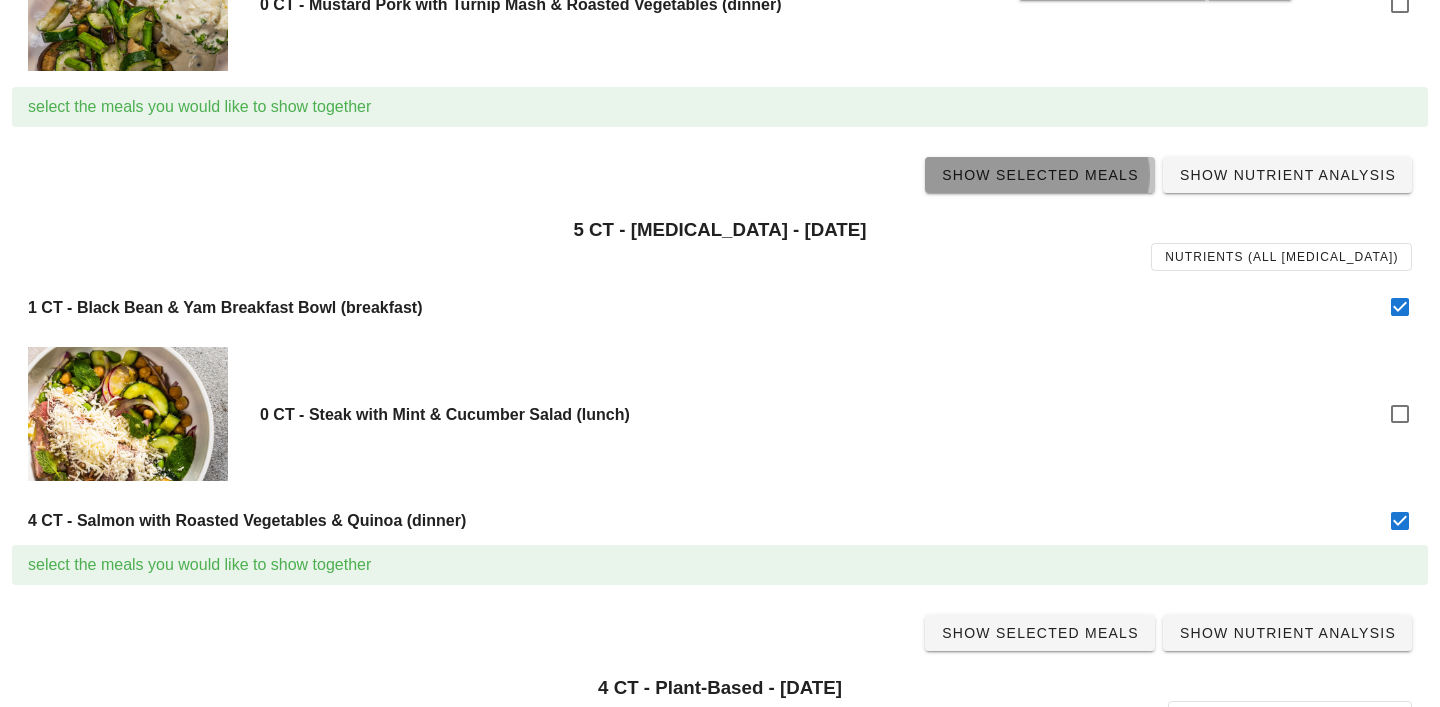 click on "Show Selected Meals" at bounding box center [1040, 175] 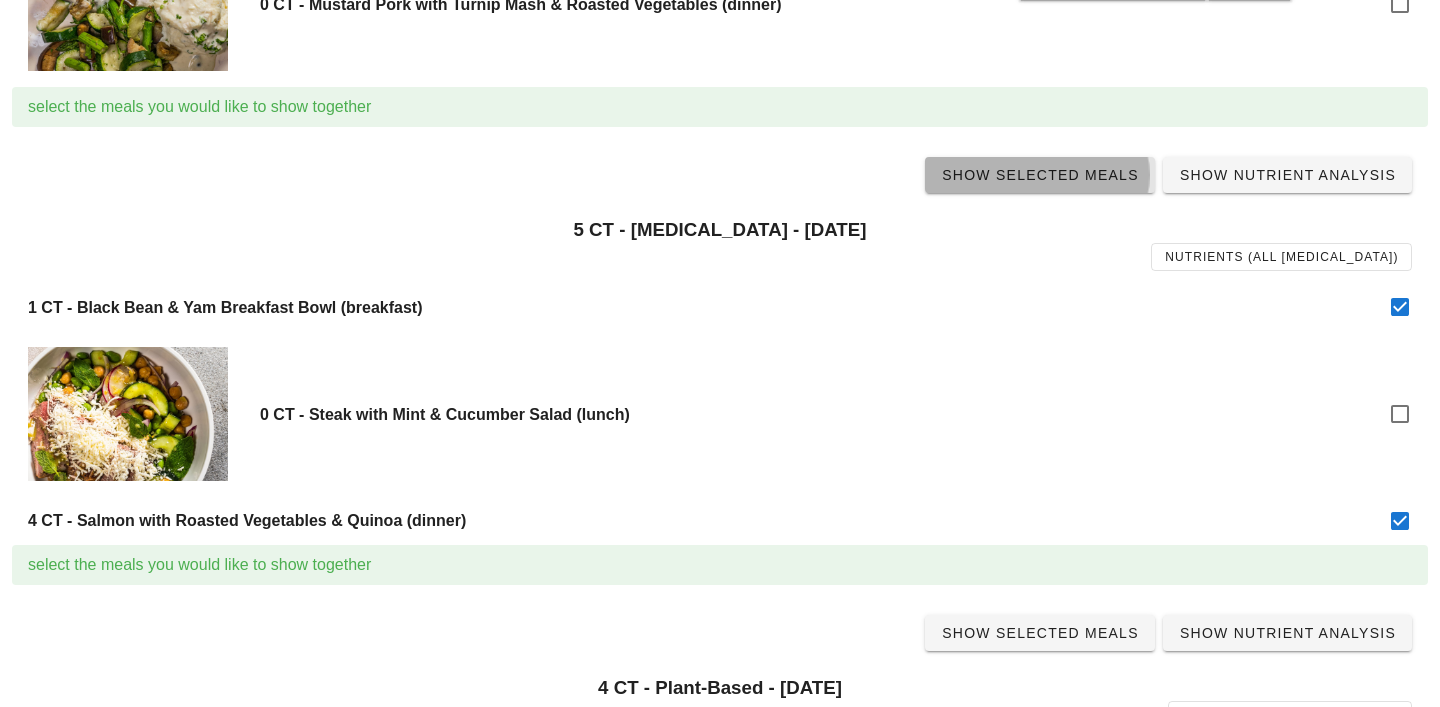scroll, scrollTop: 0, scrollLeft: 0, axis: both 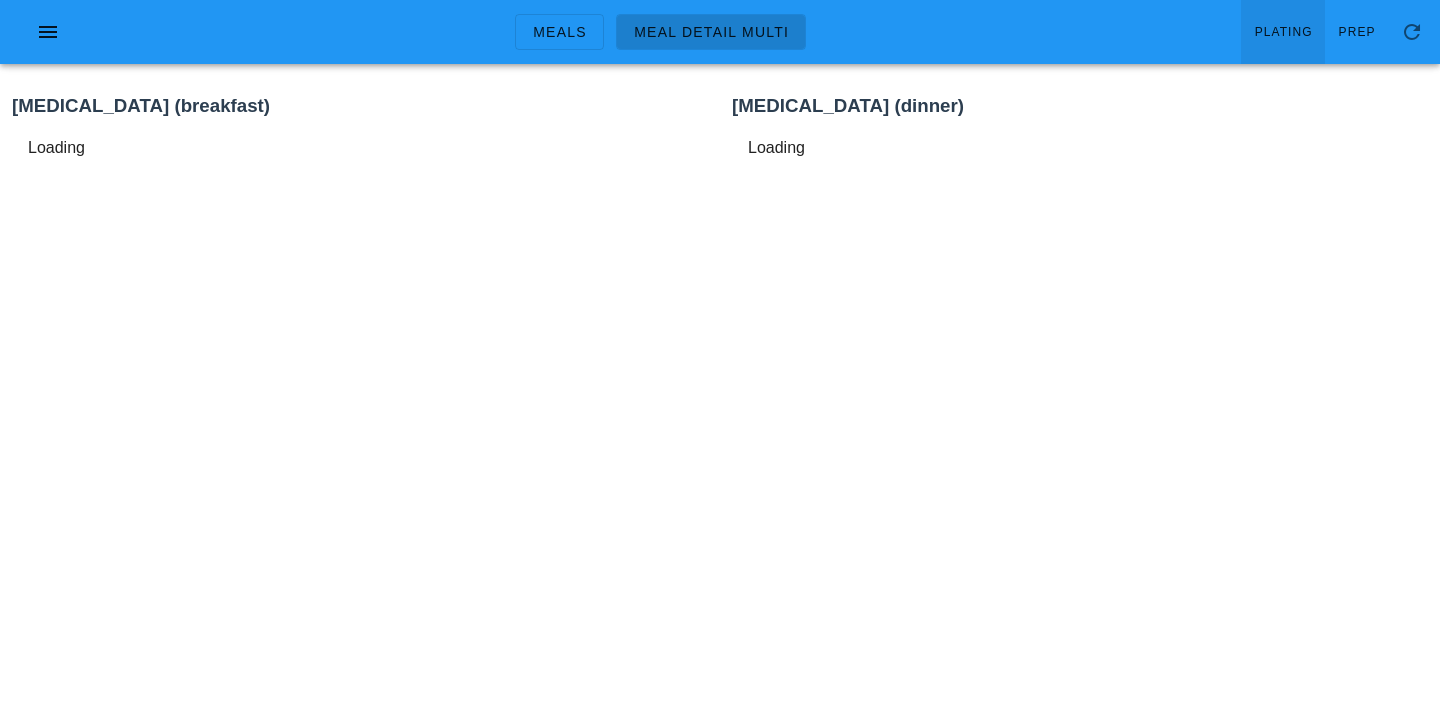 click on "Plating" at bounding box center [1283, 32] 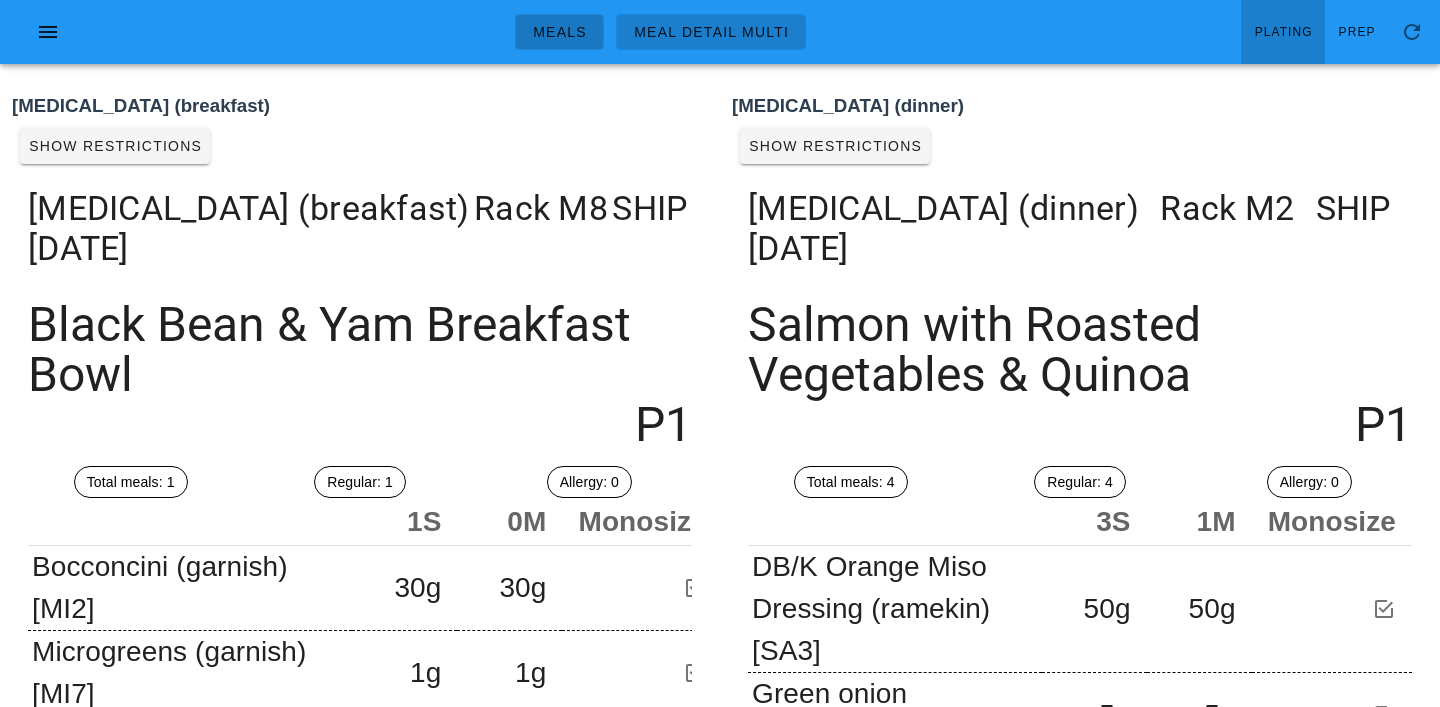 click on "Meals" at bounding box center [559, 32] 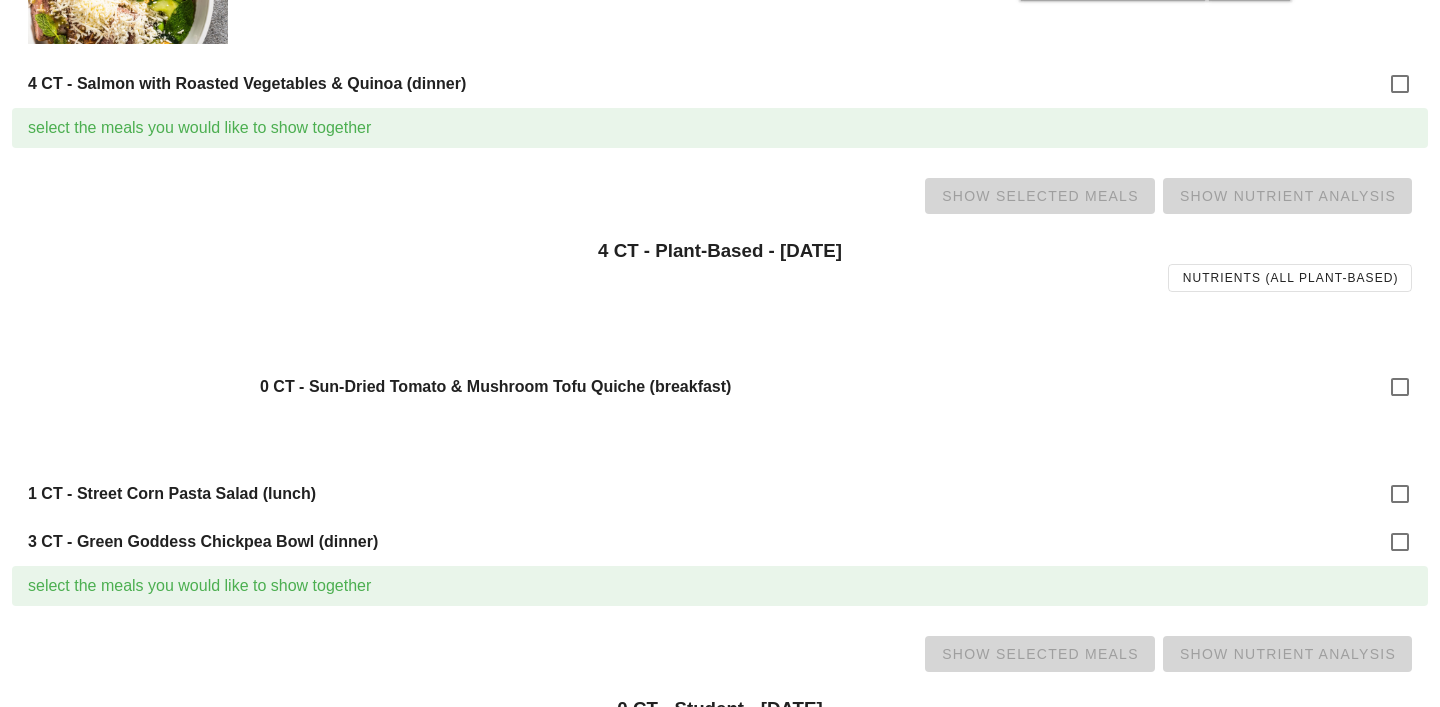 scroll, scrollTop: 2123, scrollLeft: 0, axis: vertical 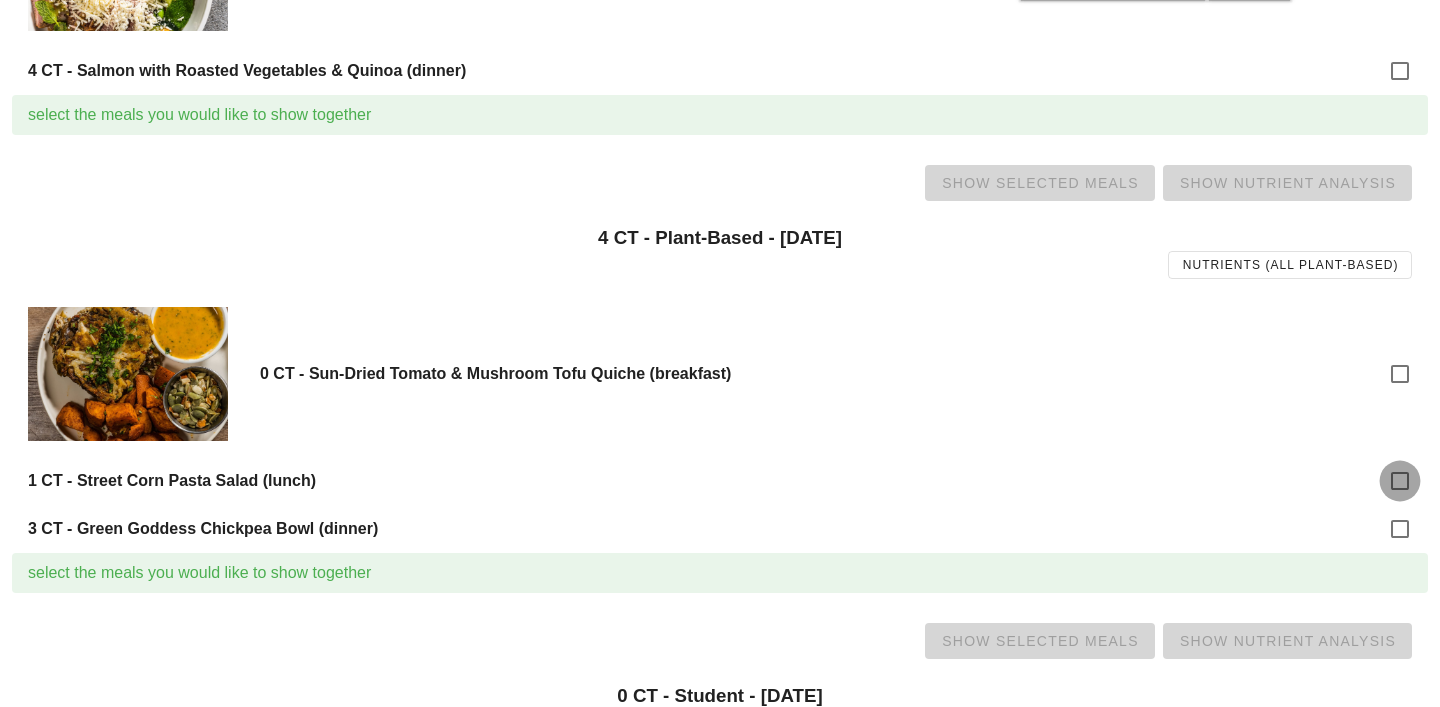click at bounding box center [1400, 481] 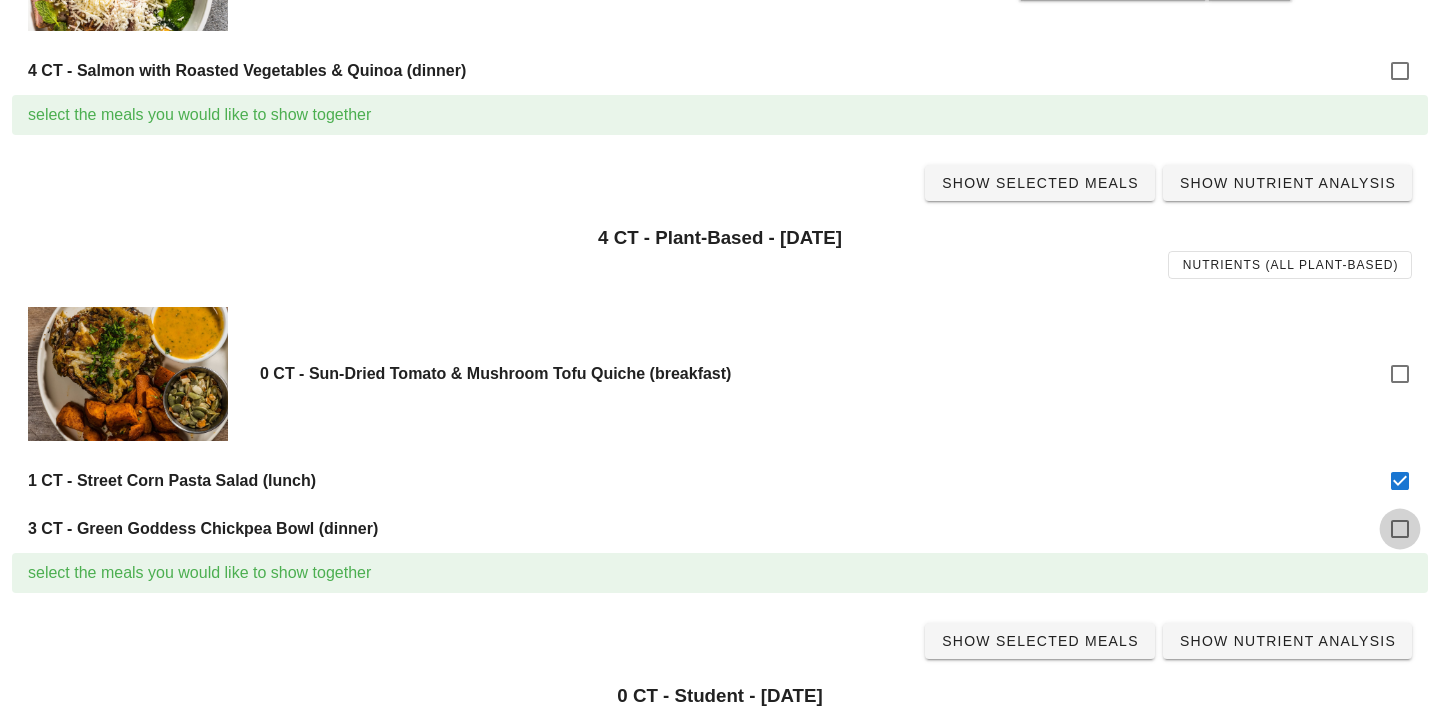 click at bounding box center (1400, 529) 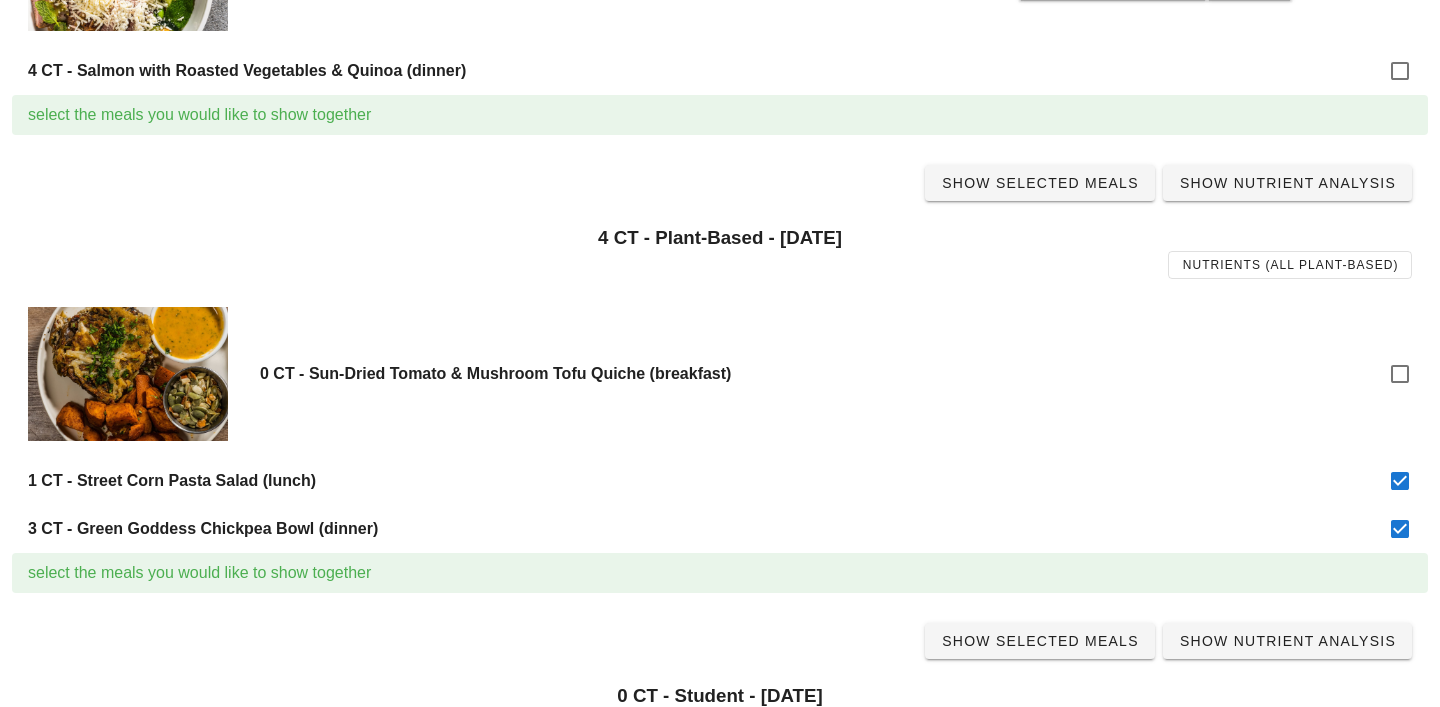 click on "Show Selected Meals   Show Nutrient Analysis" at bounding box center (720, 183) 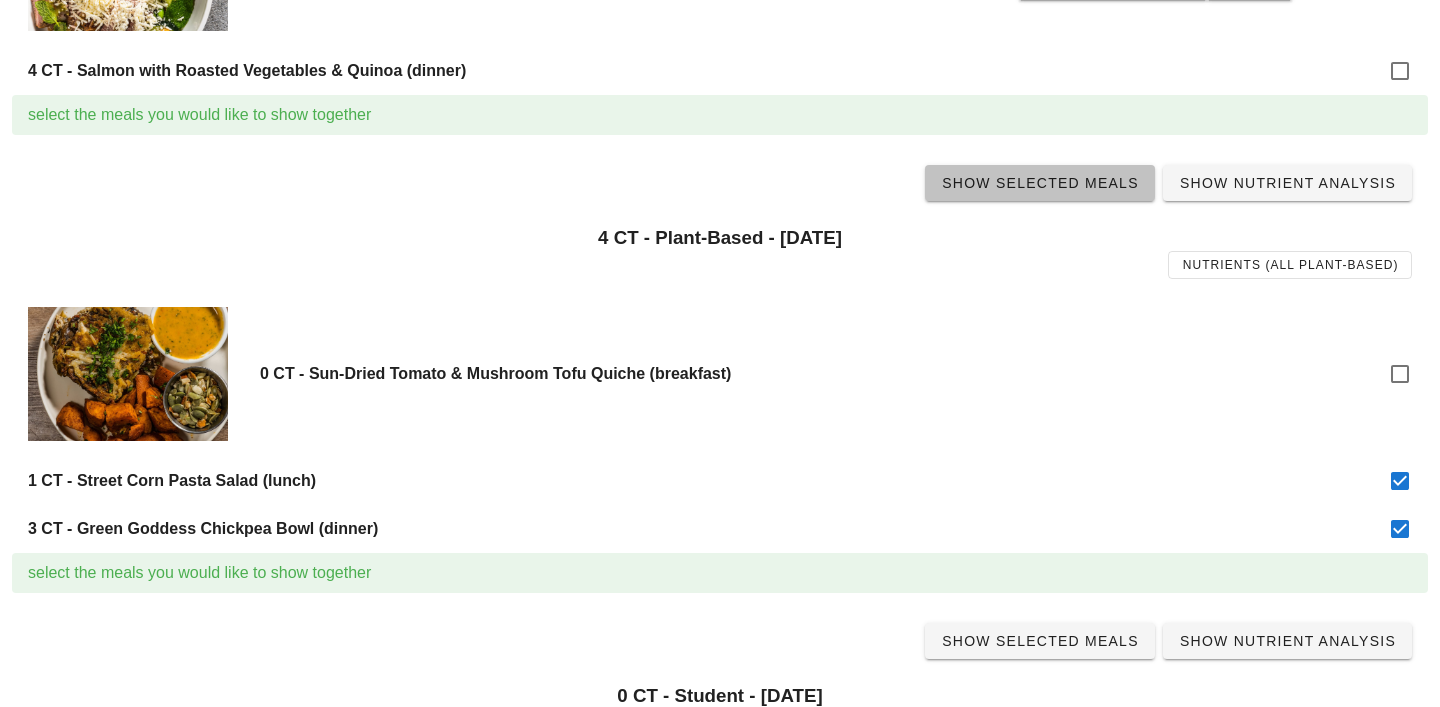 click on "Show Selected Meals" at bounding box center [1040, 183] 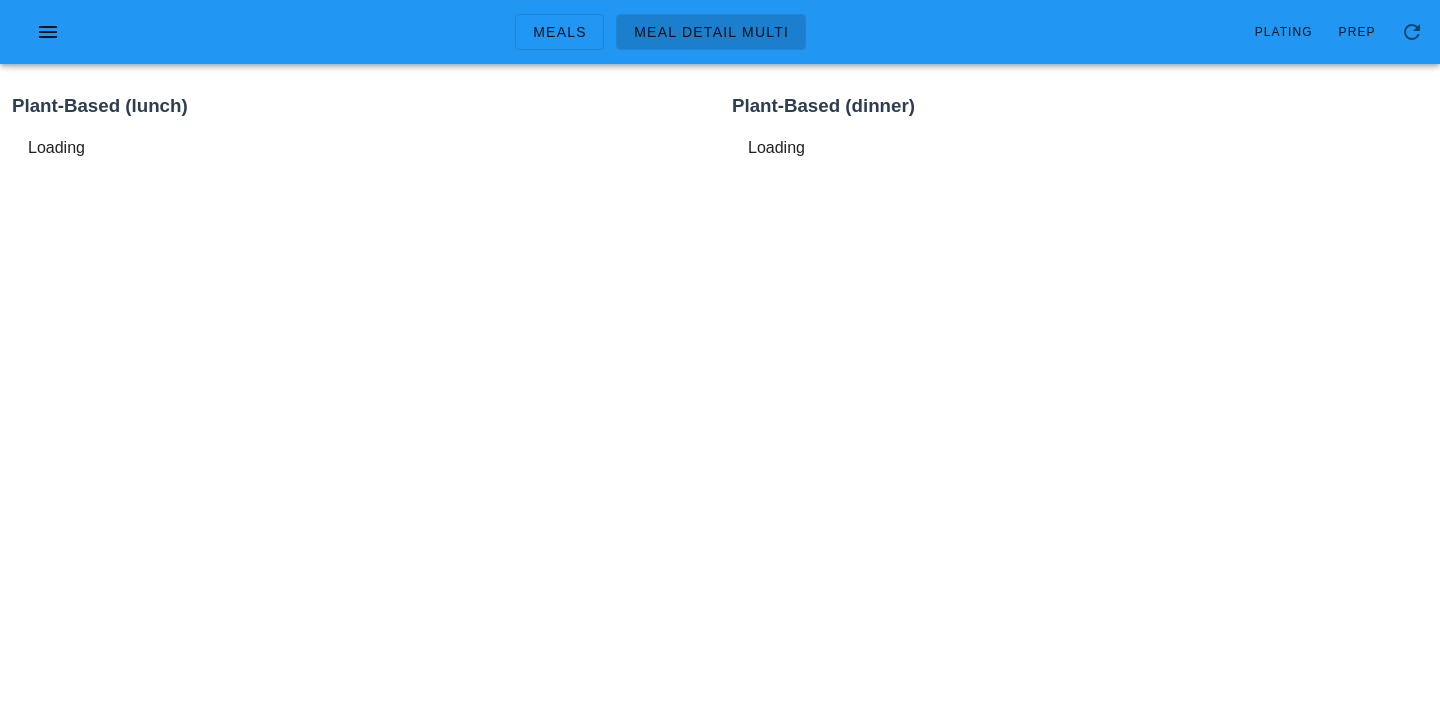 scroll, scrollTop: 0, scrollLeft: 0, axis: both 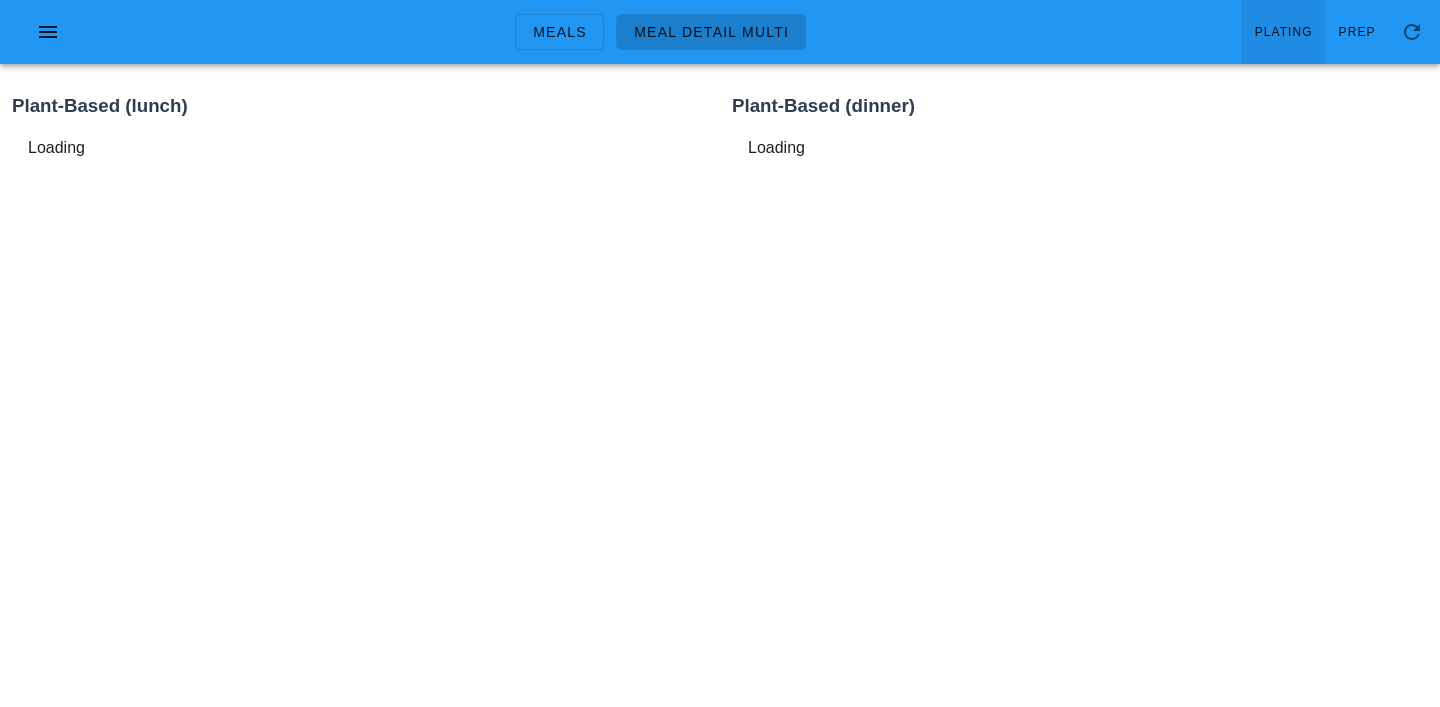 click on "Plating" at bounding box center (1283, 32) 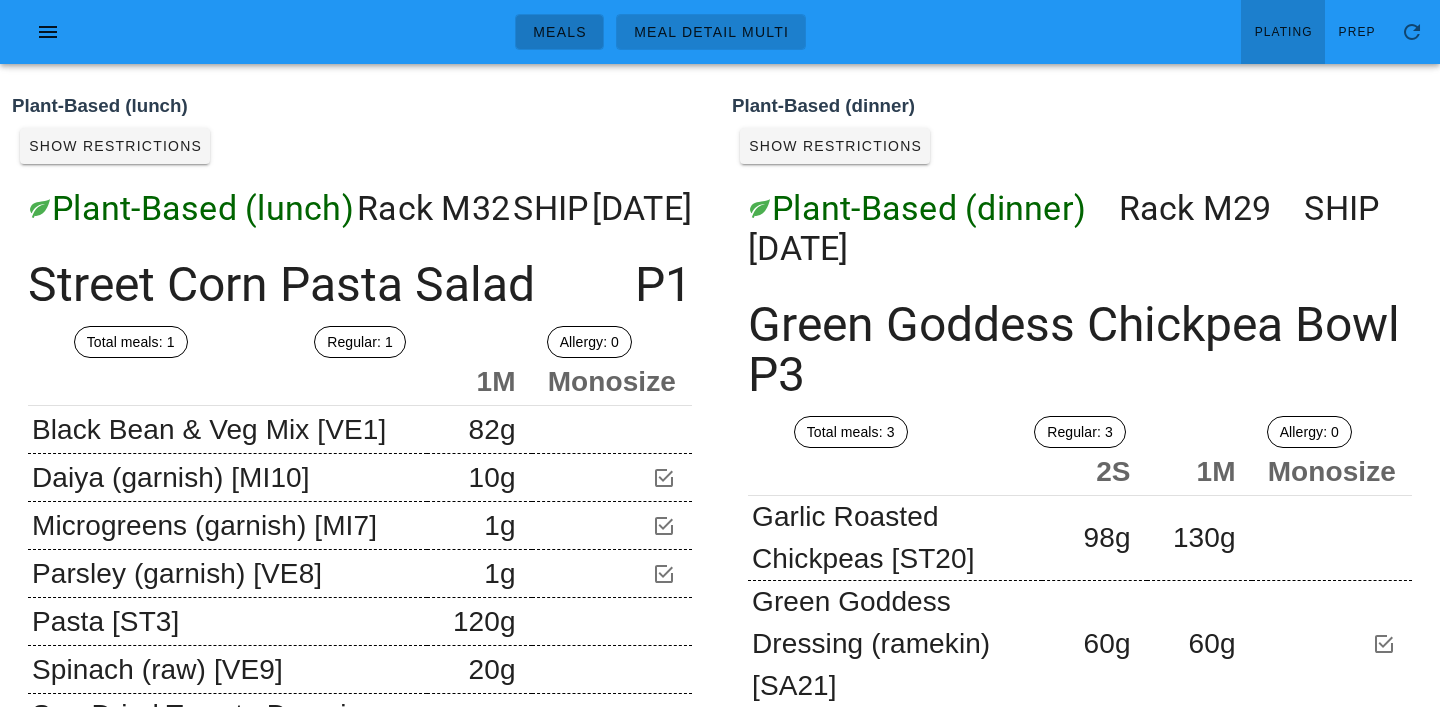 click on "Meals" at bounding box center (559, 32) 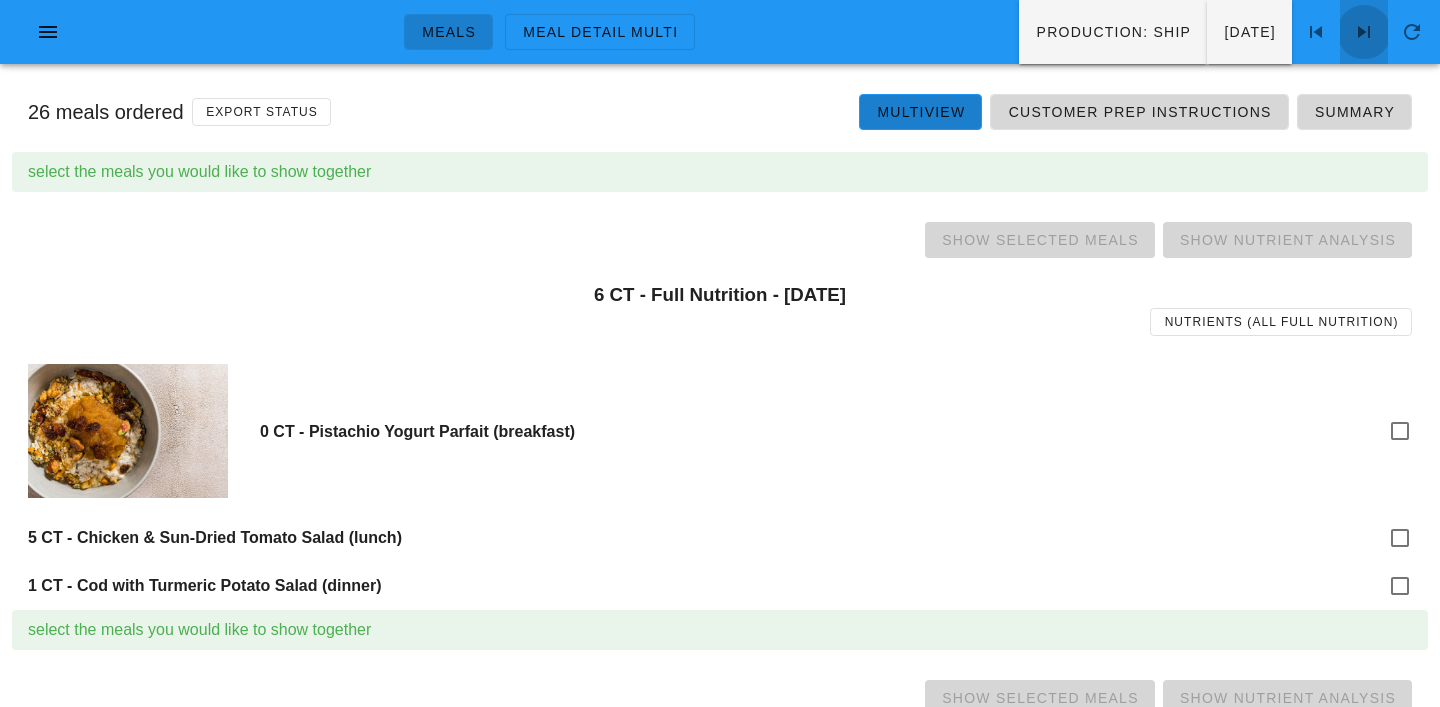 click at bounding box center (1364, 32) 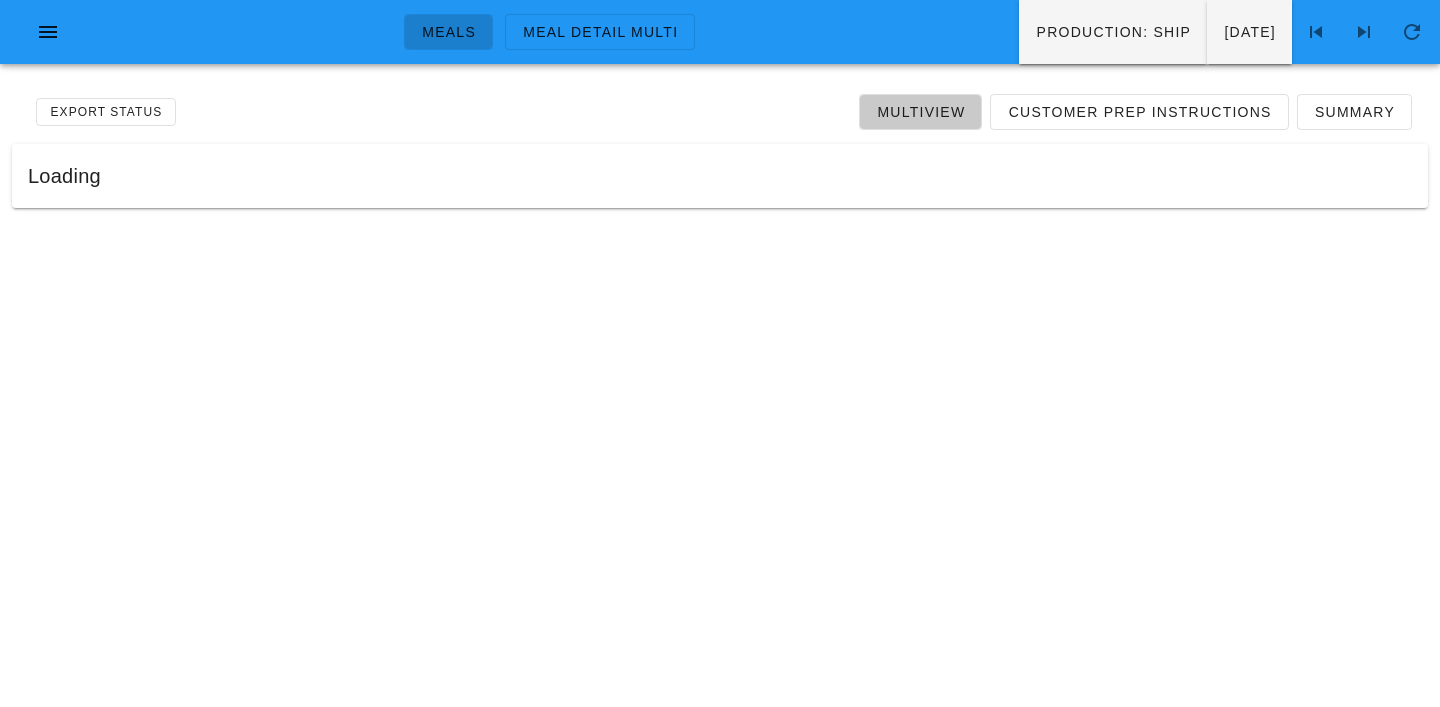 click on "Multiview" at bounding box center [920, 112] 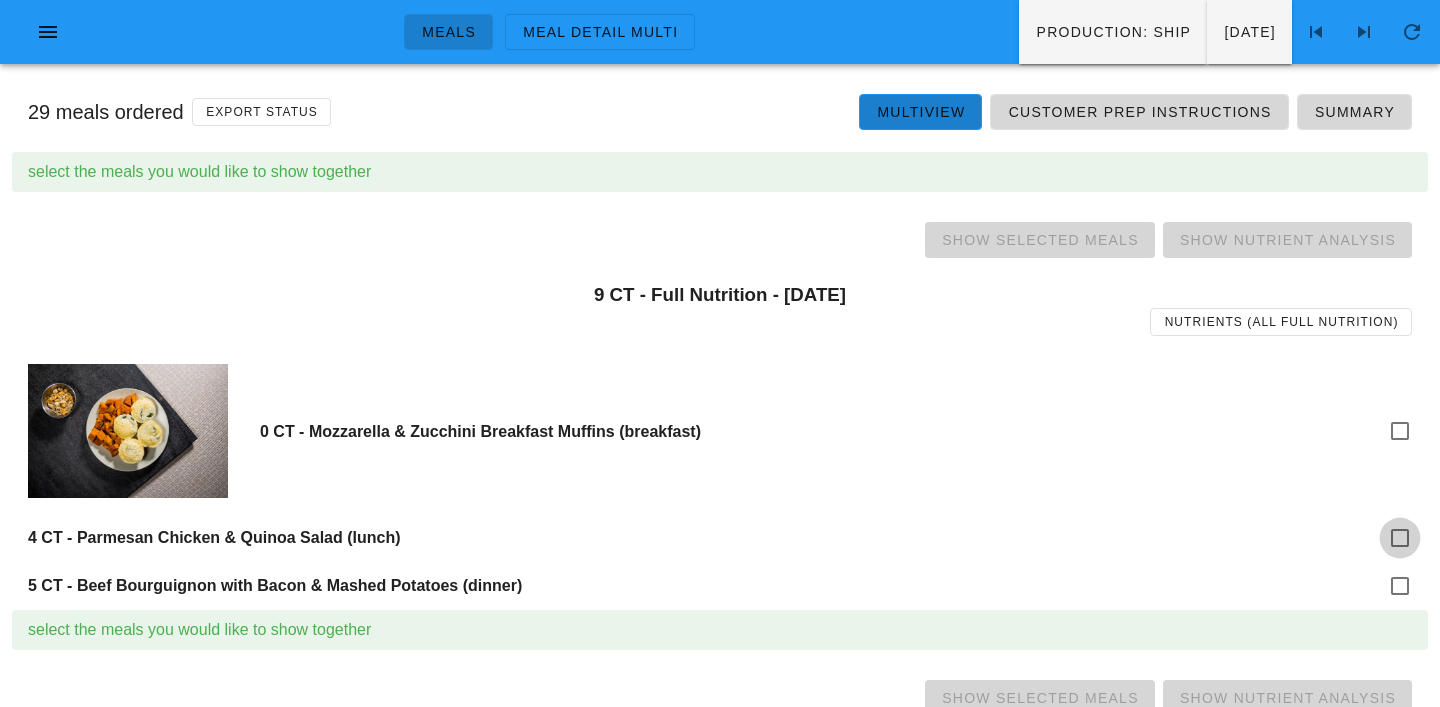 click at bounding box center [1400, 538] 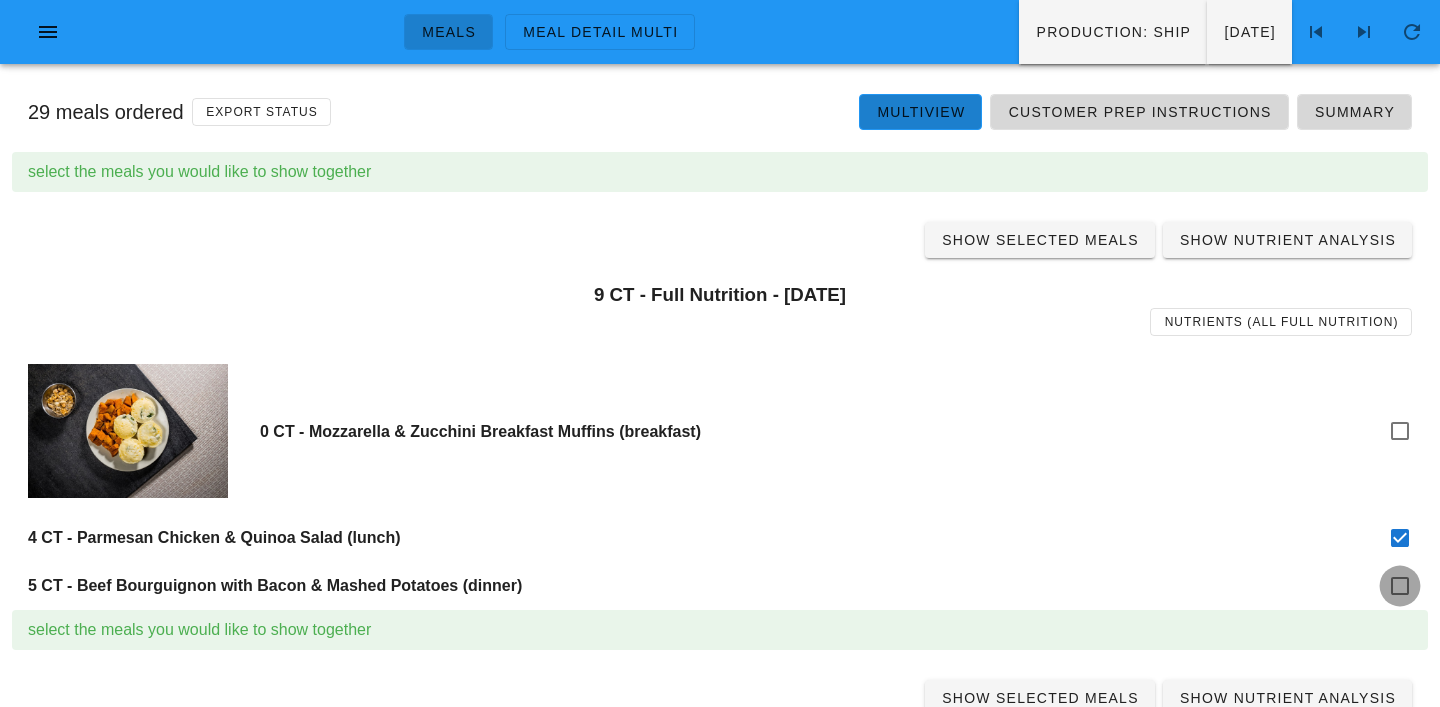 click at bounding box center [1400, 586] 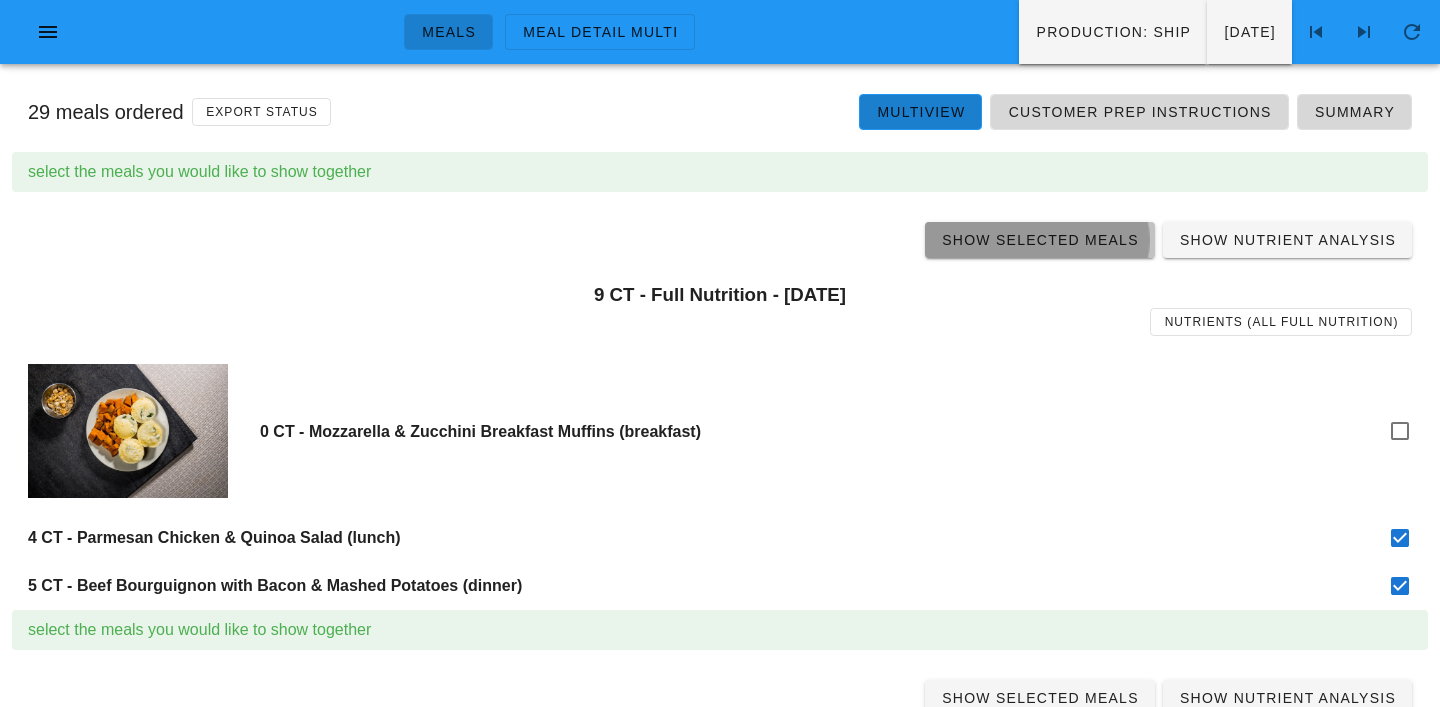 click on "Show Selected Meals" at bounding box center (1040, 240) 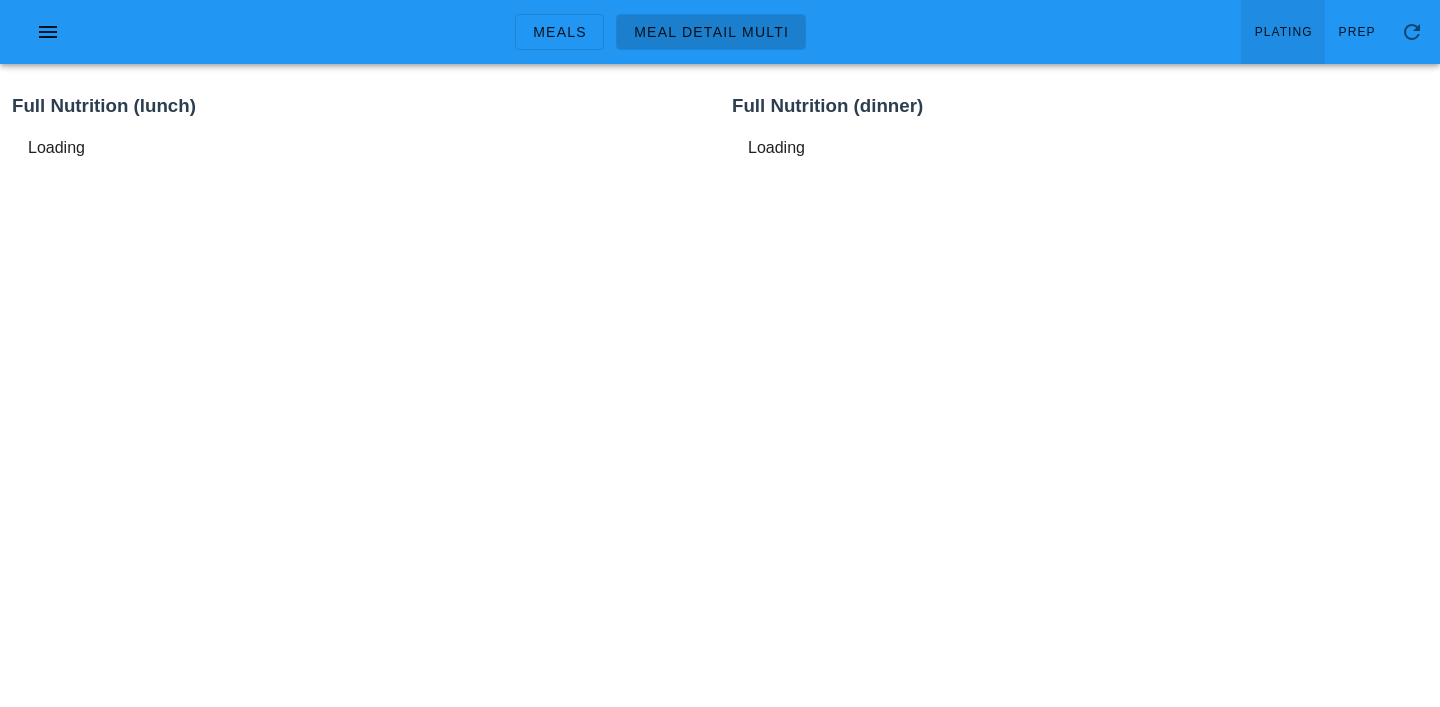 click on "Plating" at bounding box center [1283, 32] 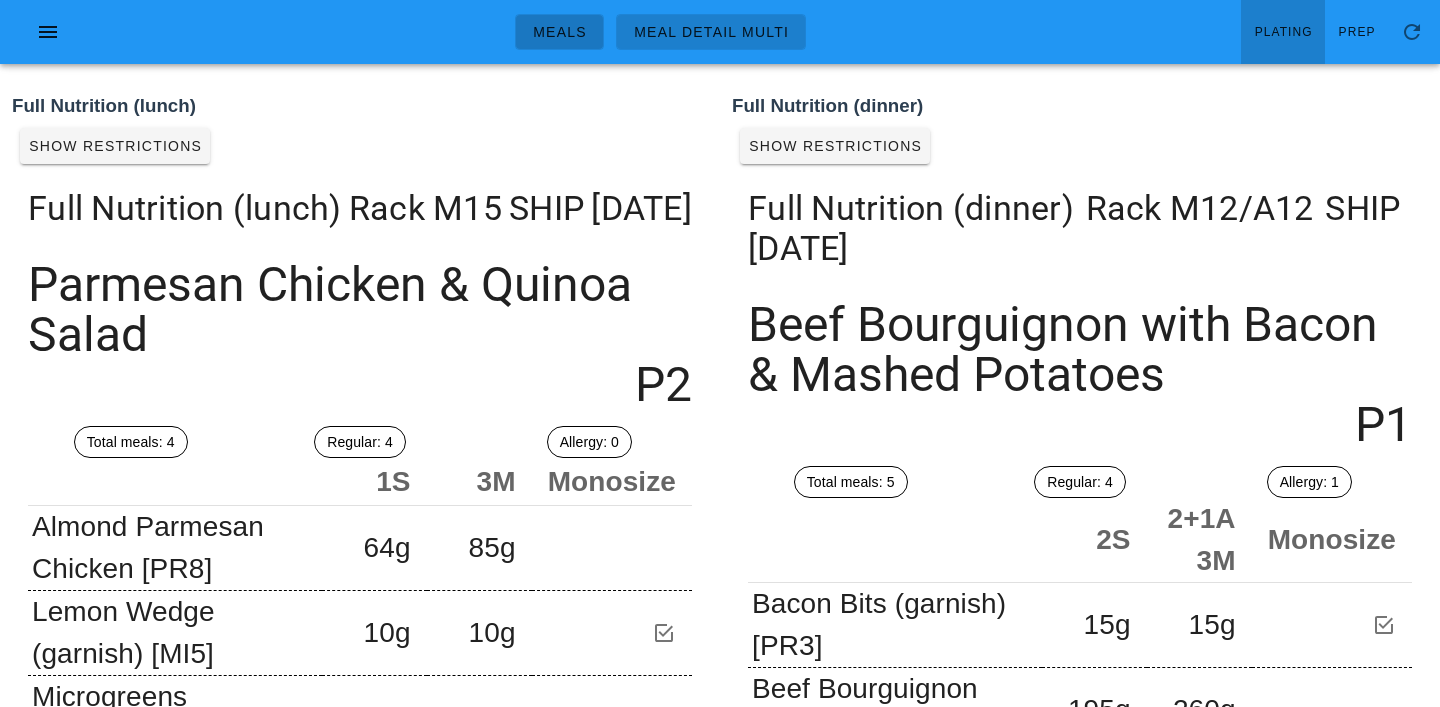 click on "Meals" at bounding box center [559, 32] 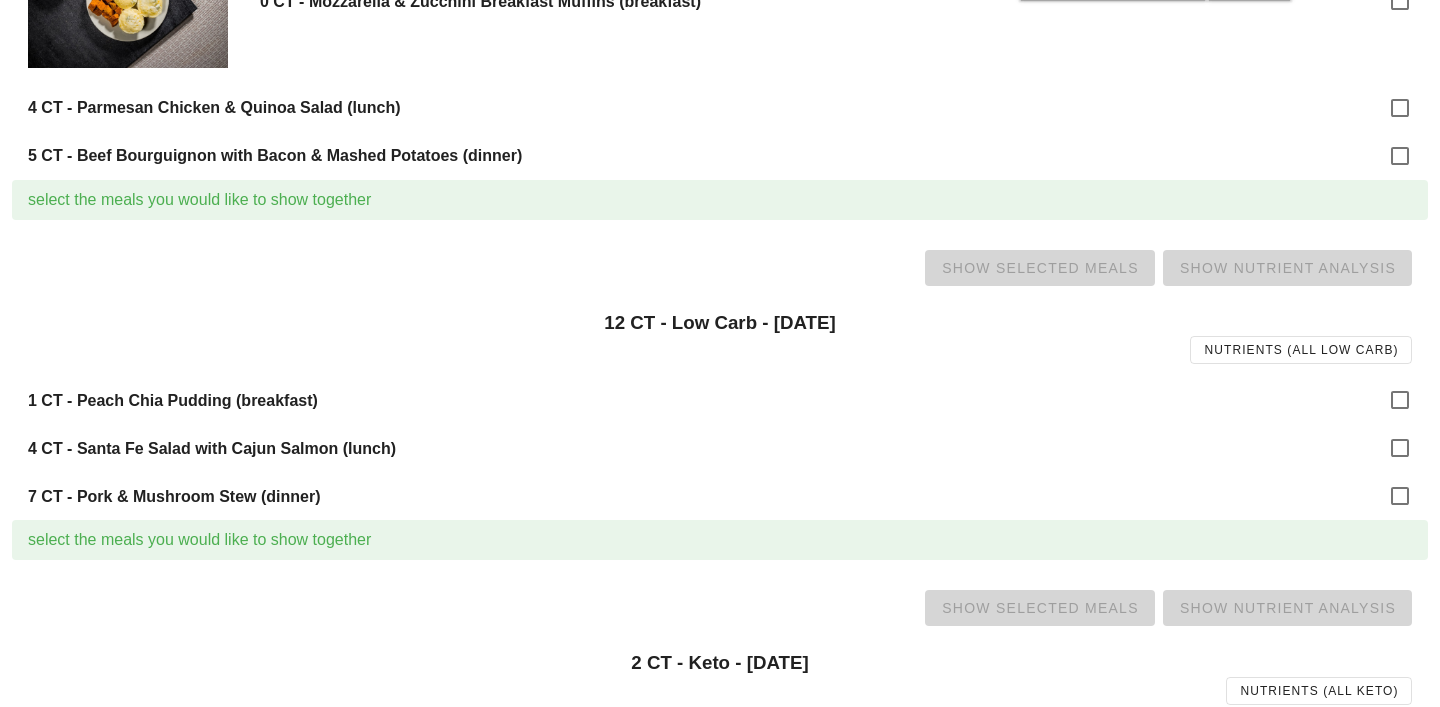 scroll, scrollTop: 445, scrollLeft: 0, axis: vertical 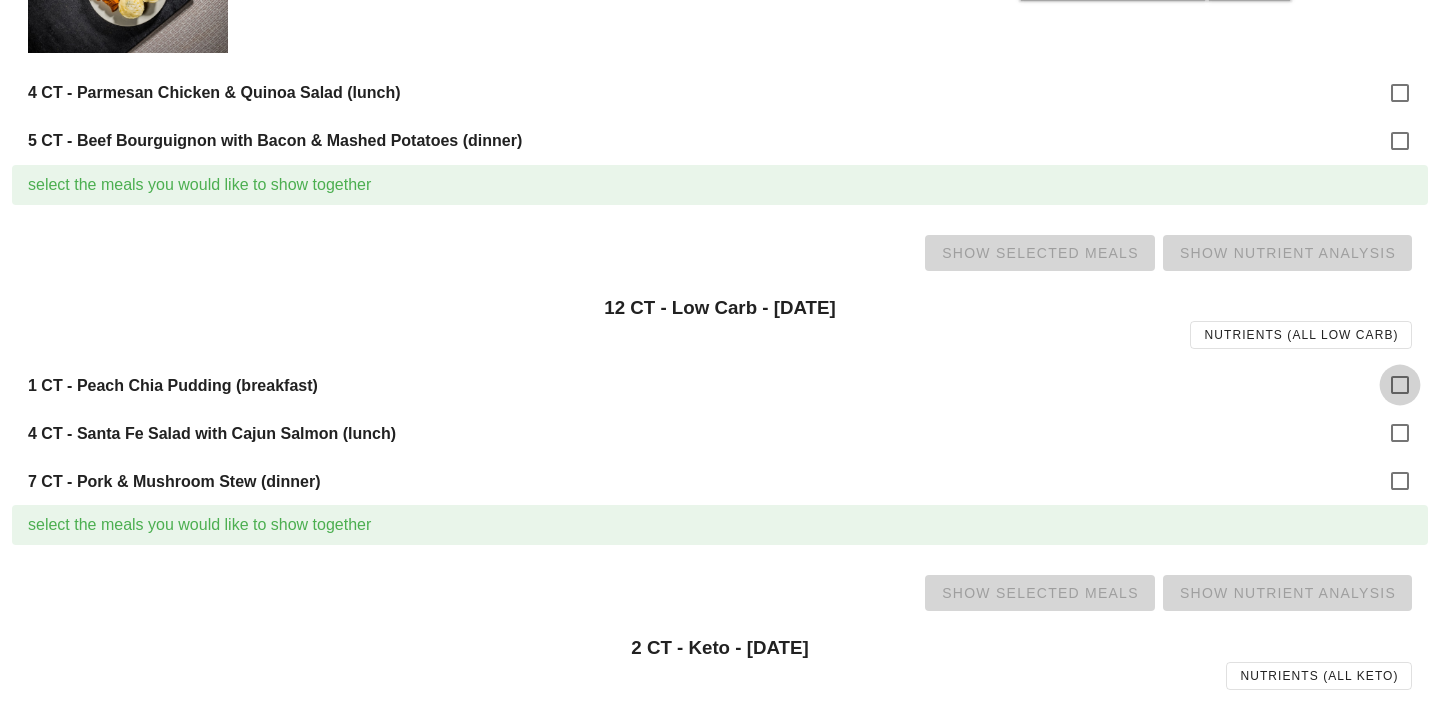 click at bounding box center (1400, 385) 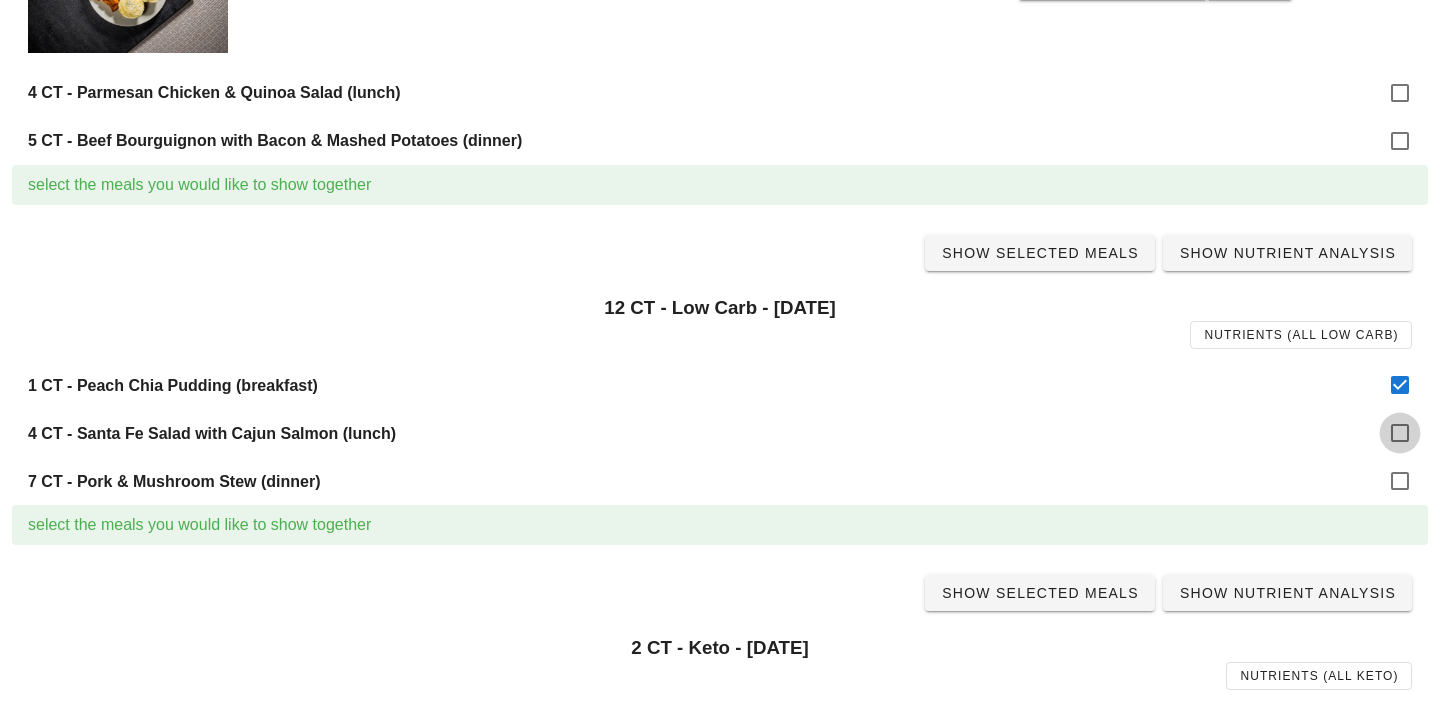 click at bounding box center (1400, 433) 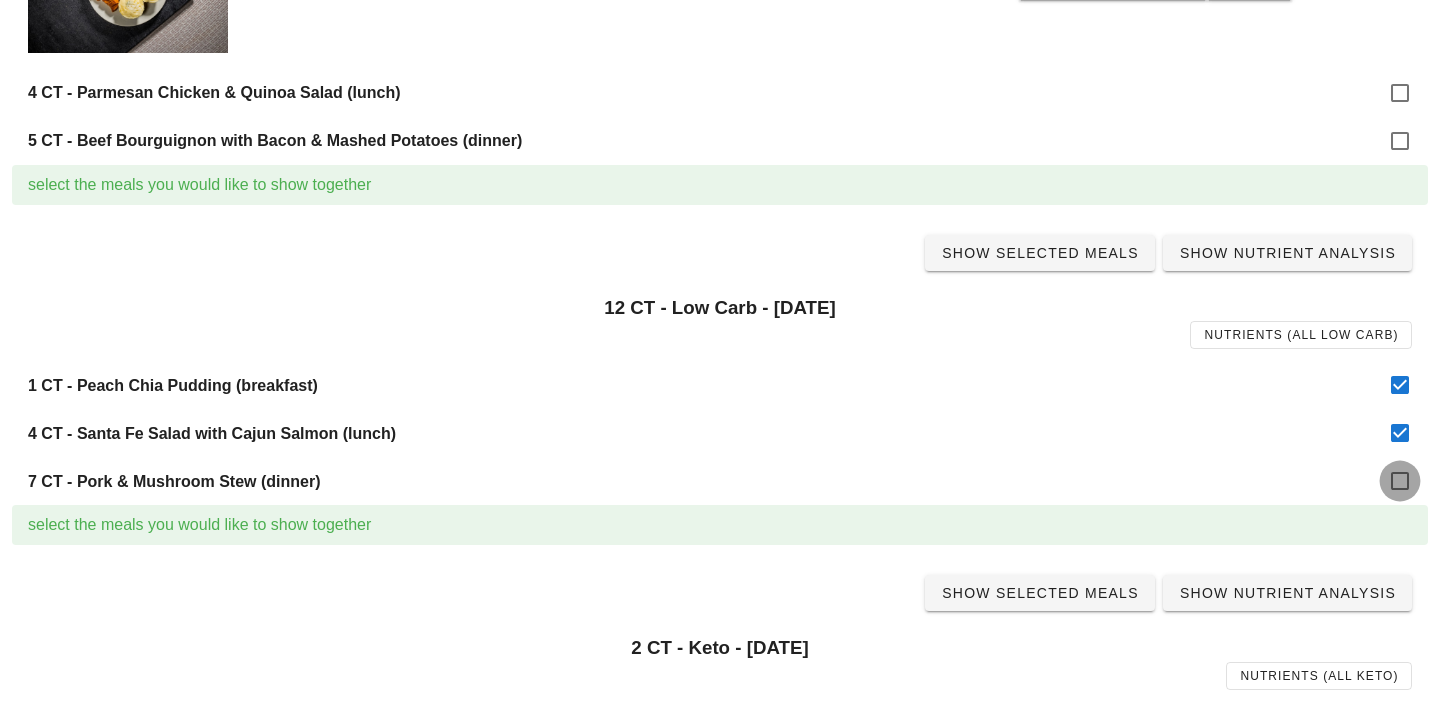 click at bounding box center (1400, 481) 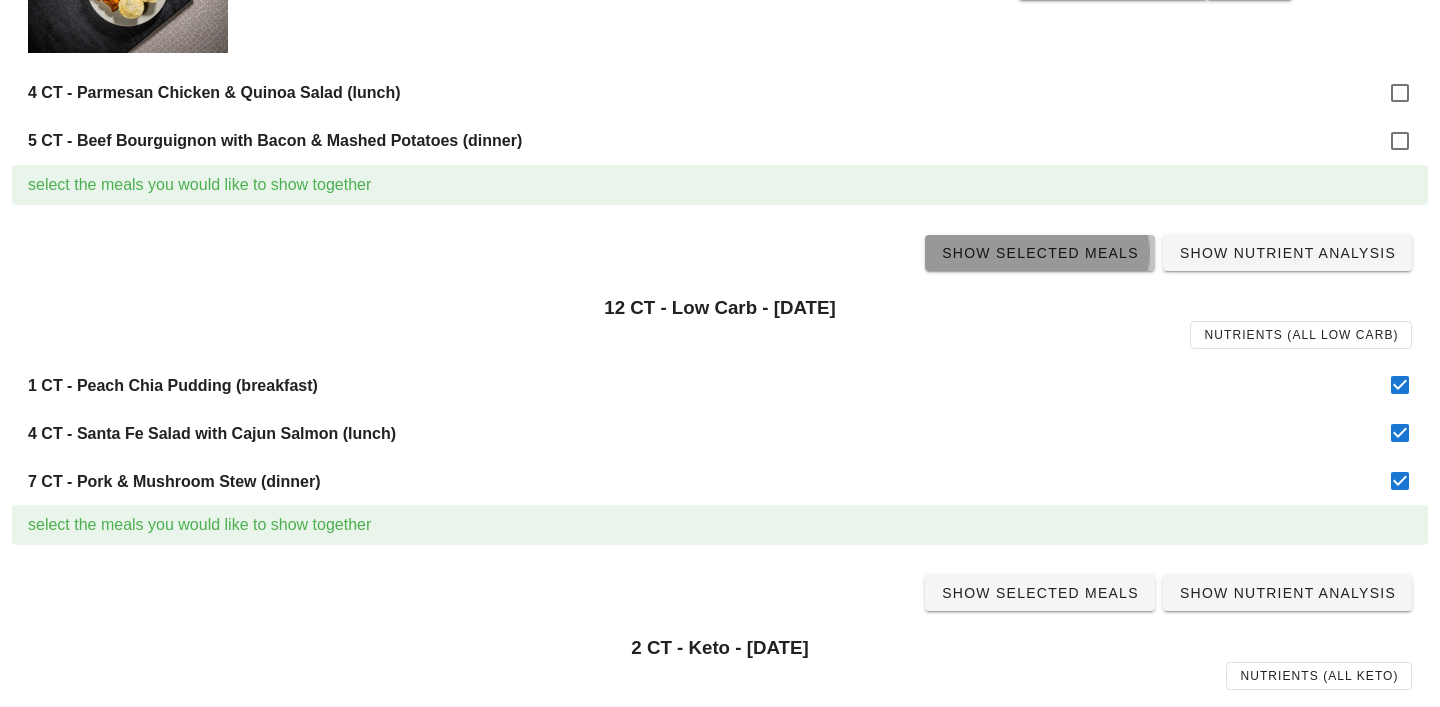 click on "Show Selected Meals" at bounding box center (1040, 253) 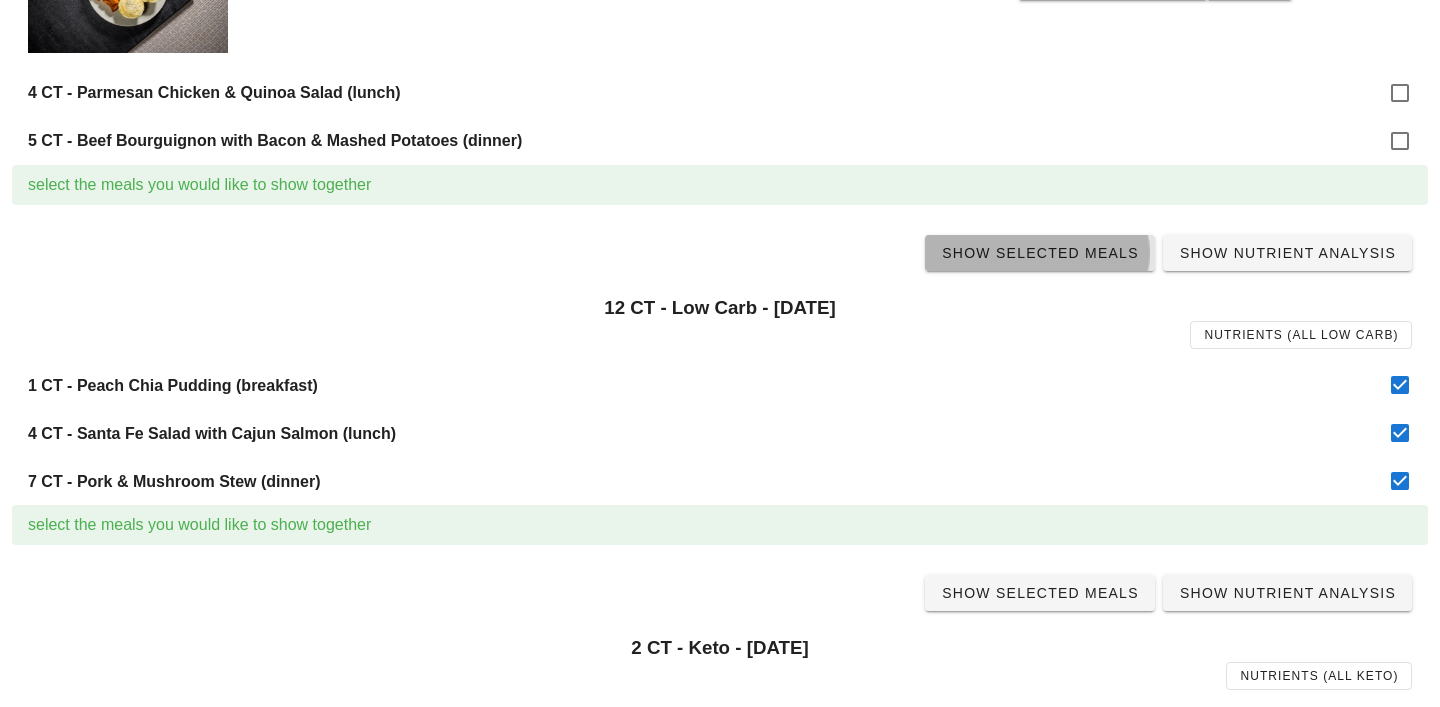 scroll, scrollTop: 0, scrollLeft: 0, axis: both 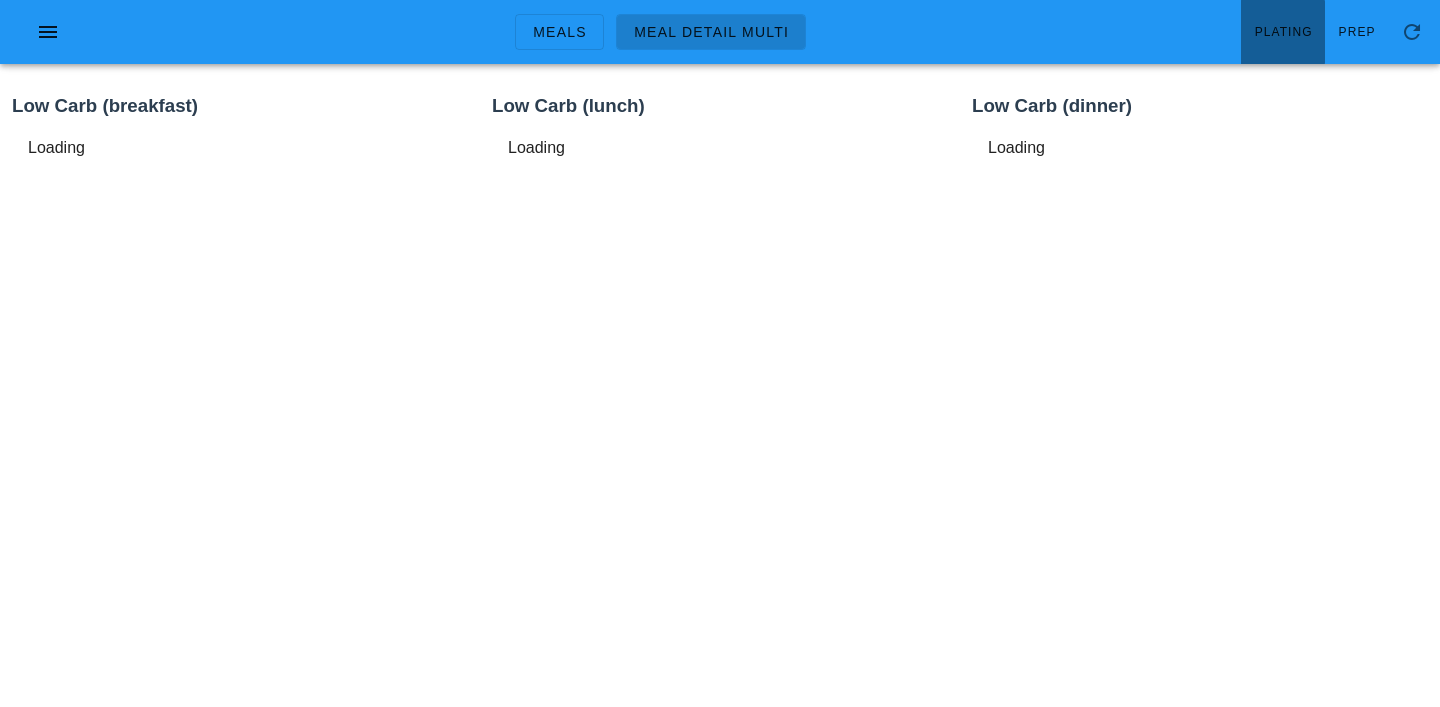 click on "Plating" at bounding box center (1283, 32) 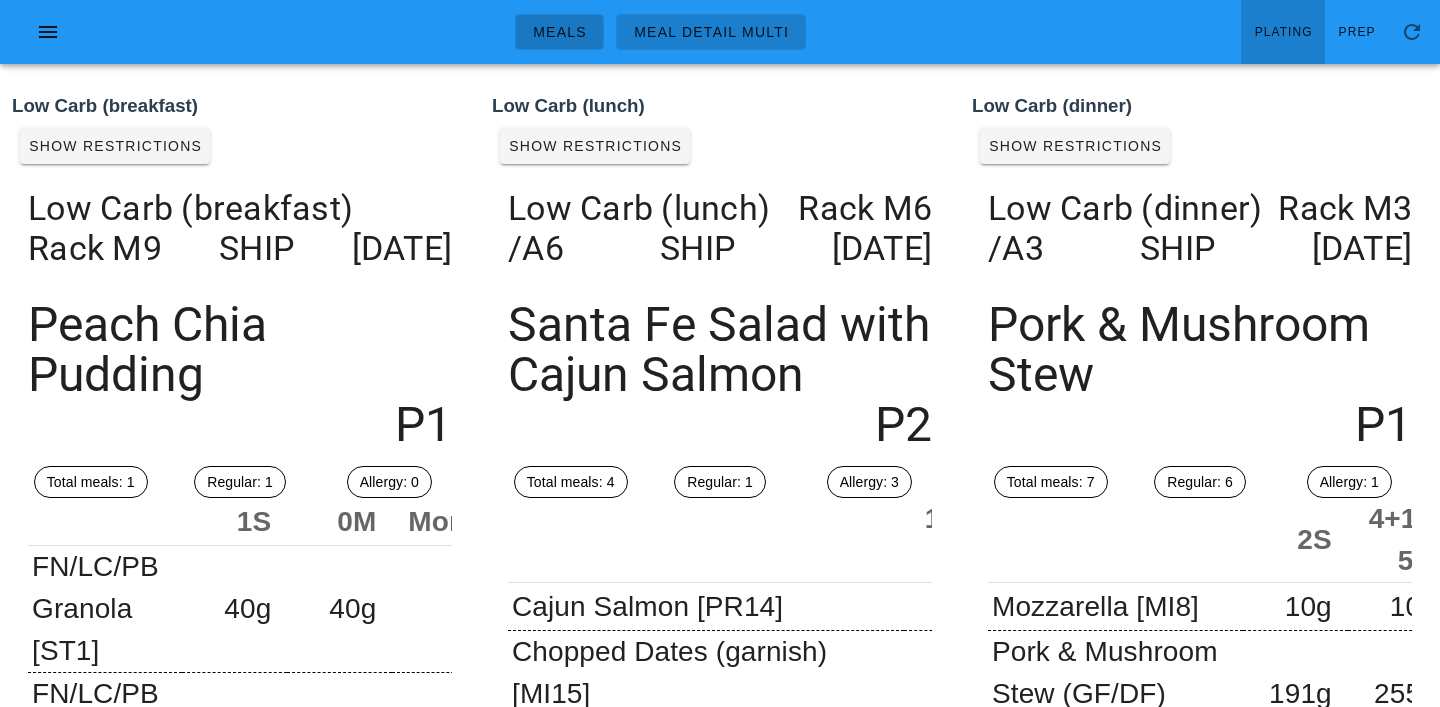 click on "Meals" at bounding box center (559, 32) 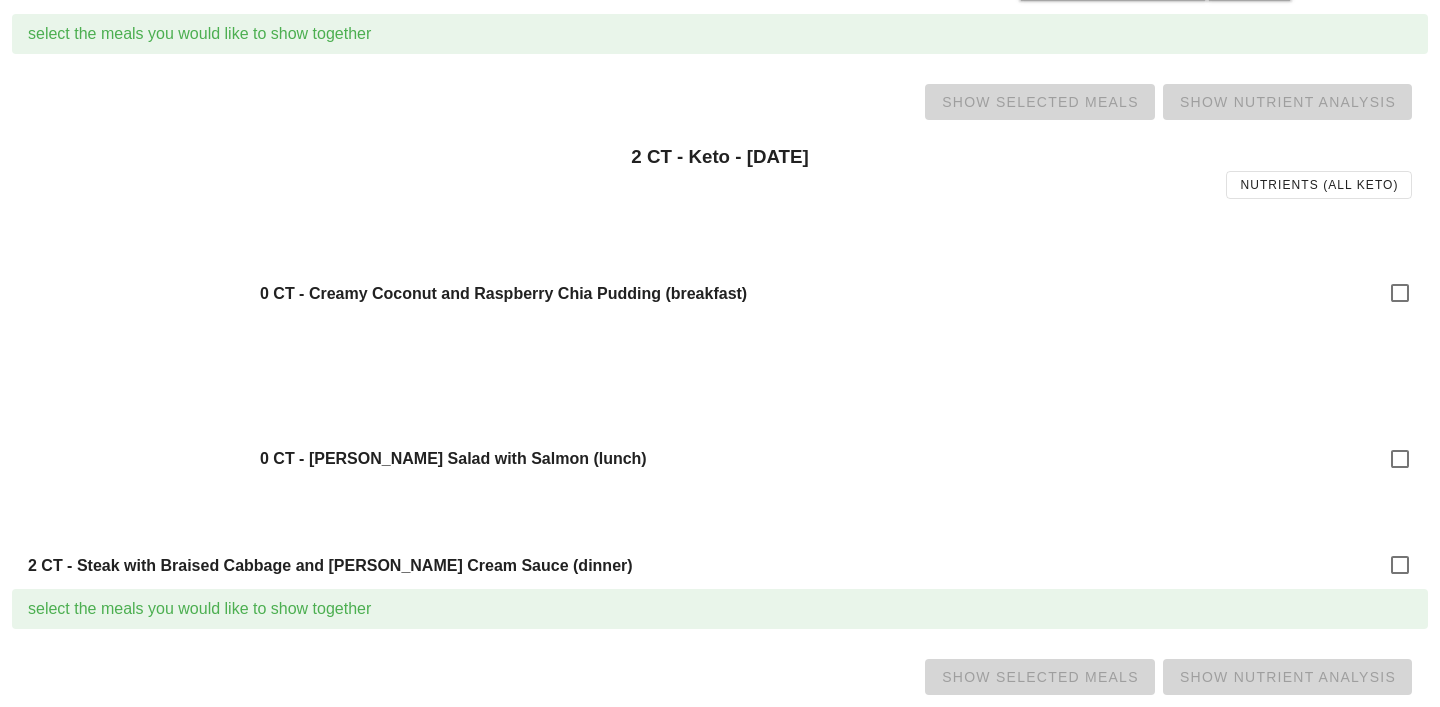 scroll, scrollTop: 939, scrollLeft: 0, axis: vertical 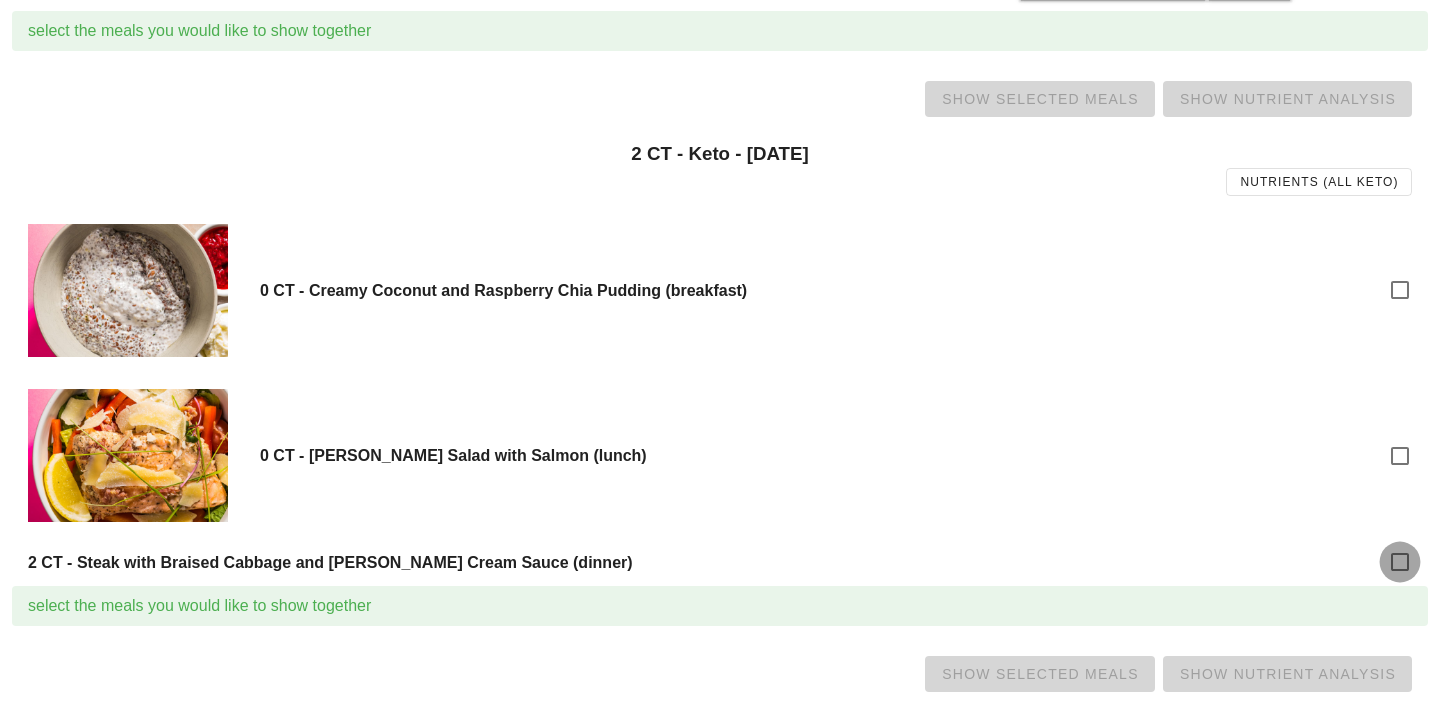 click at bounding box center [1400, 562] 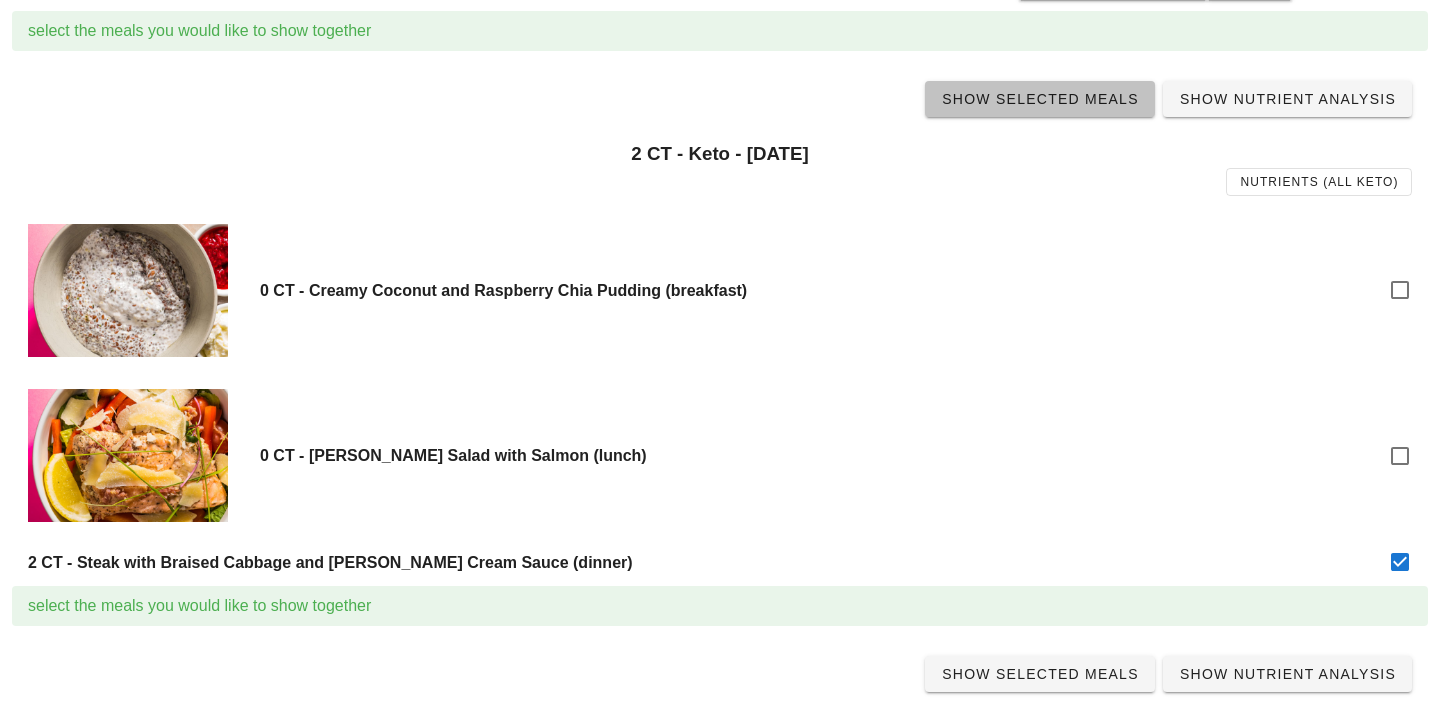 click on "Show Selected Meals" at bounding box center [1040, 99] 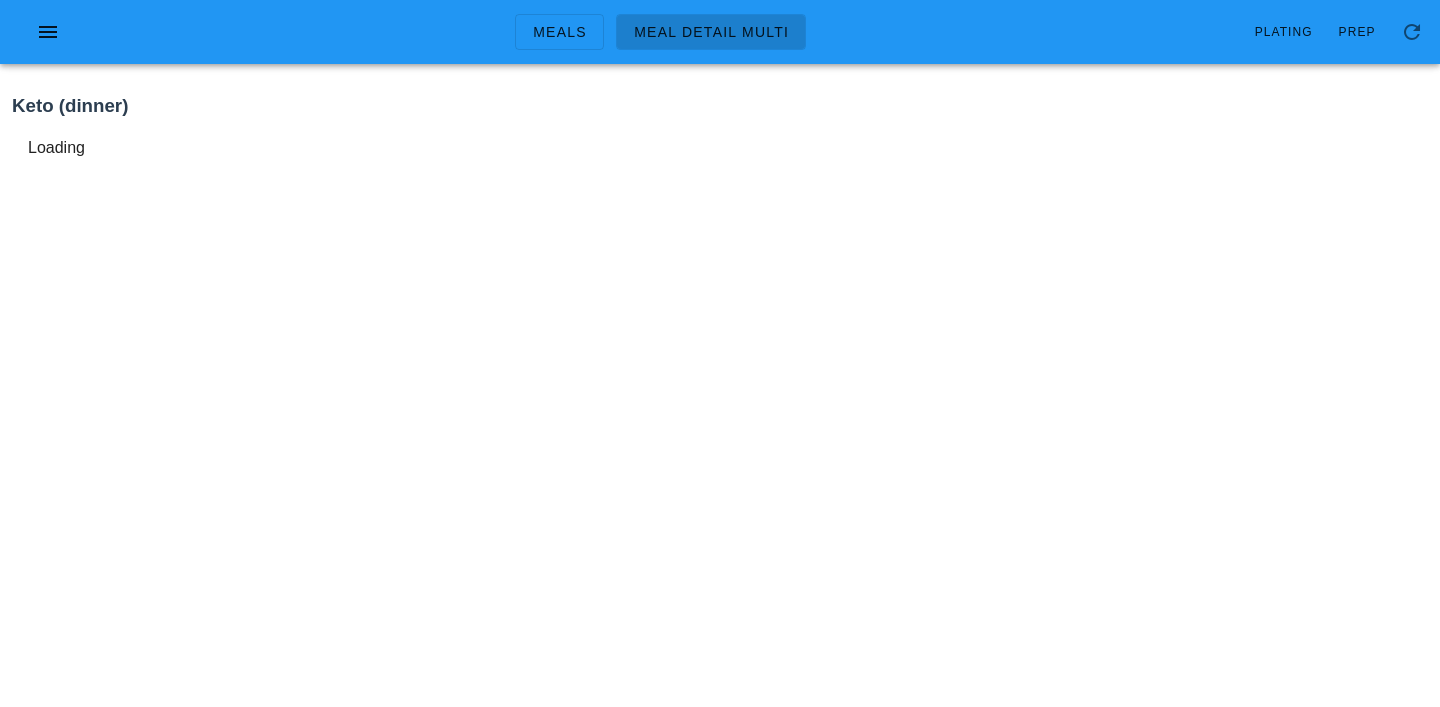 scroll, scrollTop: 0, scrollLeft: 0, axis: both 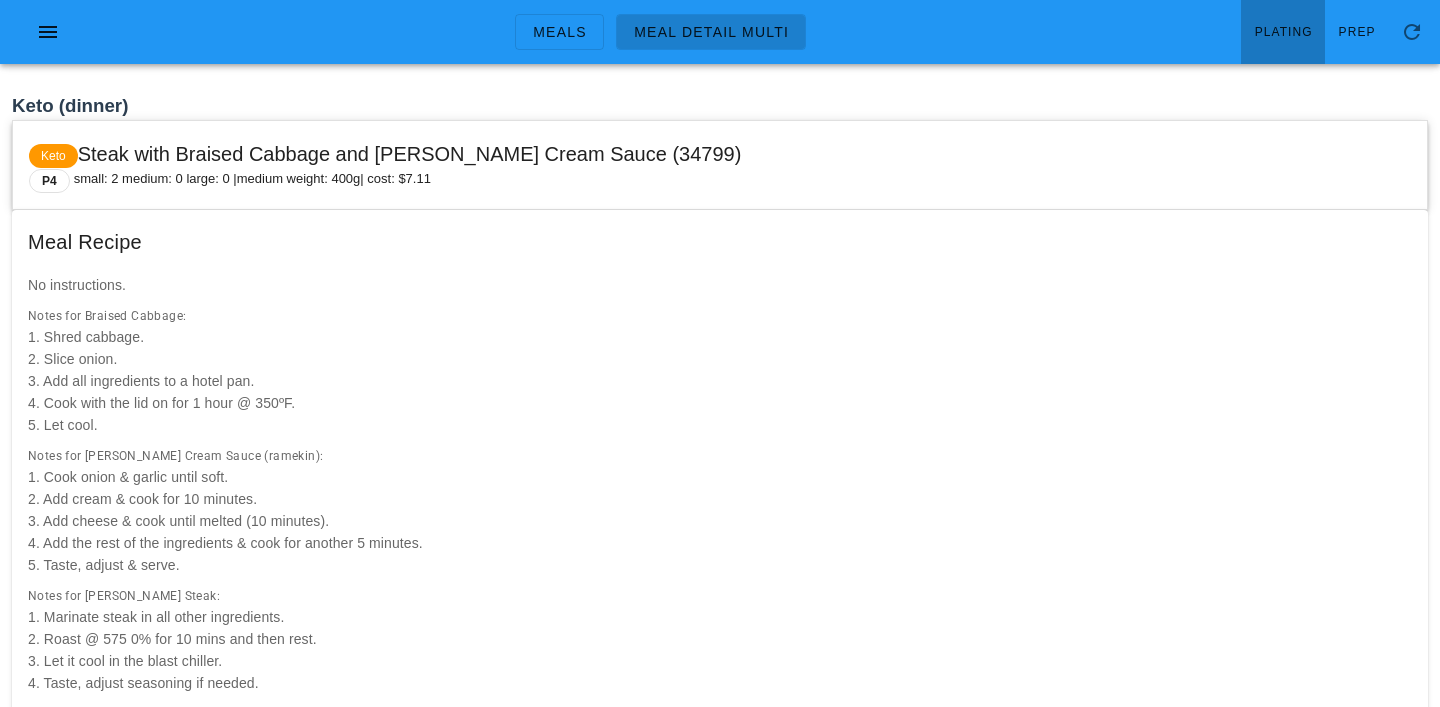click on "Plating" at bounding box center (1283, 32) 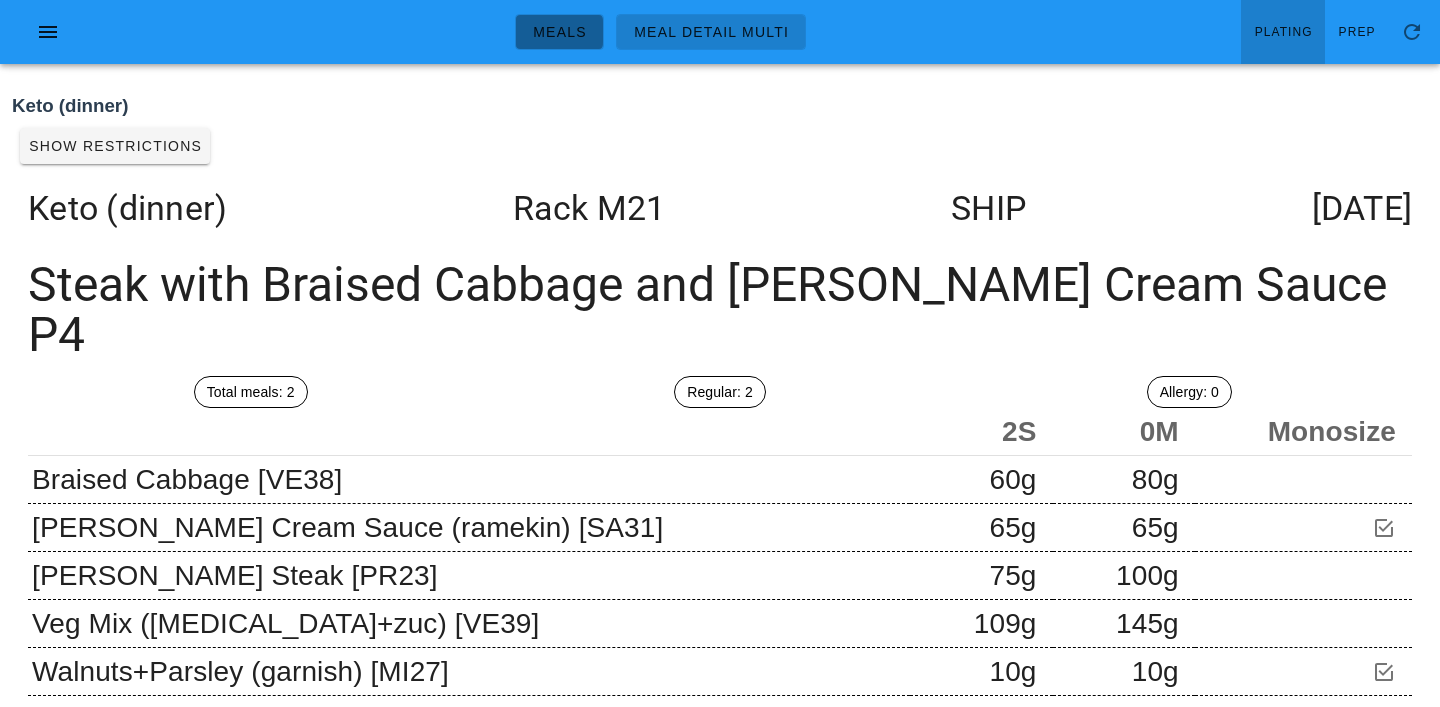 click on "Meals" at bounding box center (559, 32) 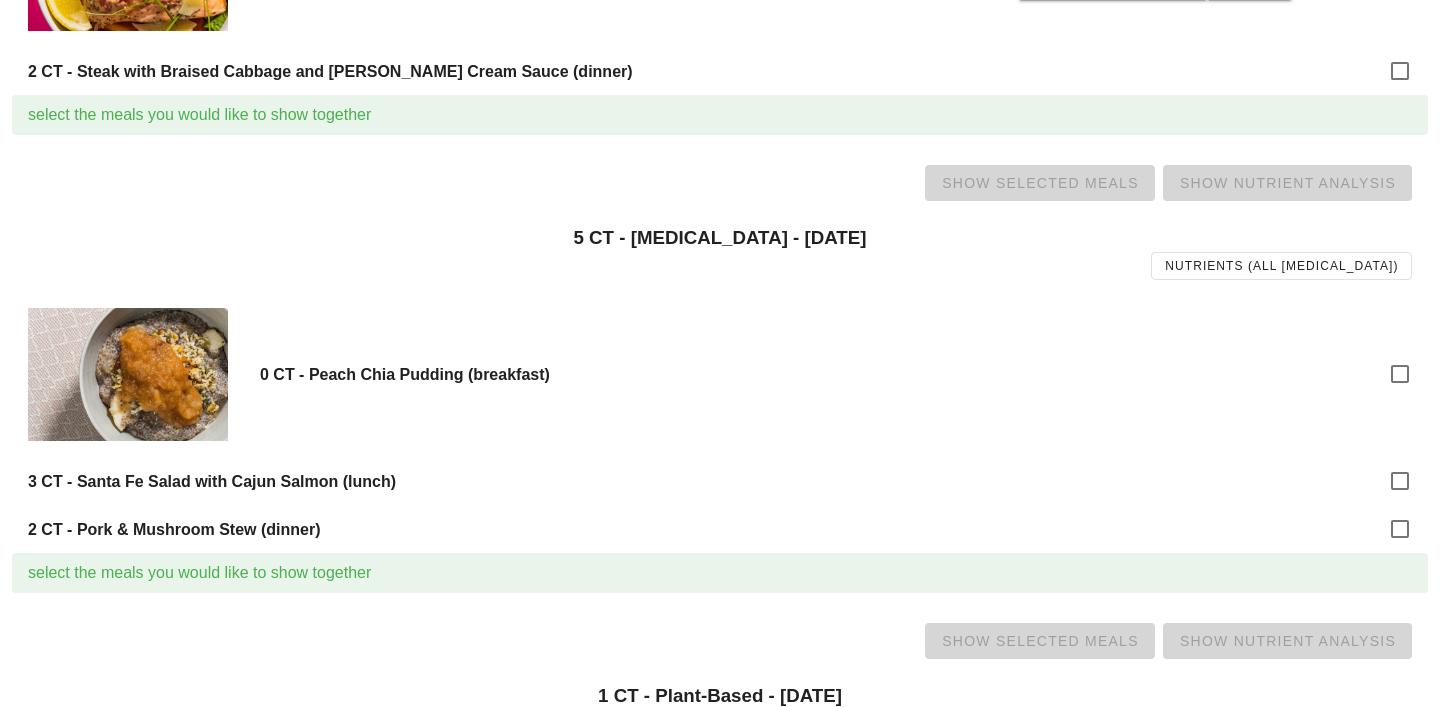 scroll, scrollTop: 1437, scrollLeft: 0, axis: vertical 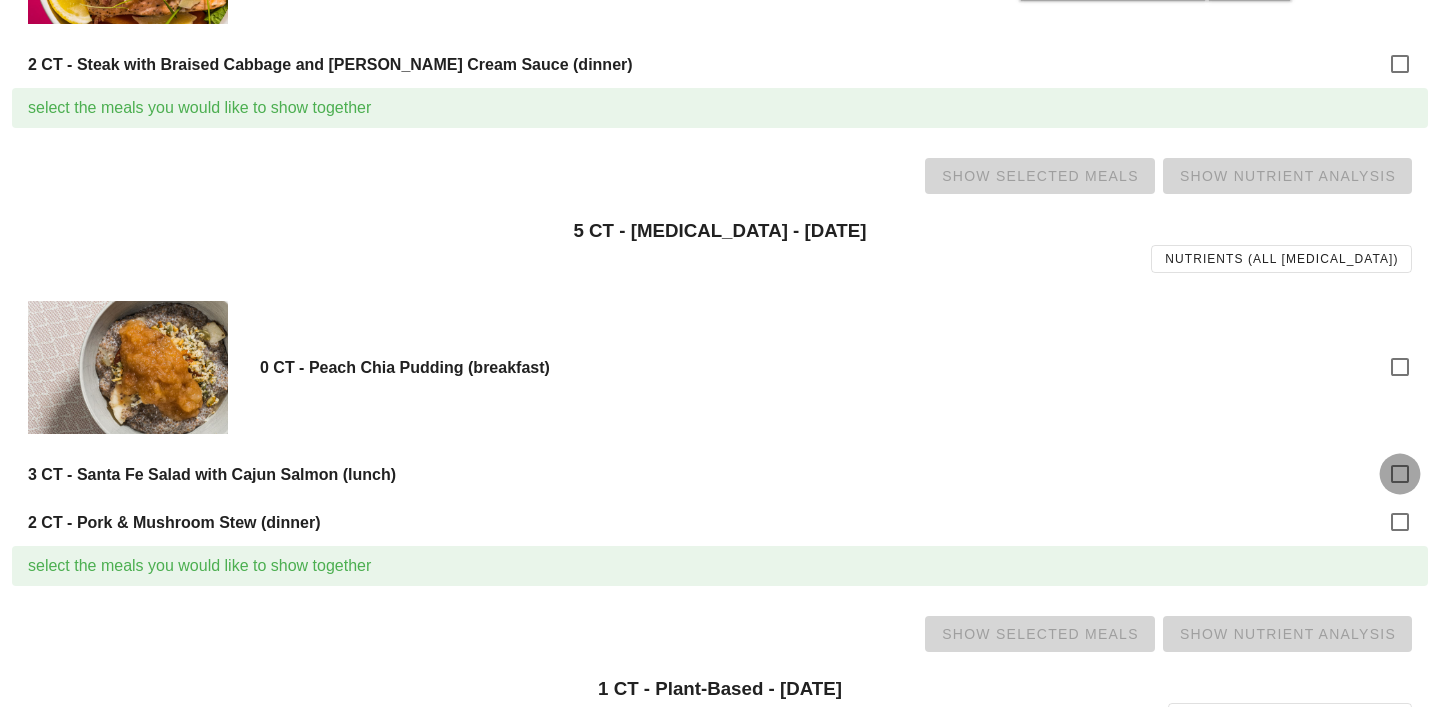 click at bounding box center (1400, 474) 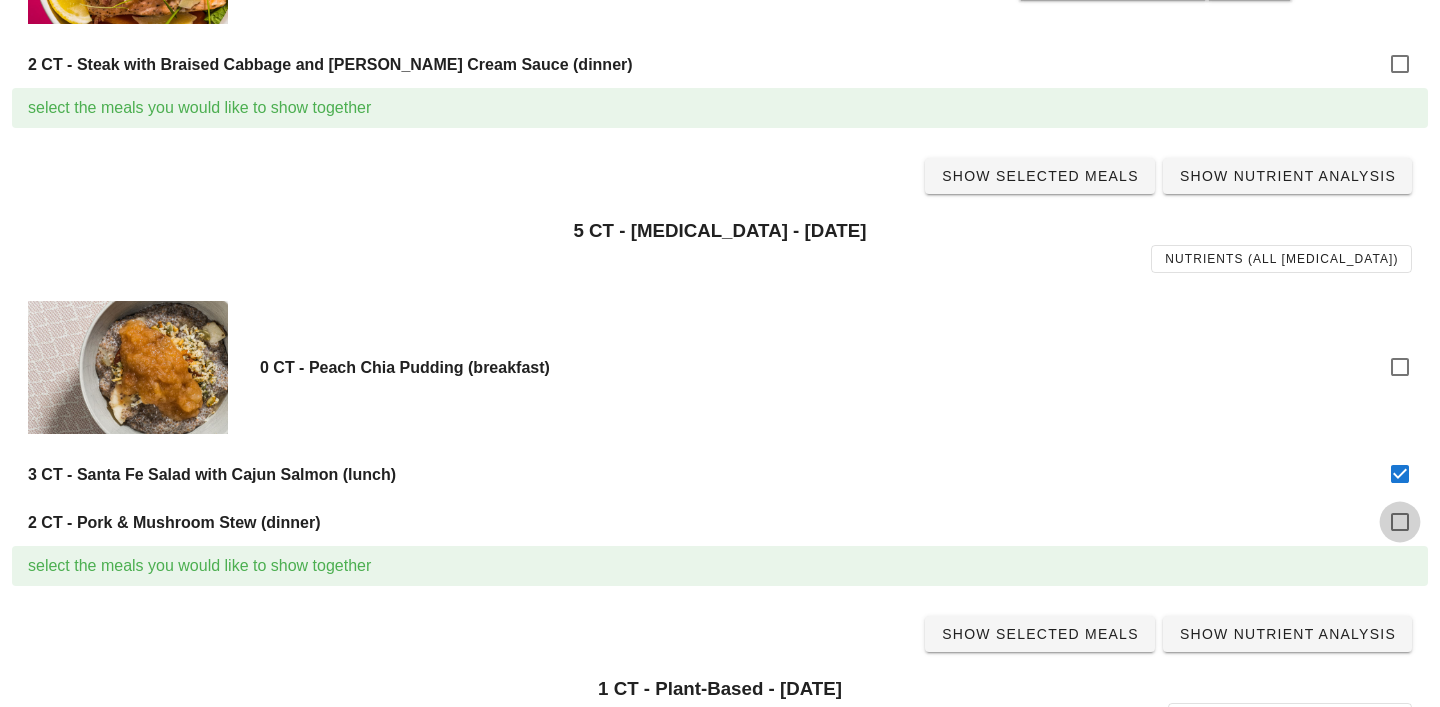 click at bounding box center (1400, 522) 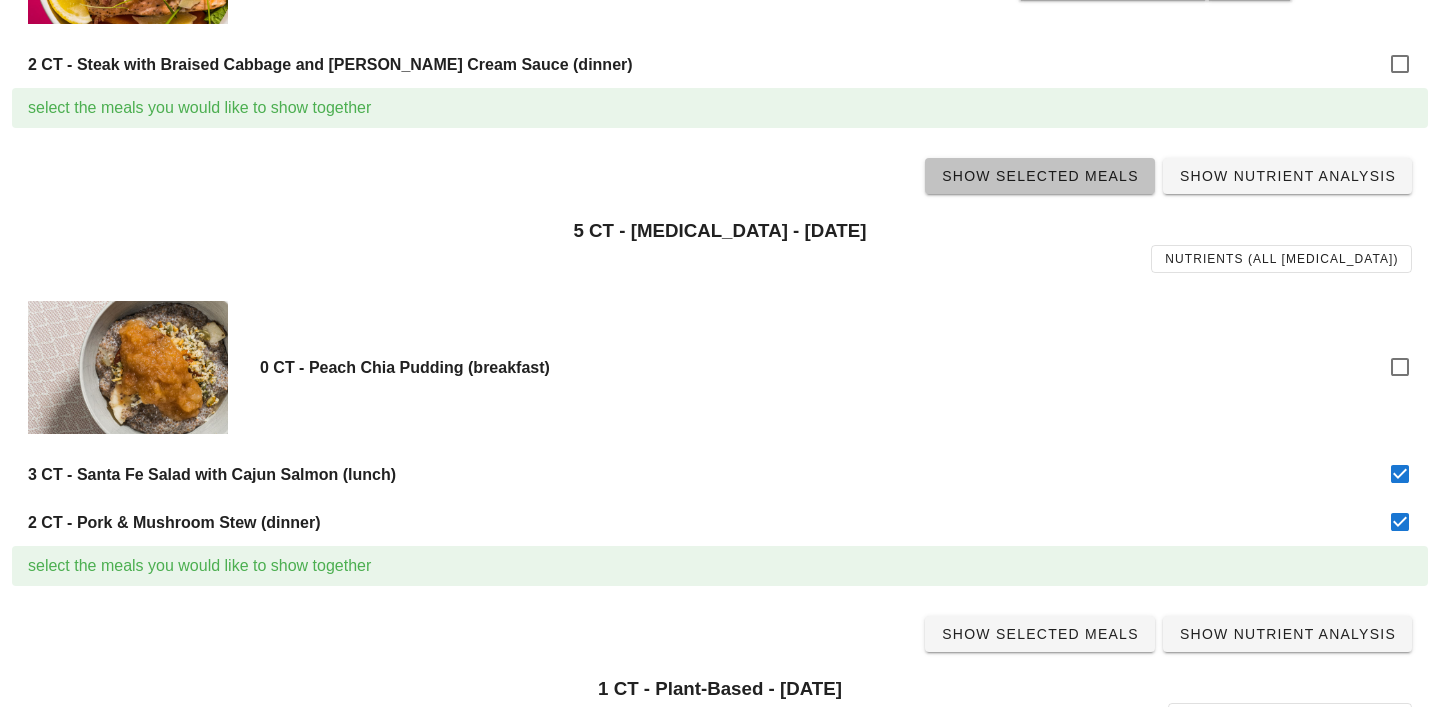 click on "Show Selected Meals" at bounding box center [1040, 176] 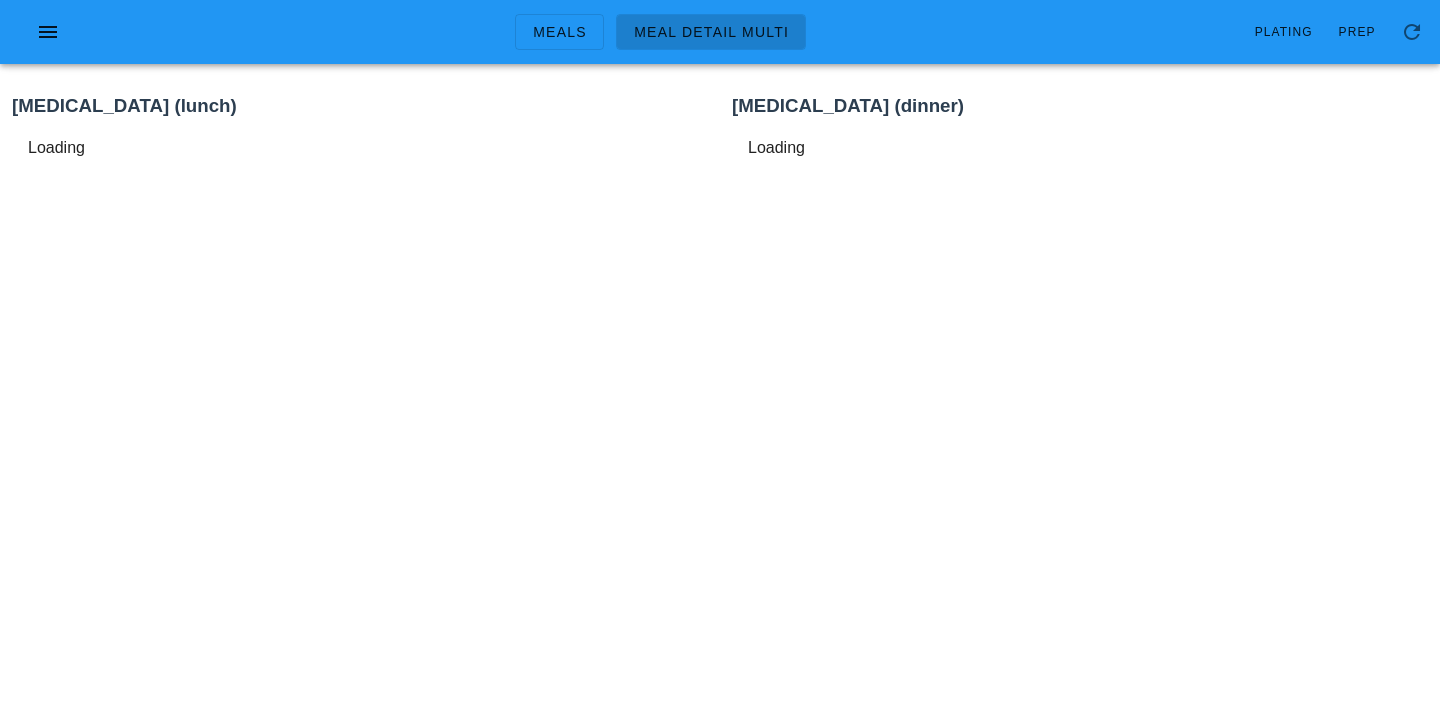 scroll, scrollTop: 0, scrollLeft: 0, axis: both 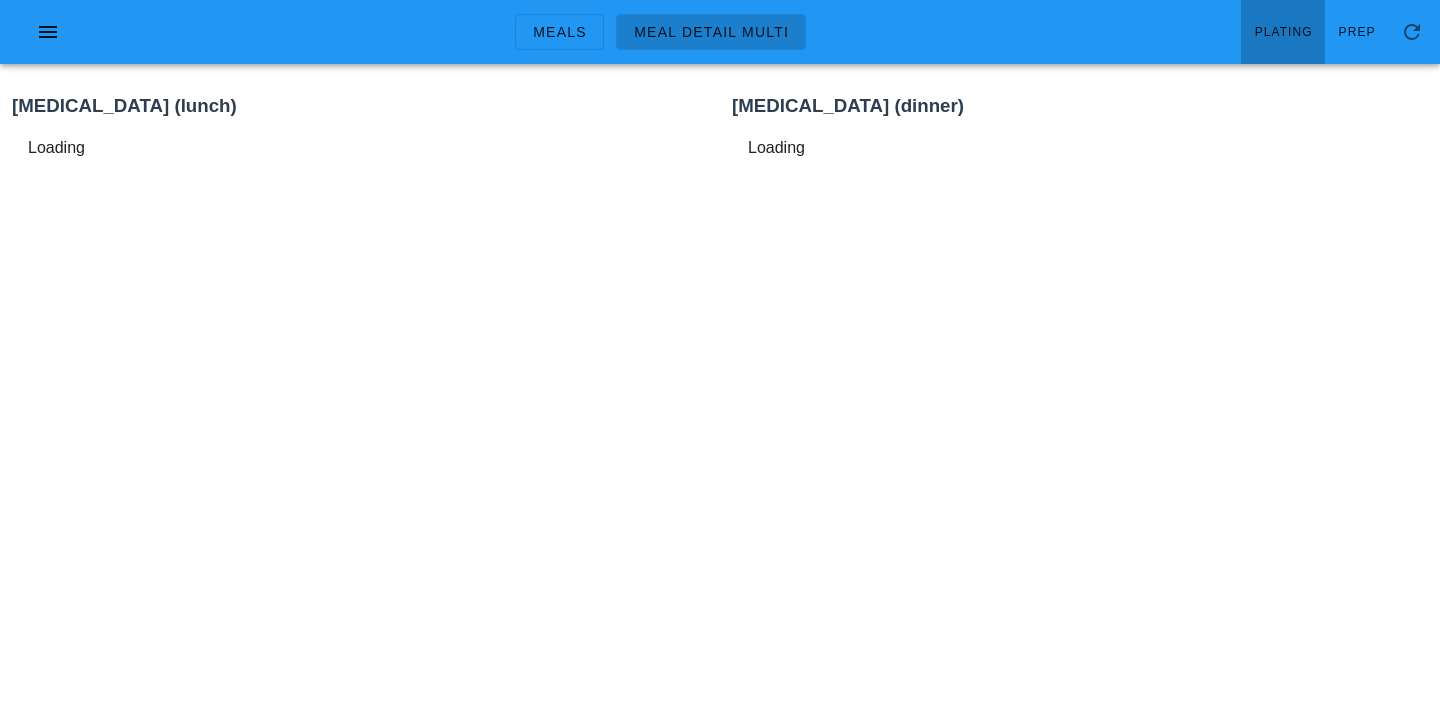 click on "Plating" at bounding box center [1283, 32] 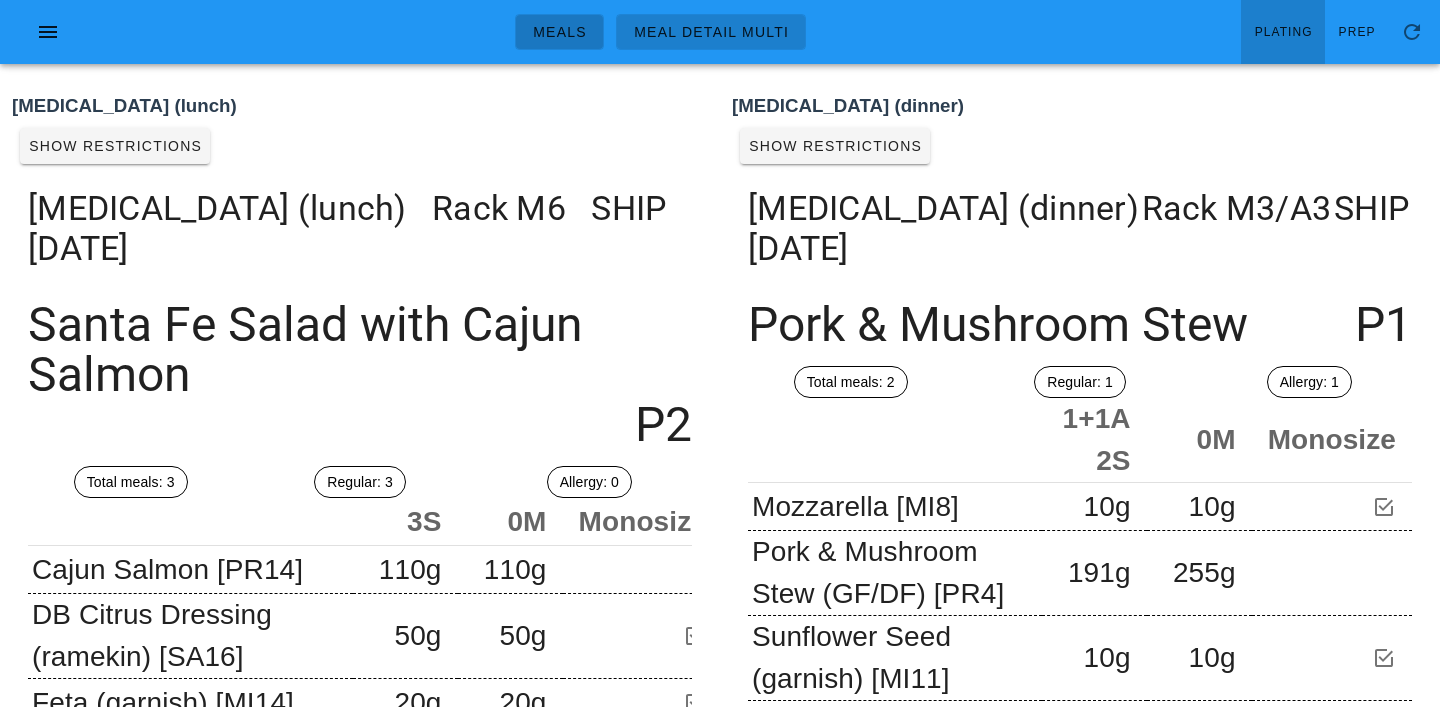 click on "Meals" at bounding box center [559, 32] 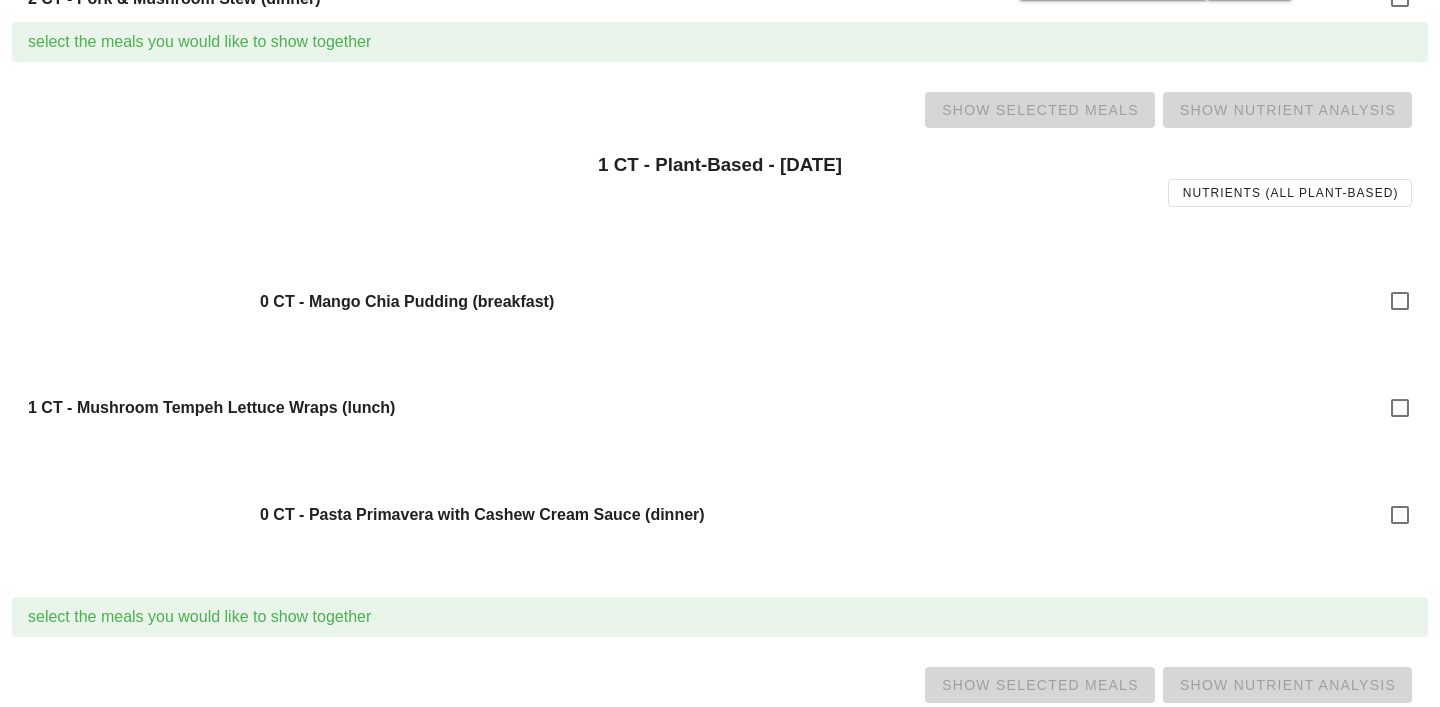 scroll, scrollTop: 1968, scrollLeft: 0, axis: vertical 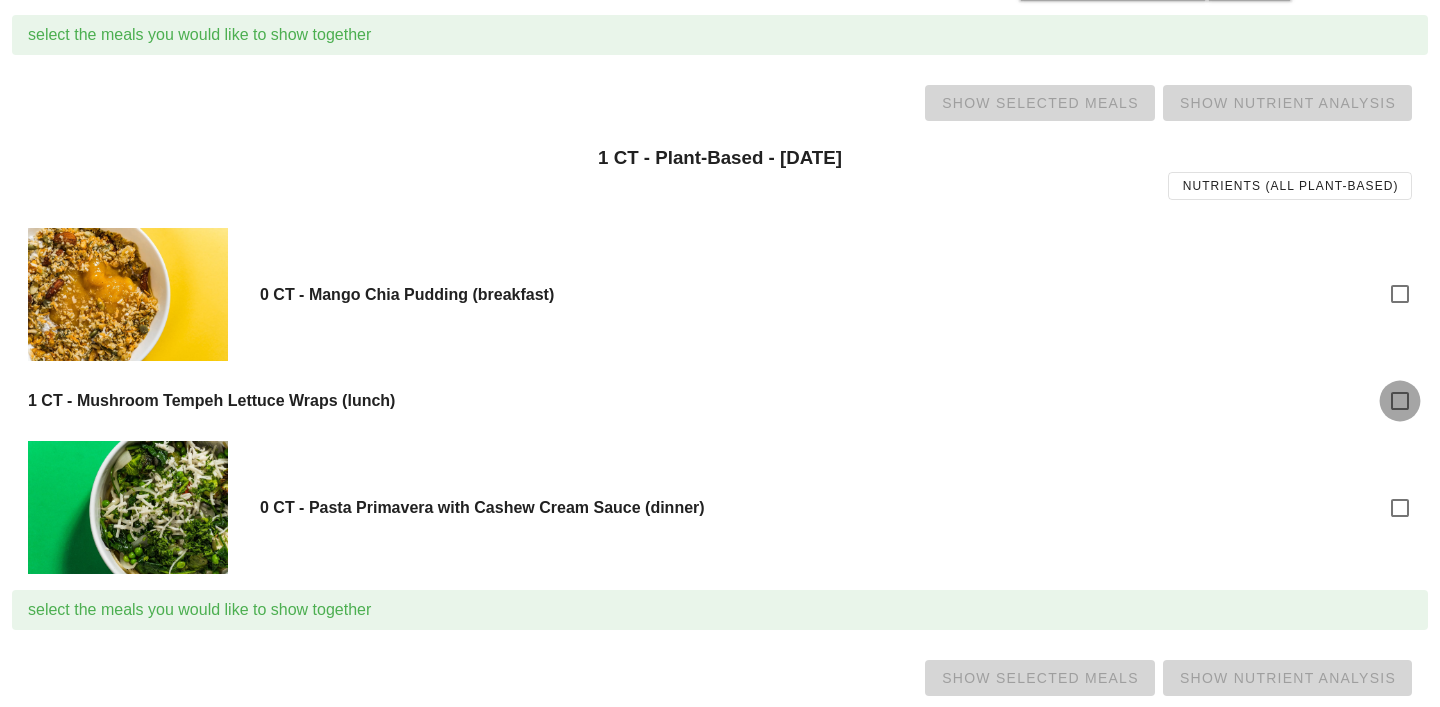 click at bounding box center [1400, 401] 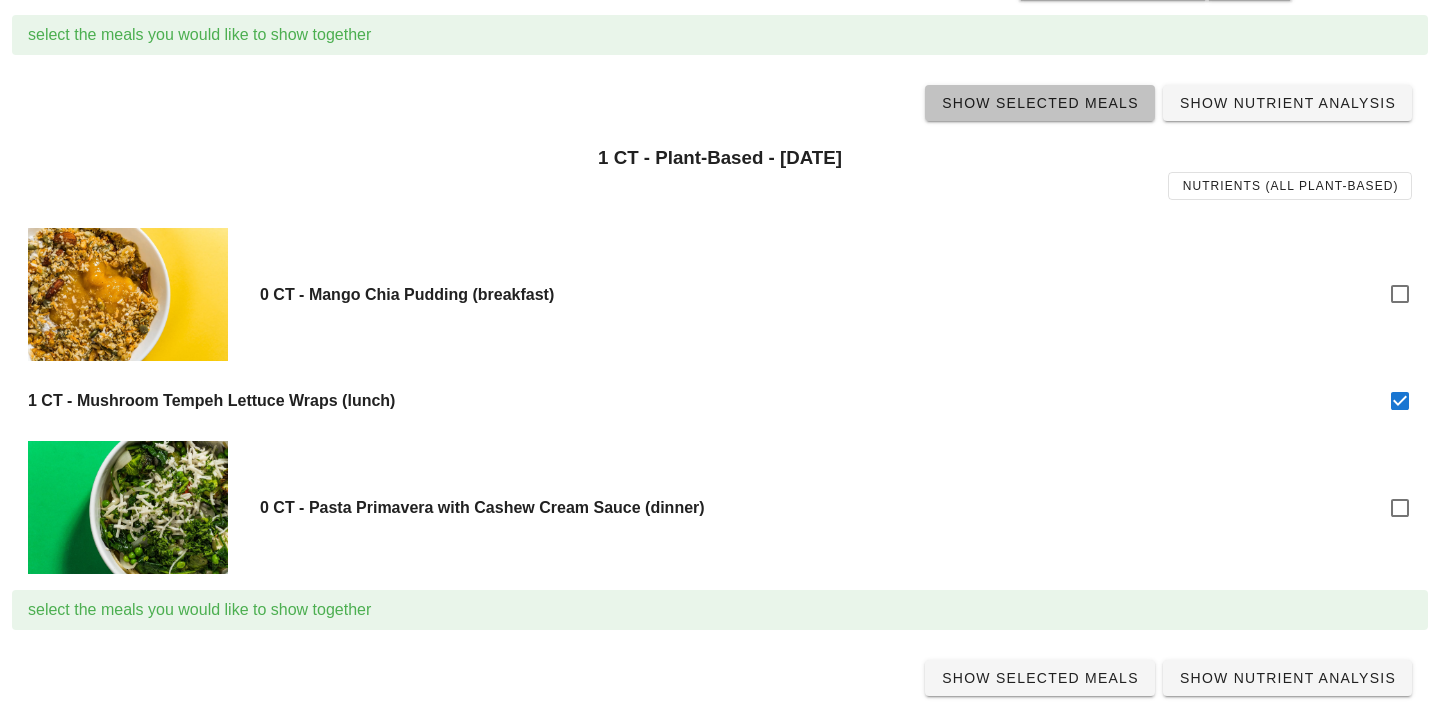click on "Show Selected Meals" at bounding box center (1040, 103) 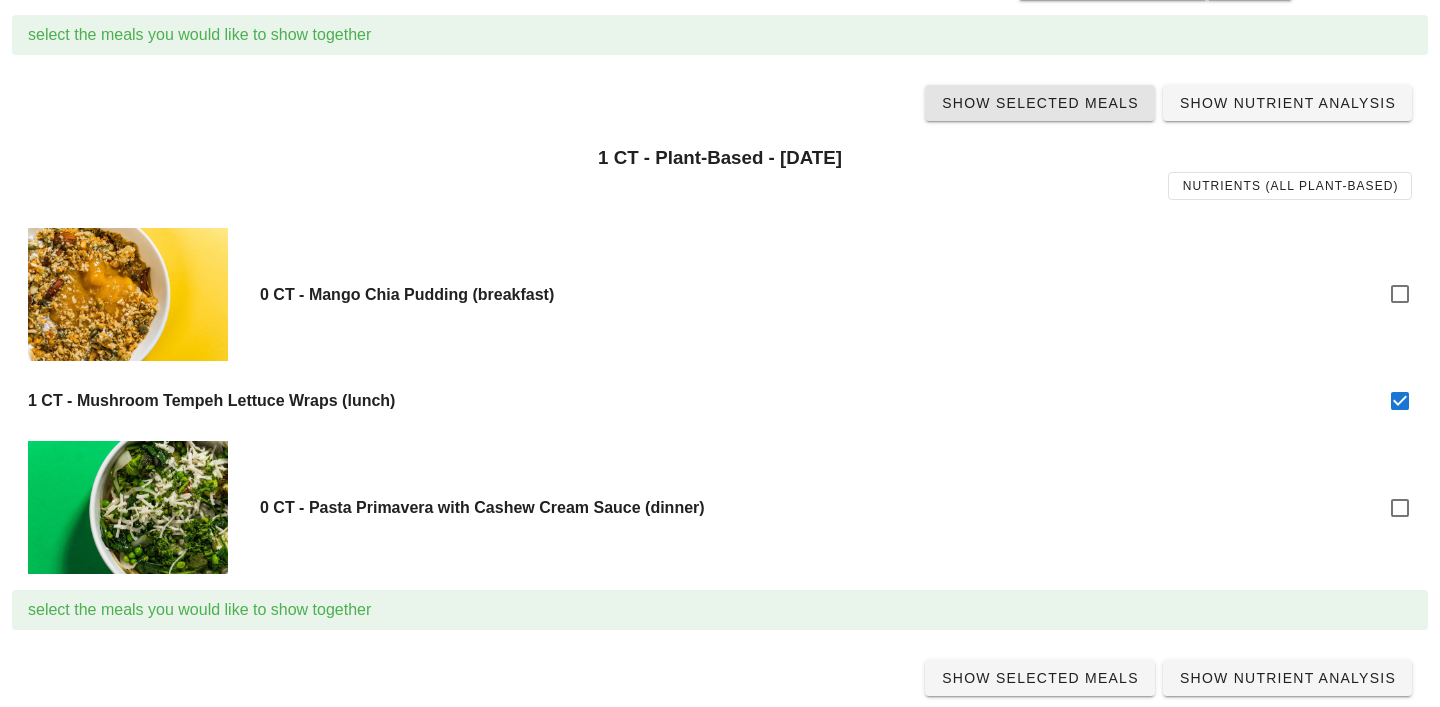 scroll, scrollTop: 0, scrollLeft: 0, axis: both 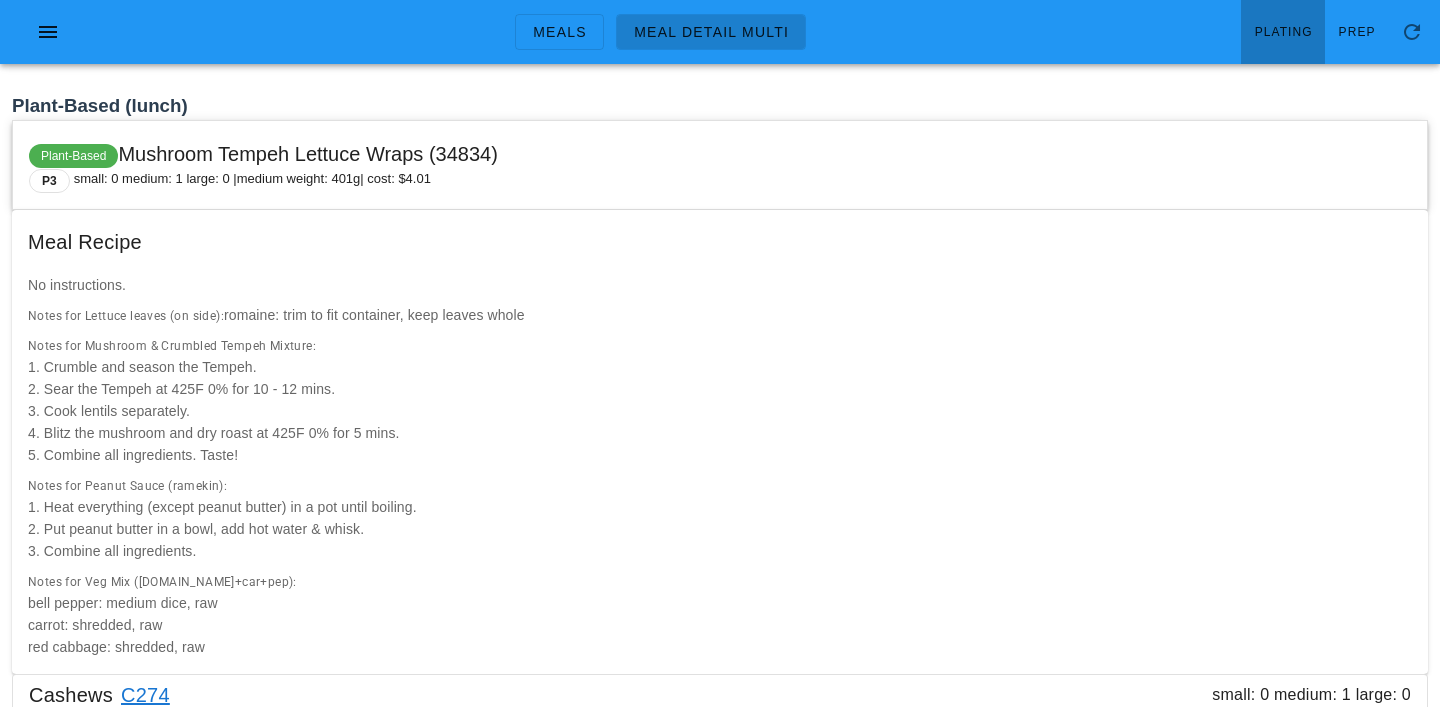 click on "Plating" at bounding box center [1283, 32] 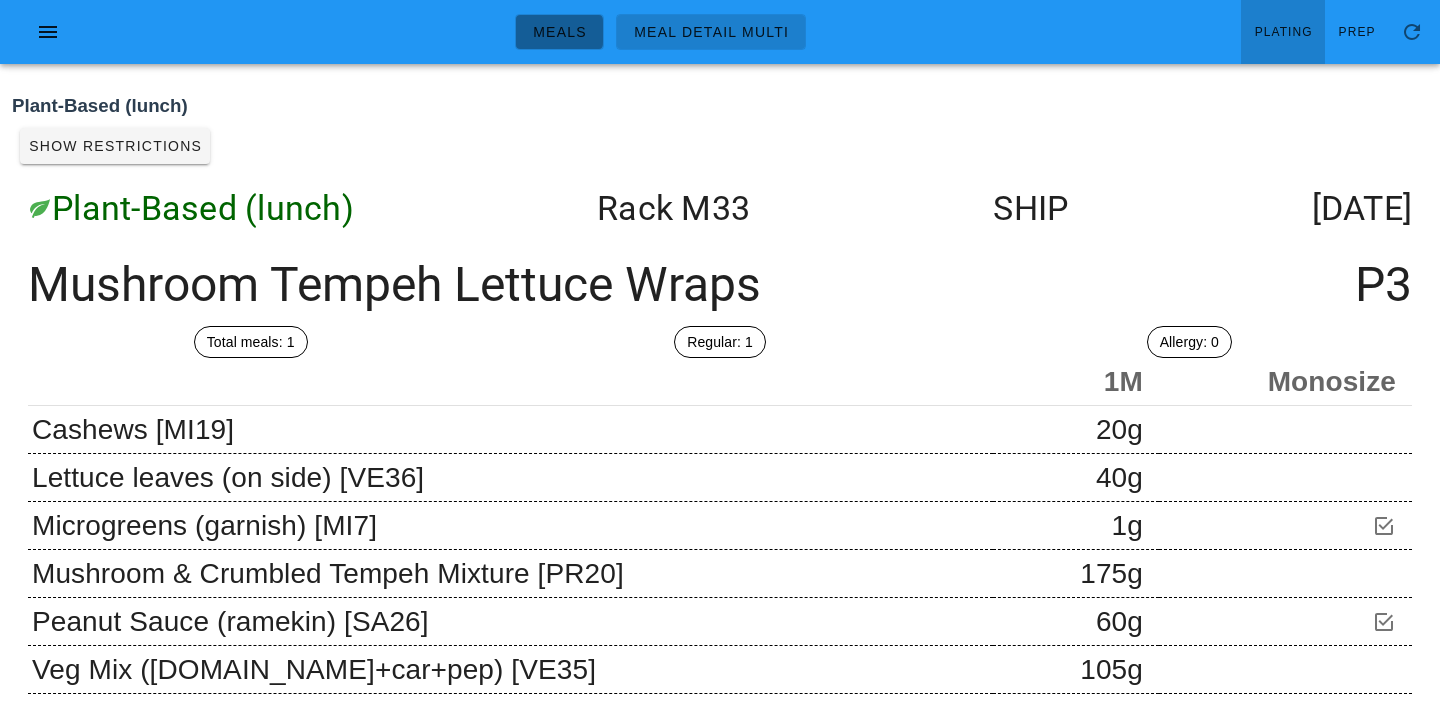 click on "Meals" at bounding box center [559, 32] 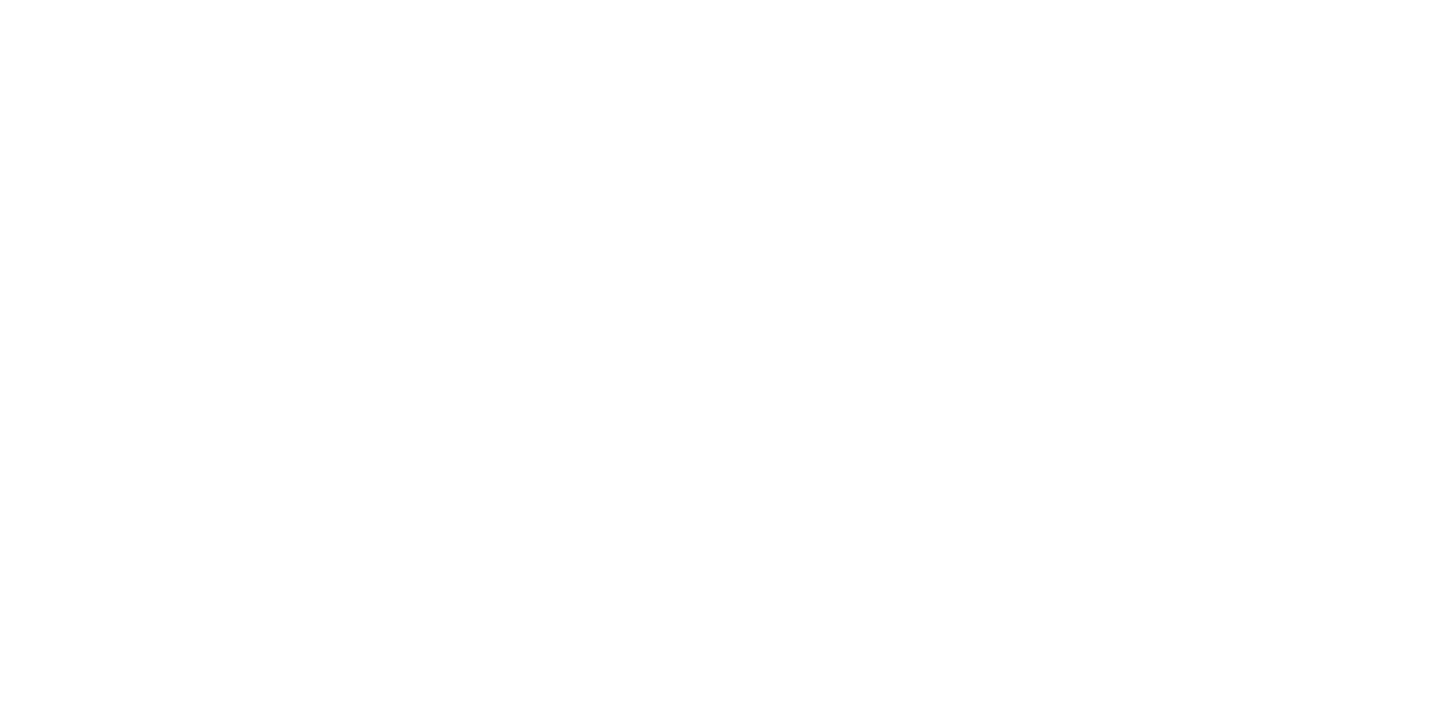 scroll, scrollTop: 0, scrollLeft: 0, axis: both 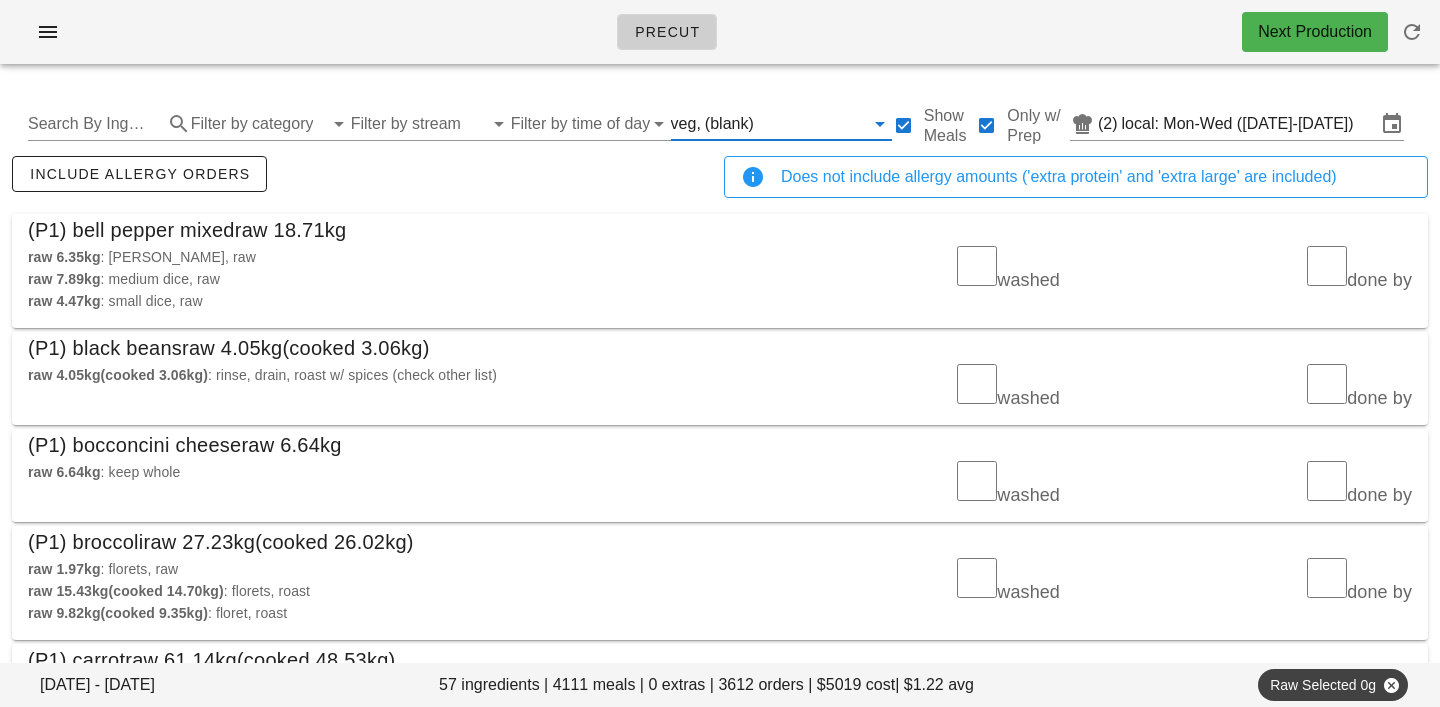 click at bounding box center [811, 124] 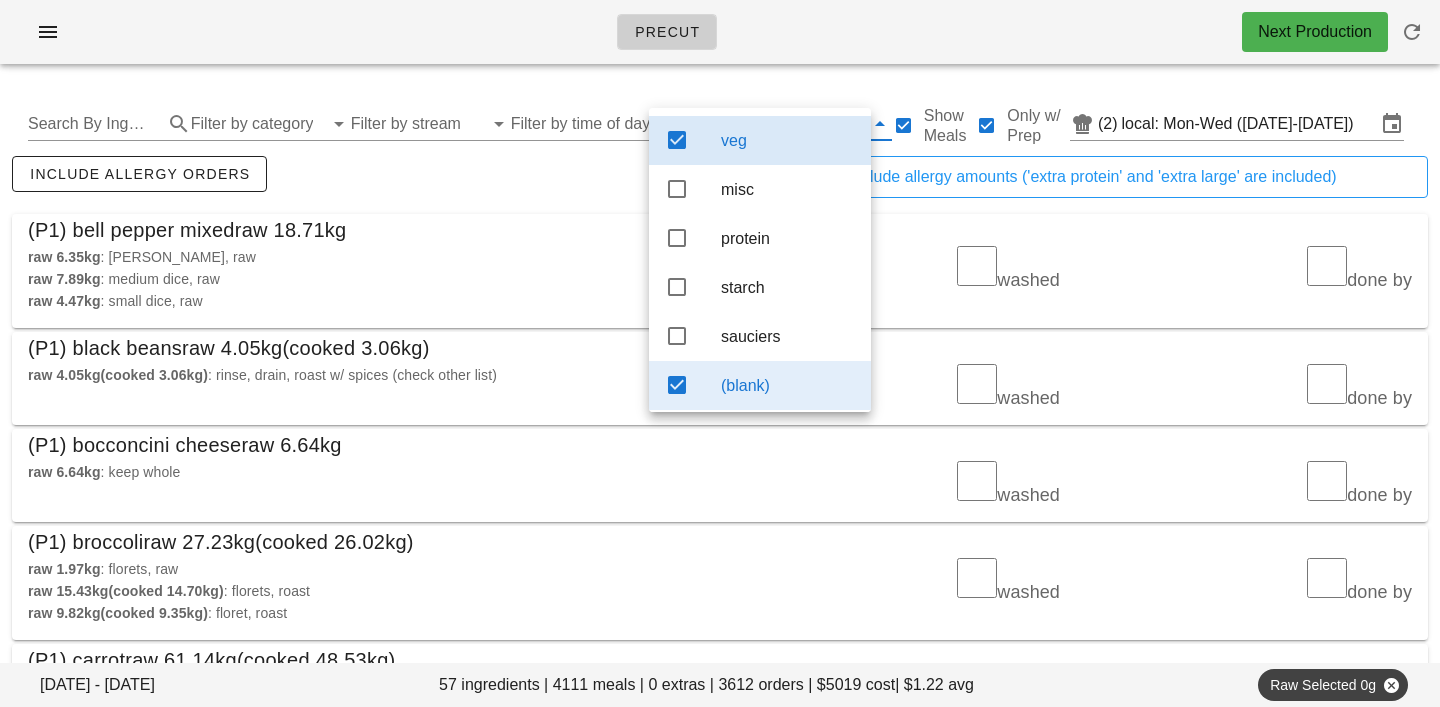click on "(blank)" at bounding box center [788, 385] 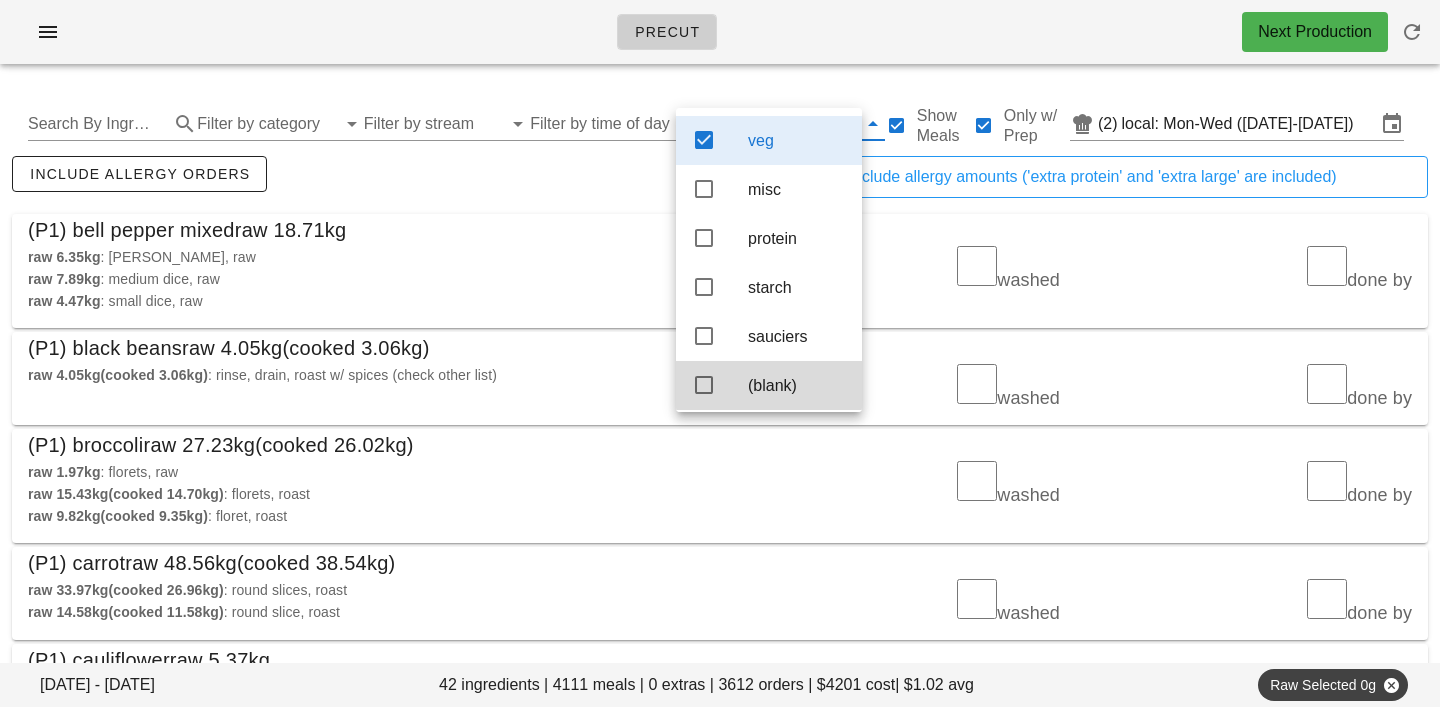 scroll, scrollTop: 18, scrollLeft: 0, axis: vertical 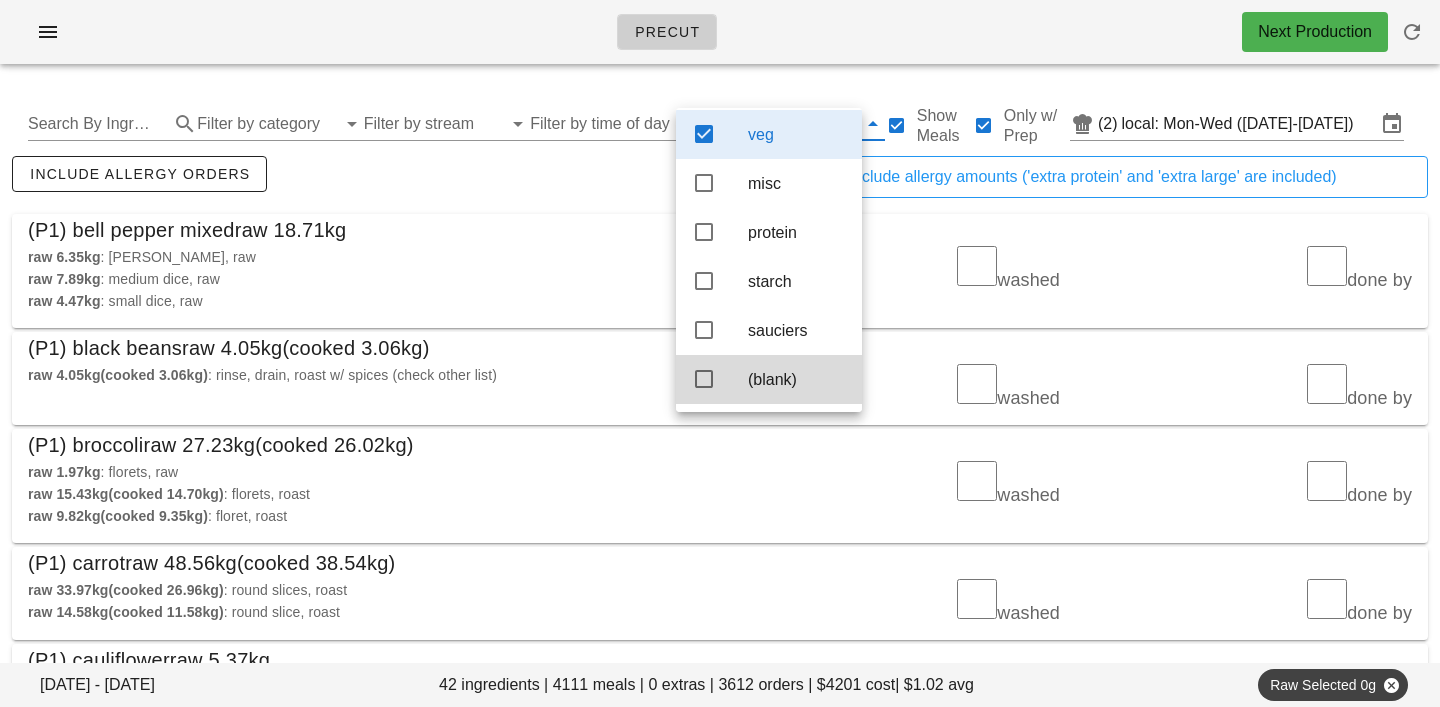 click on "raw 6.35kg   : [PERSON_NAME], raw   raw 7.89kg   : medium dice, raw   raw 4.47kg   : small dice, raw" at bounding box center (368, 279) 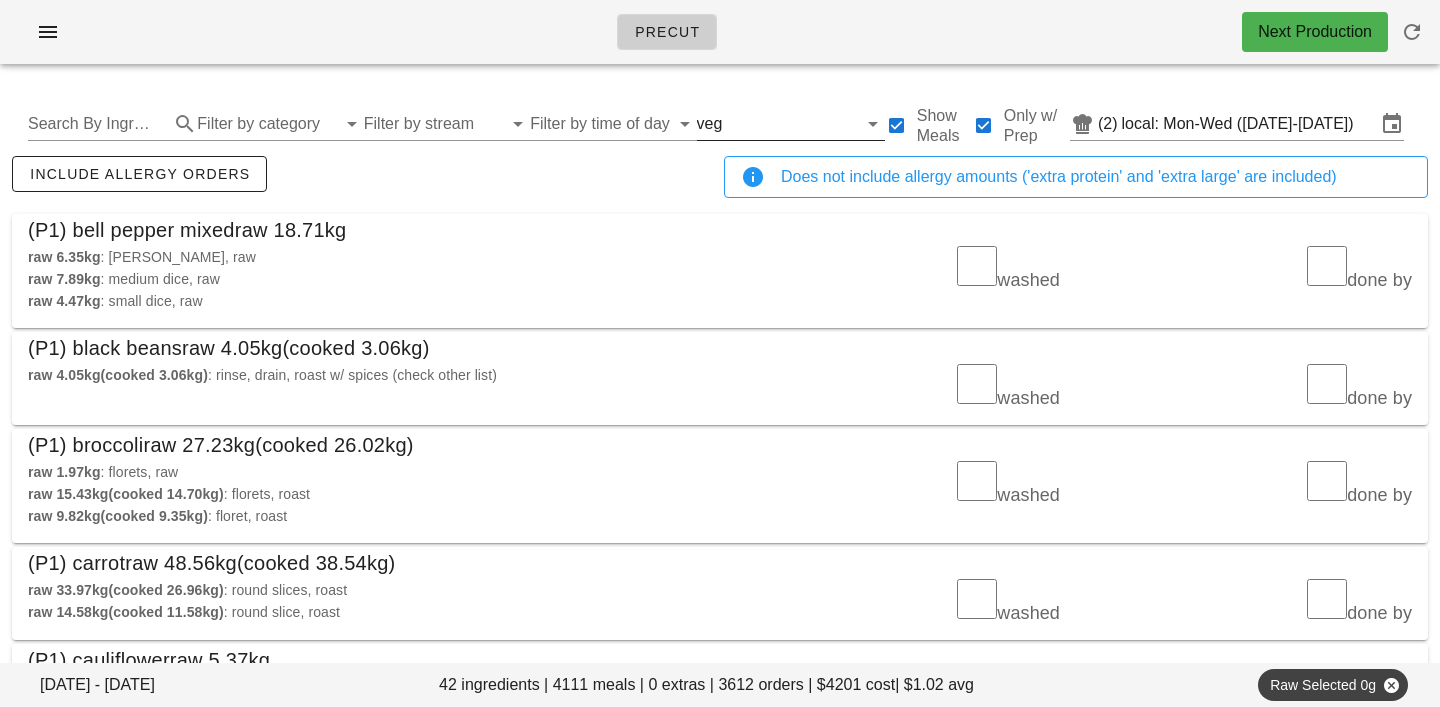 click at bounding box center [791, 124] 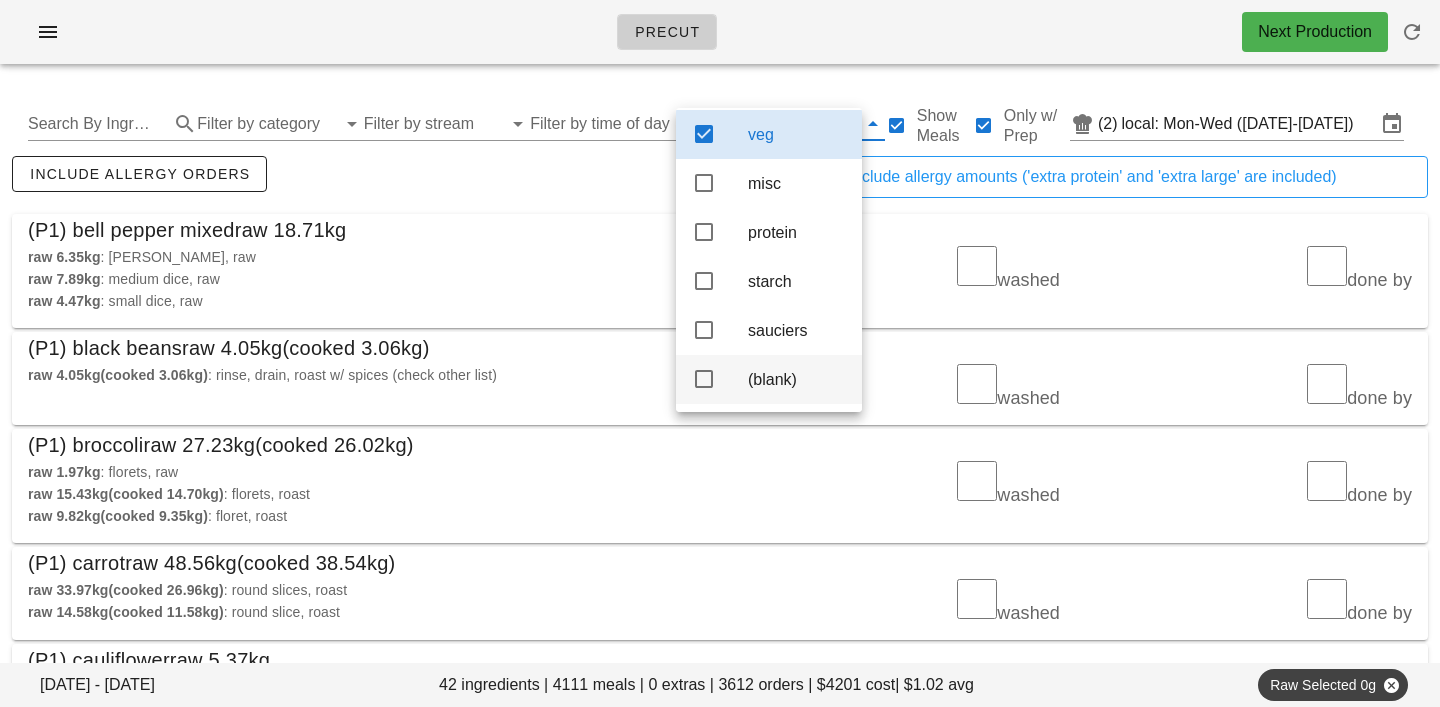 click on "(blank)" at bounding box center (797, 379) 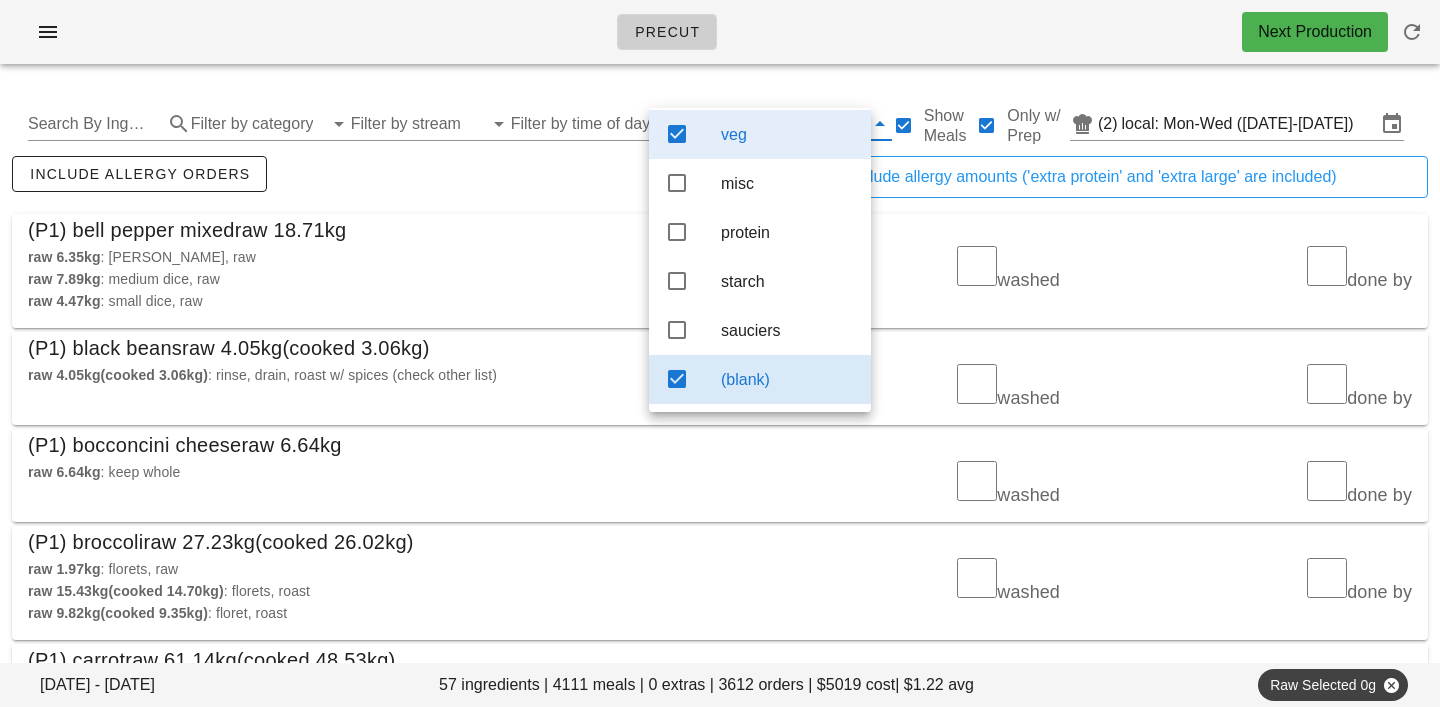 click on "veg" at bounding box center [788, 134] 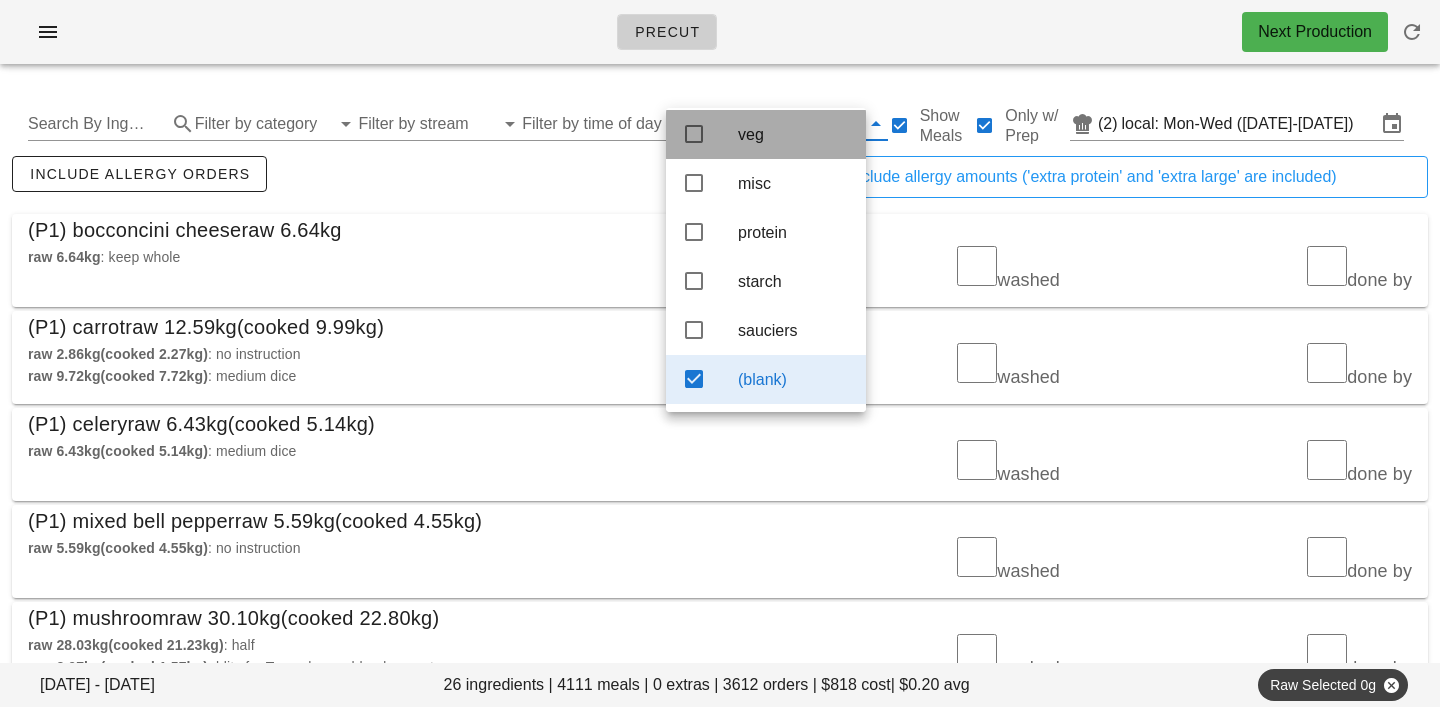 scroll, scrollTop: 0, scrollLeft: 0, axis: both 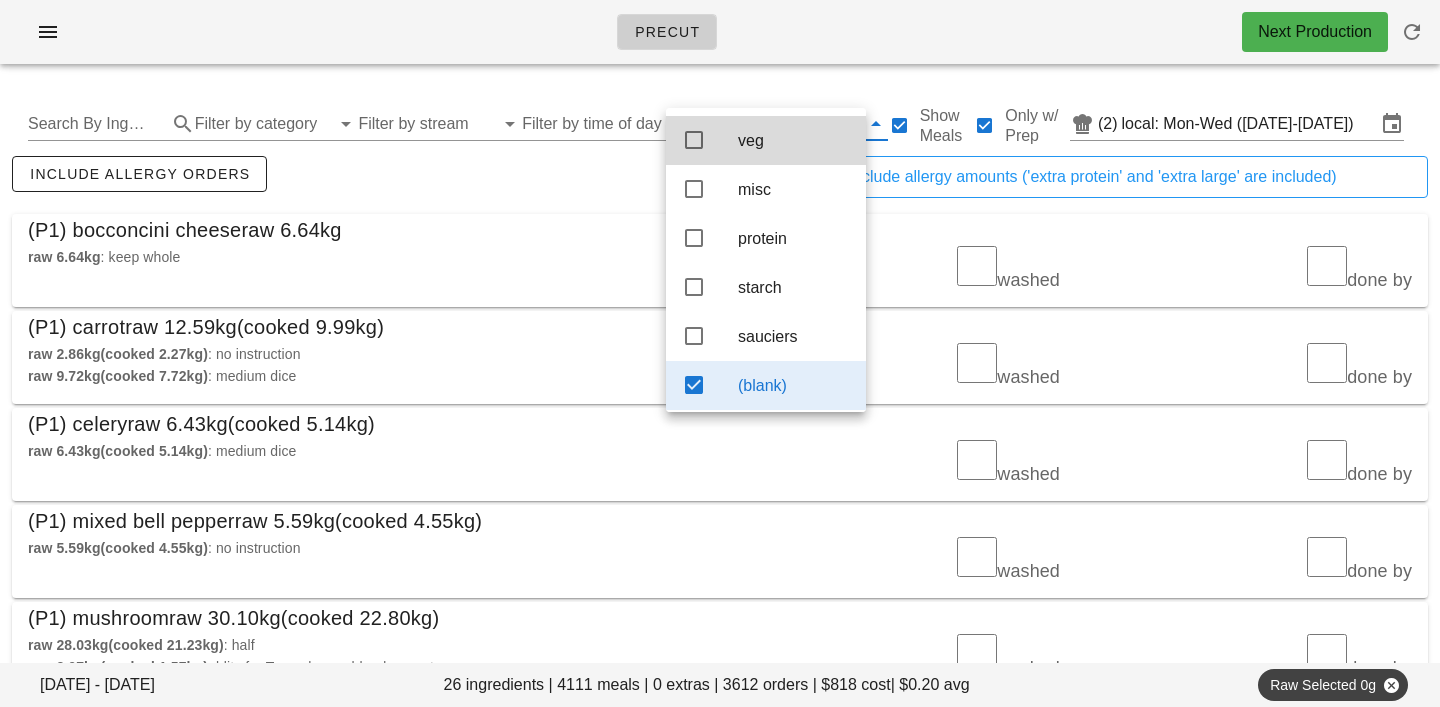 click on "include allergy orders" at bounding box center (364, 185) 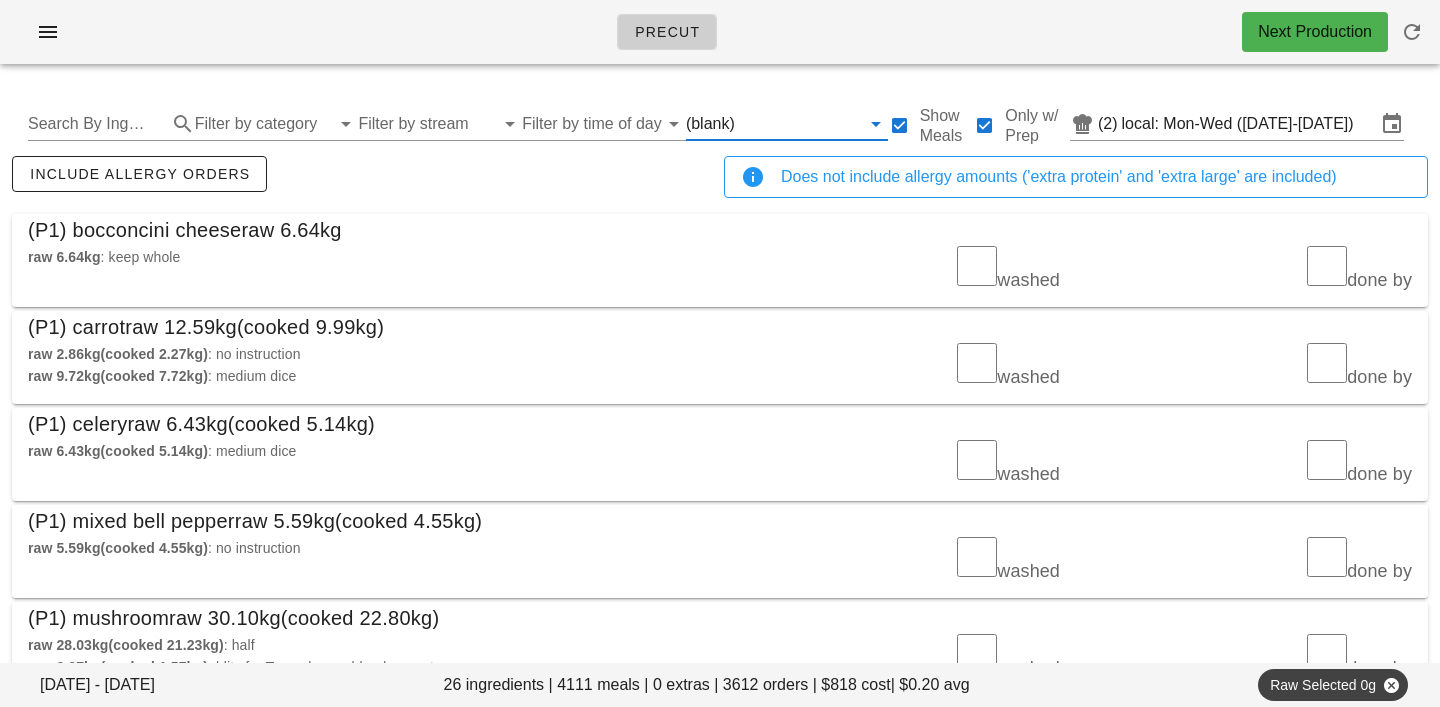 click at bounding box center (799, 124) 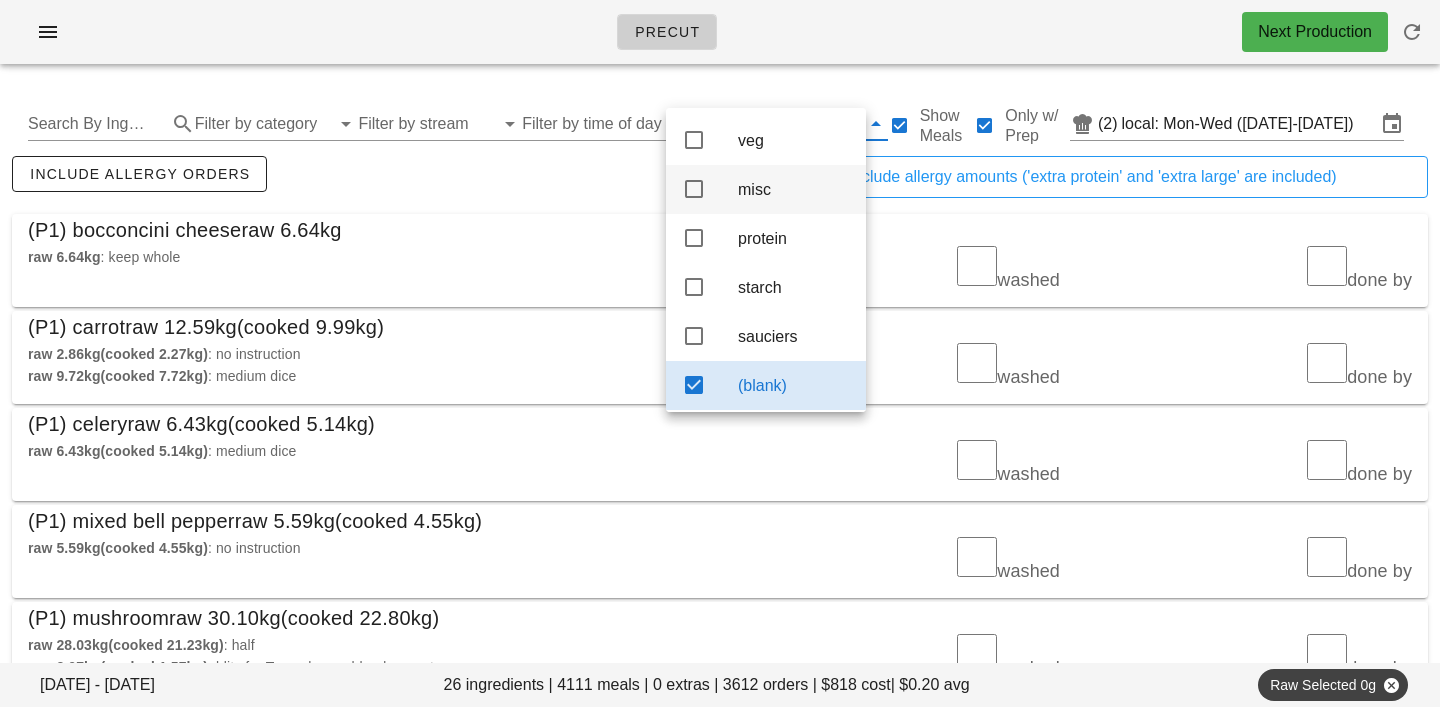 click on "misc" at bounding box center [794, 189] 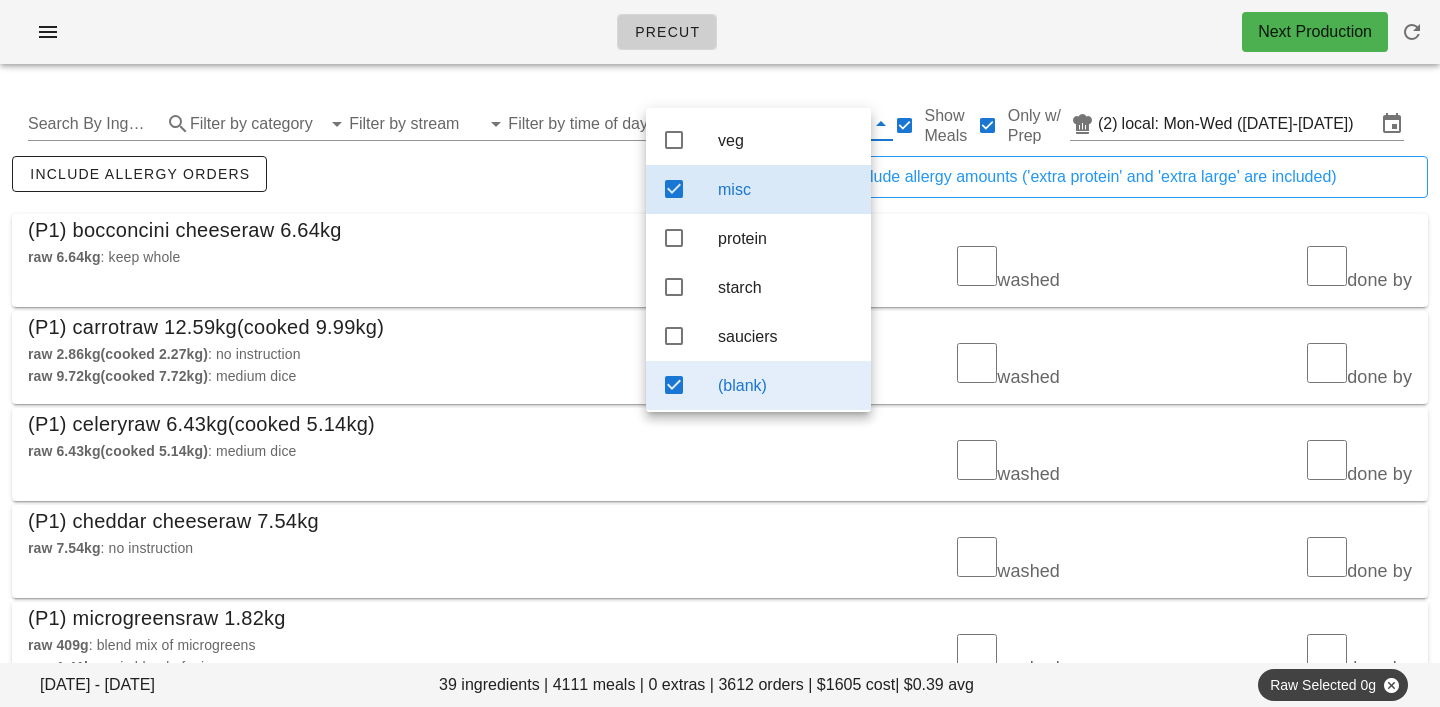 click on "(blank)" at bounding box center [786, 385] 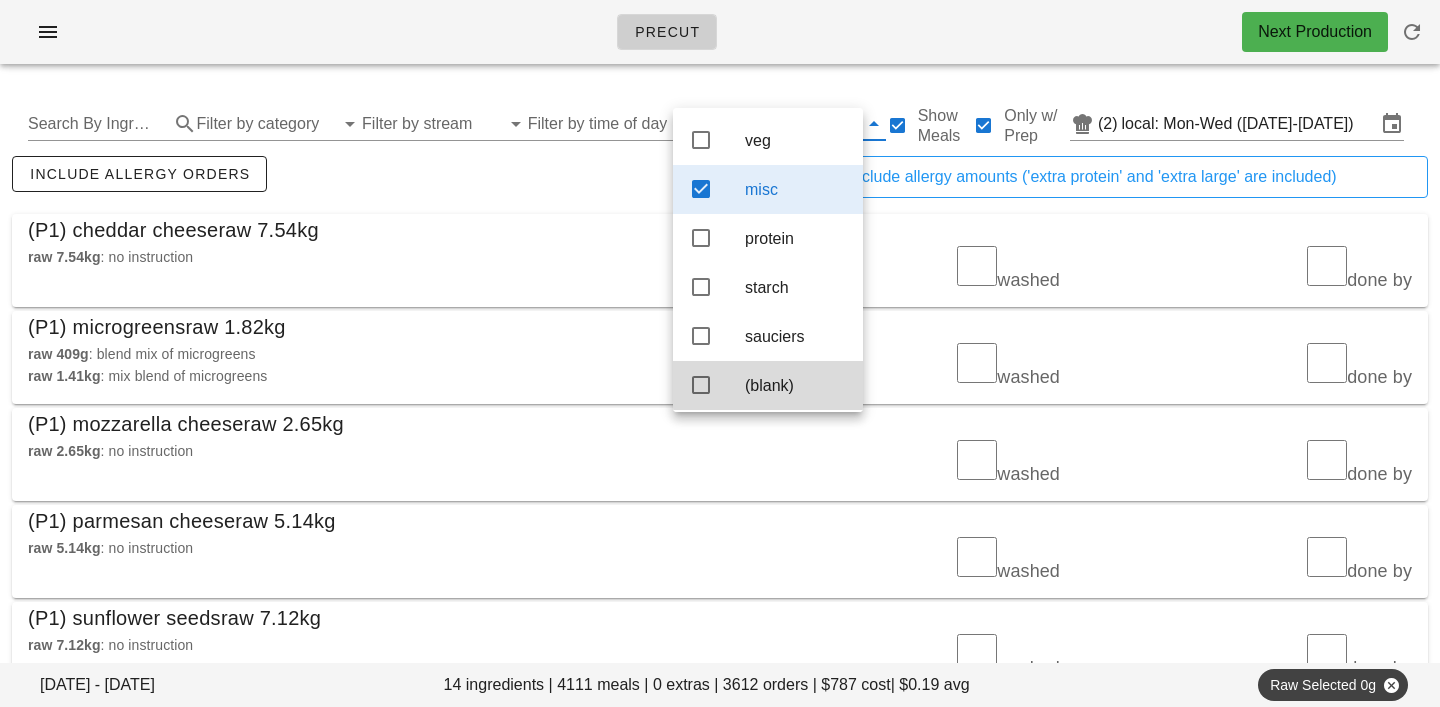 scroll, scrollTop: 18, scrollLeft: 0, axis: vertical 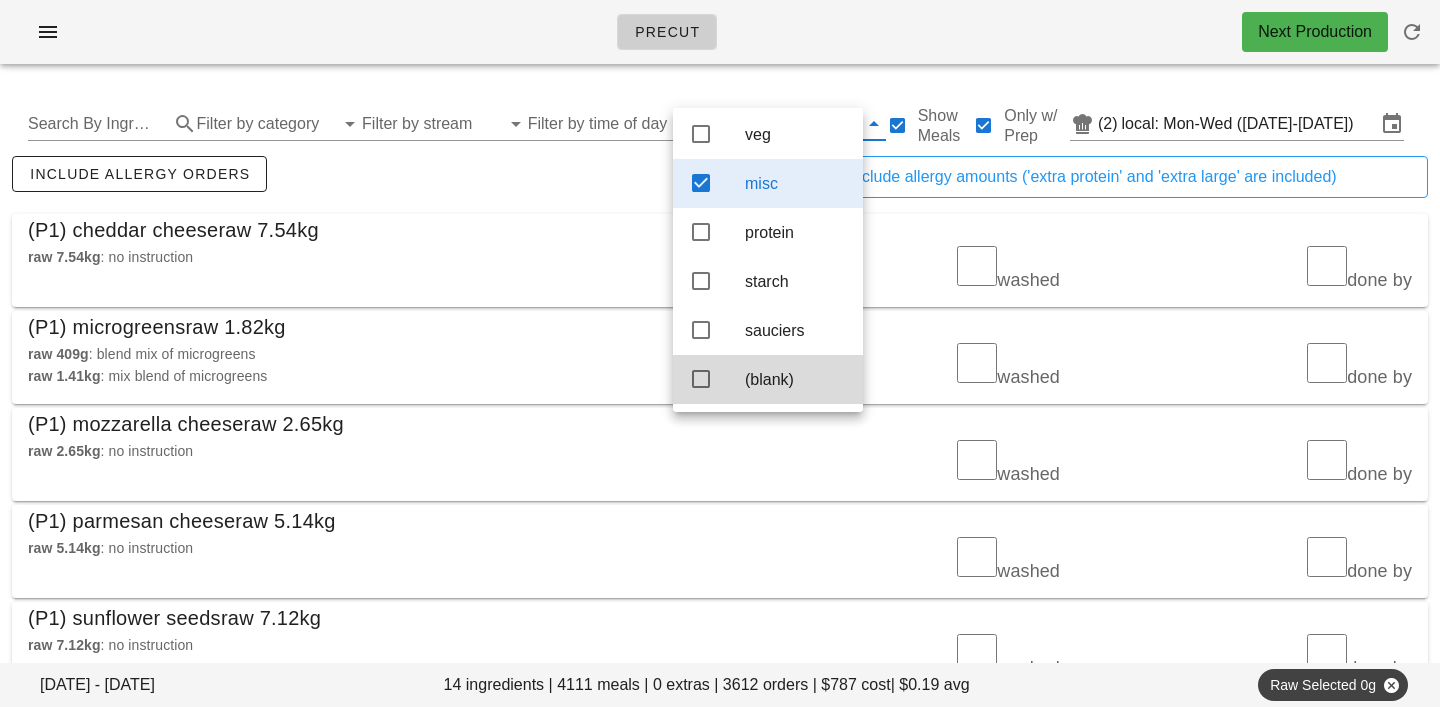 click on "include allergy orders" at bounding box center [364, 185] 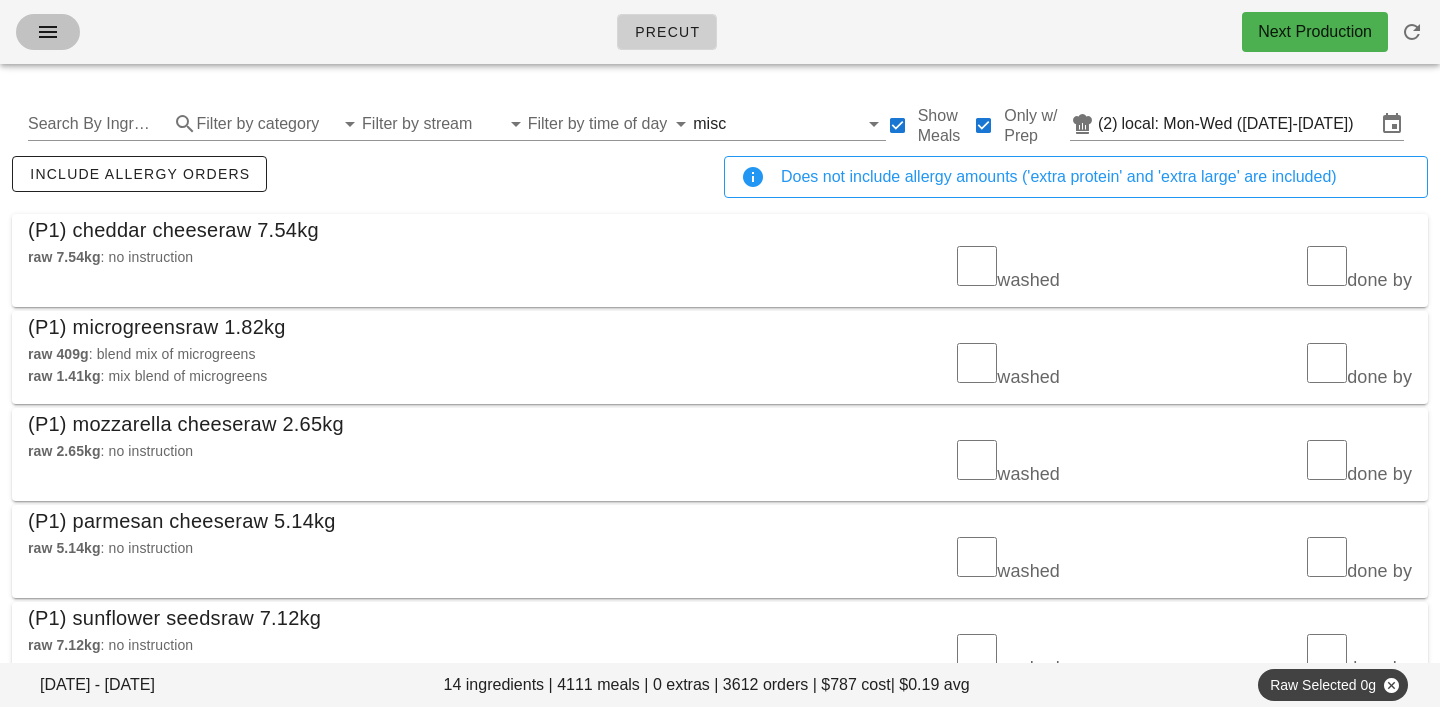 click at bounding box center (48, 32) 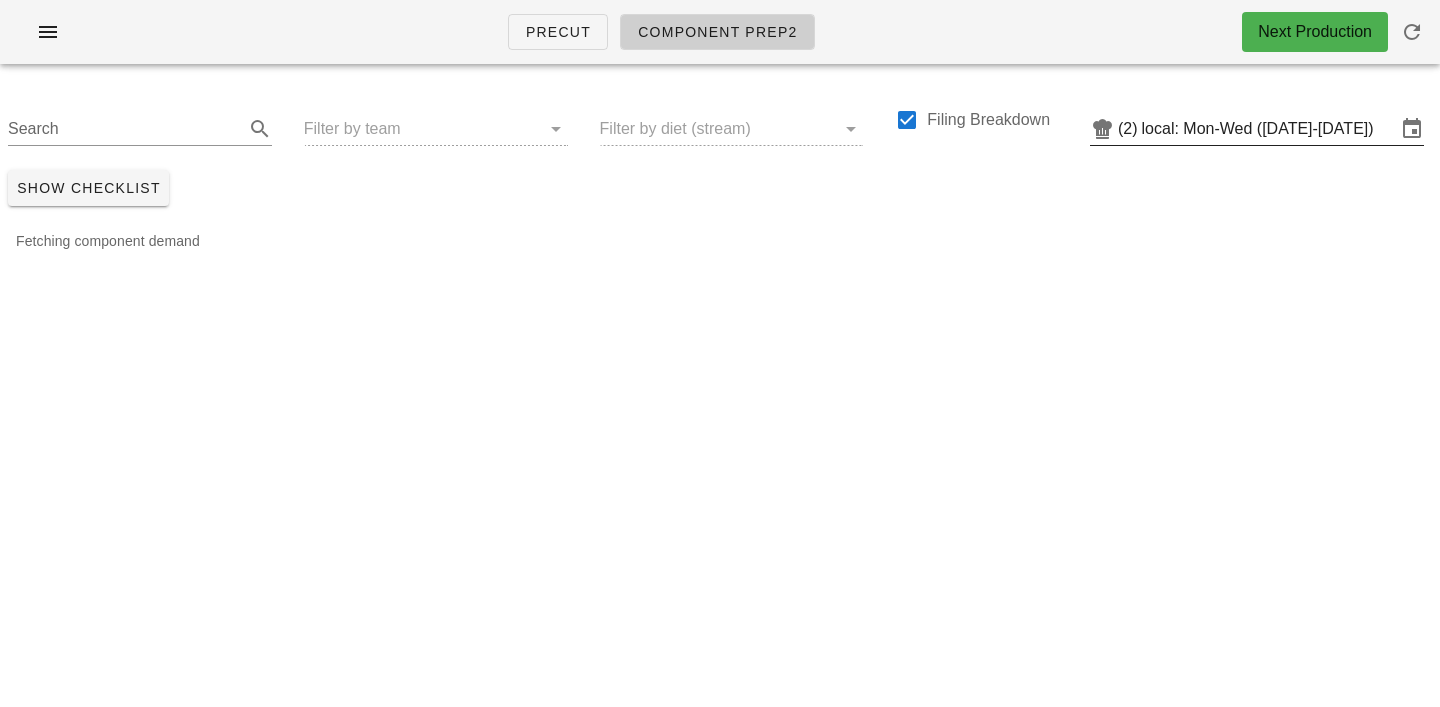 click on "local: Mon-Wed ([DATE]-[DATE])" at bounding box center [1269, 129] 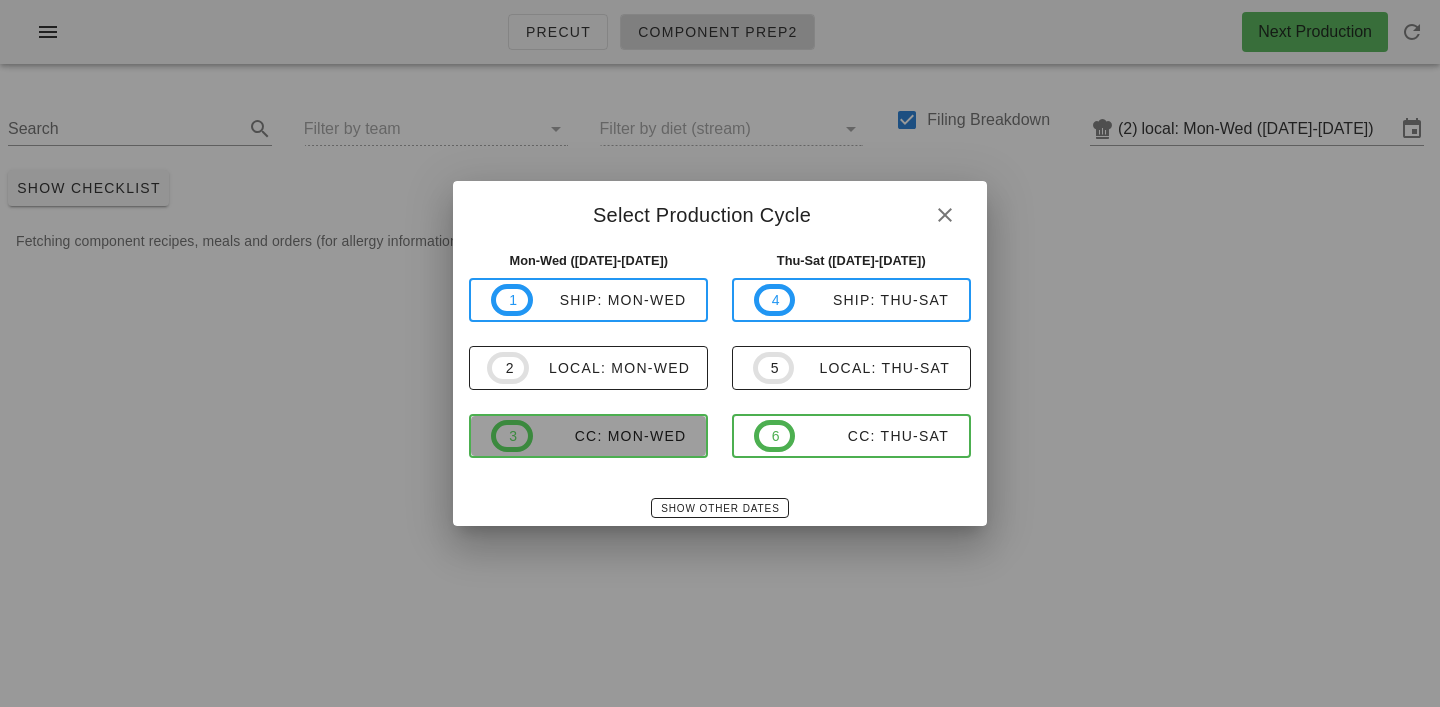 click on "CC: Mon-Wed" at bounding box center [610, 436] 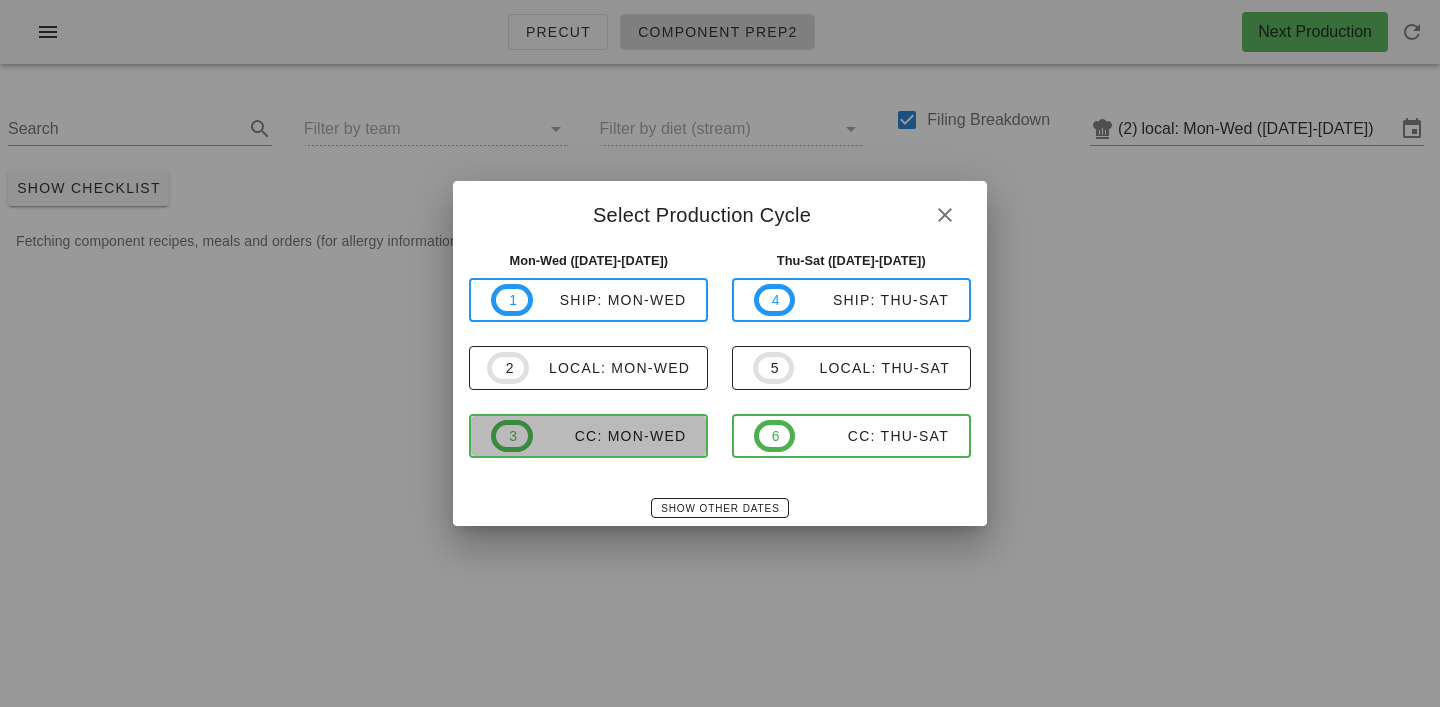 type on "CC: Mon-Wed ([DATE]-[DATE])" 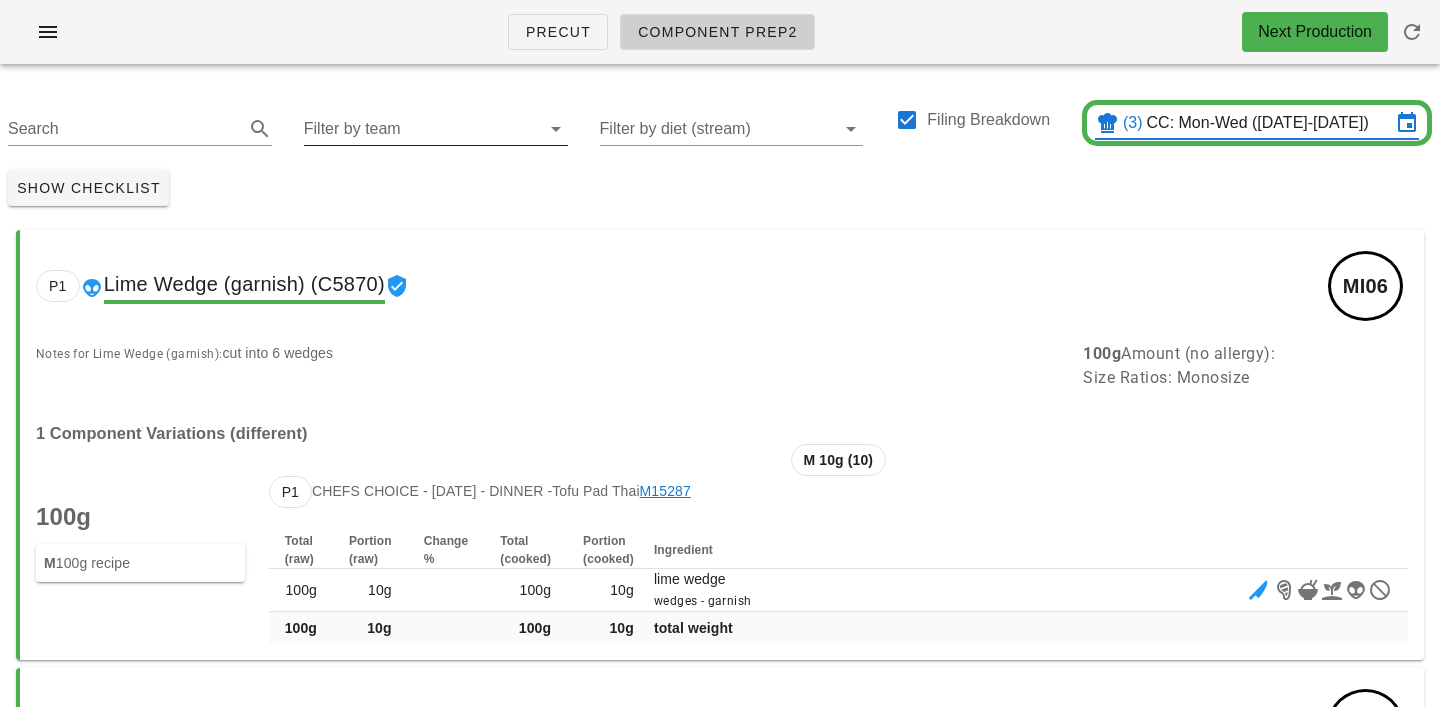 click on "Filter by team" at bounding box center [420, 129] 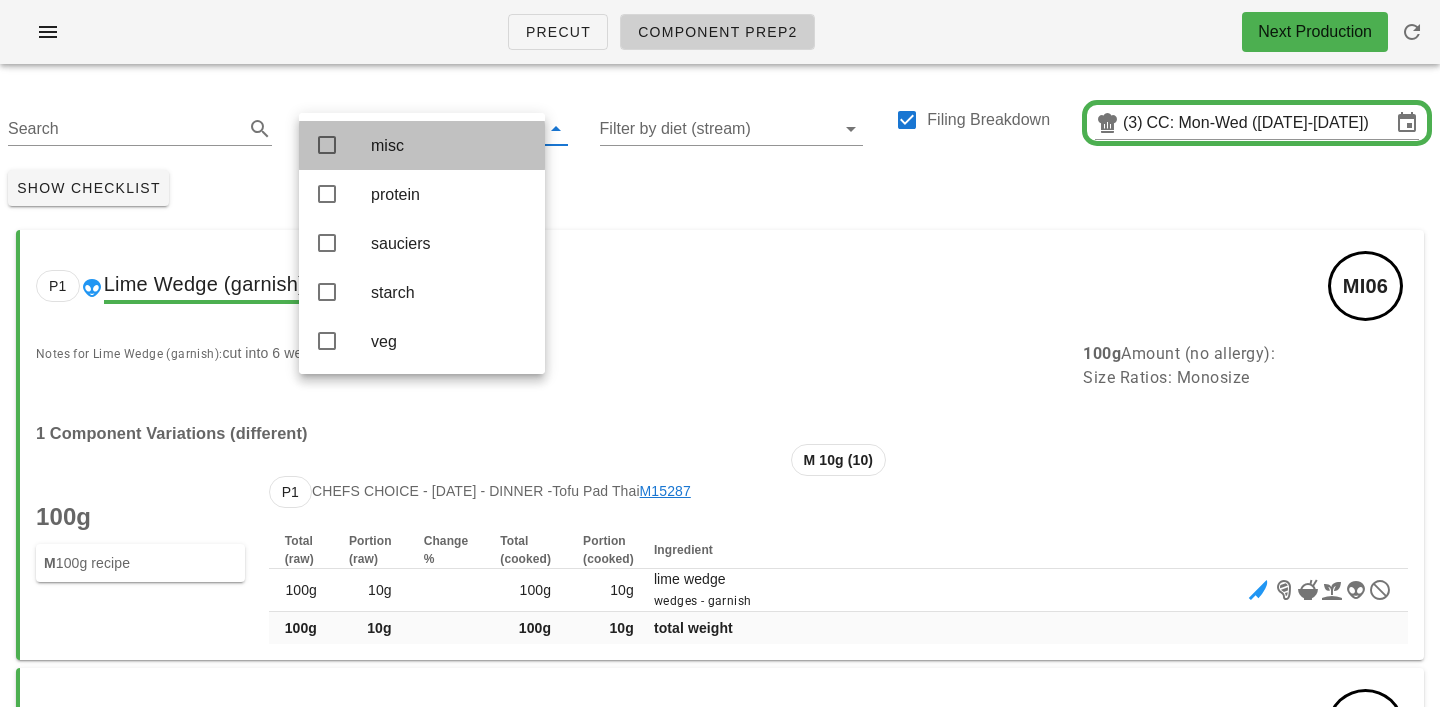 click on "misc" at bounding box center (450, 145) 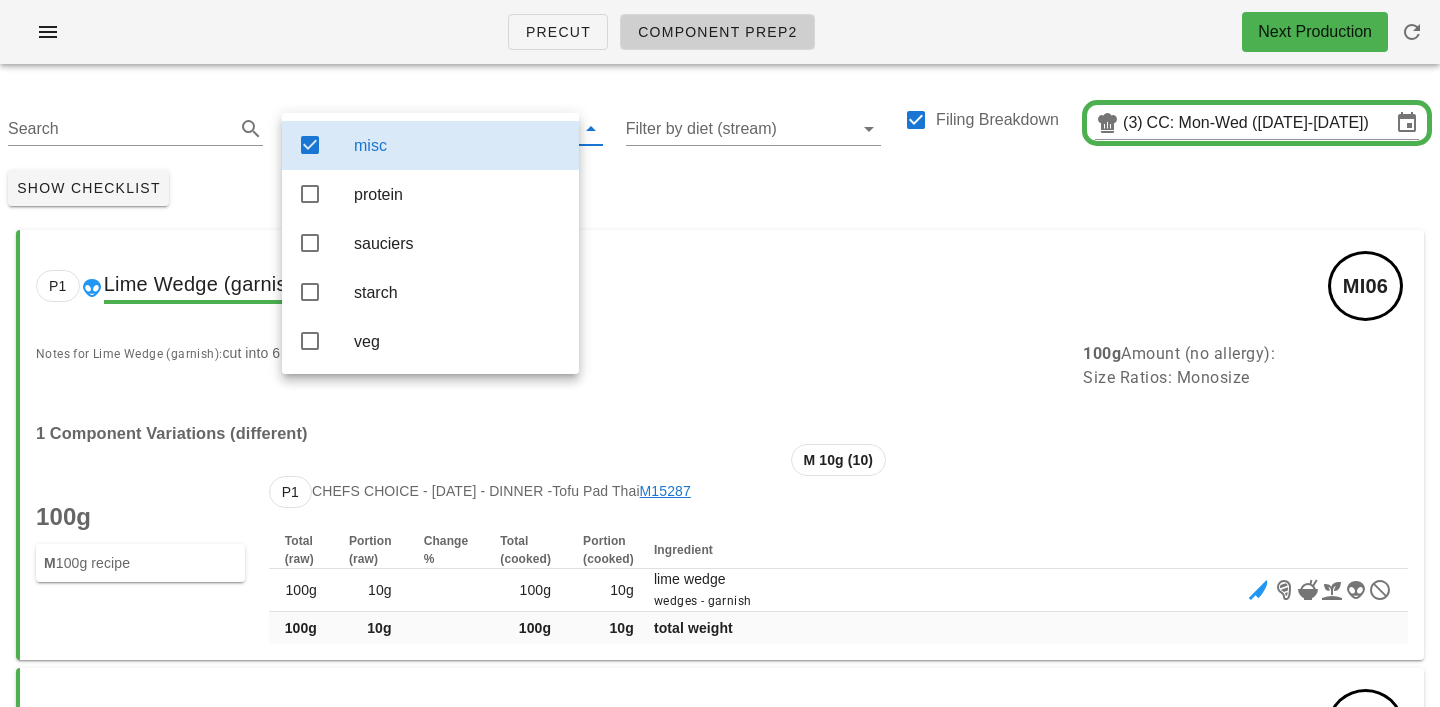 click on "Show Checklist" at bounding box center [720, 188] 